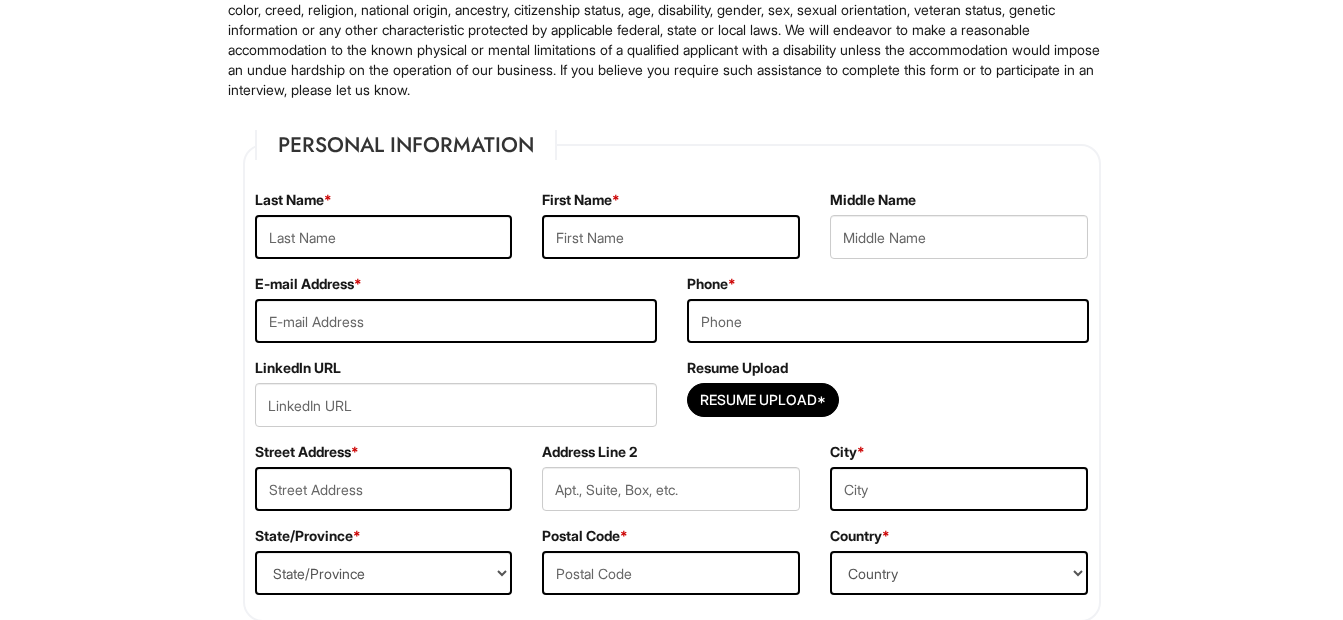 scroll, scrollTop: 200, scrollLeft: 0, axis: vertical 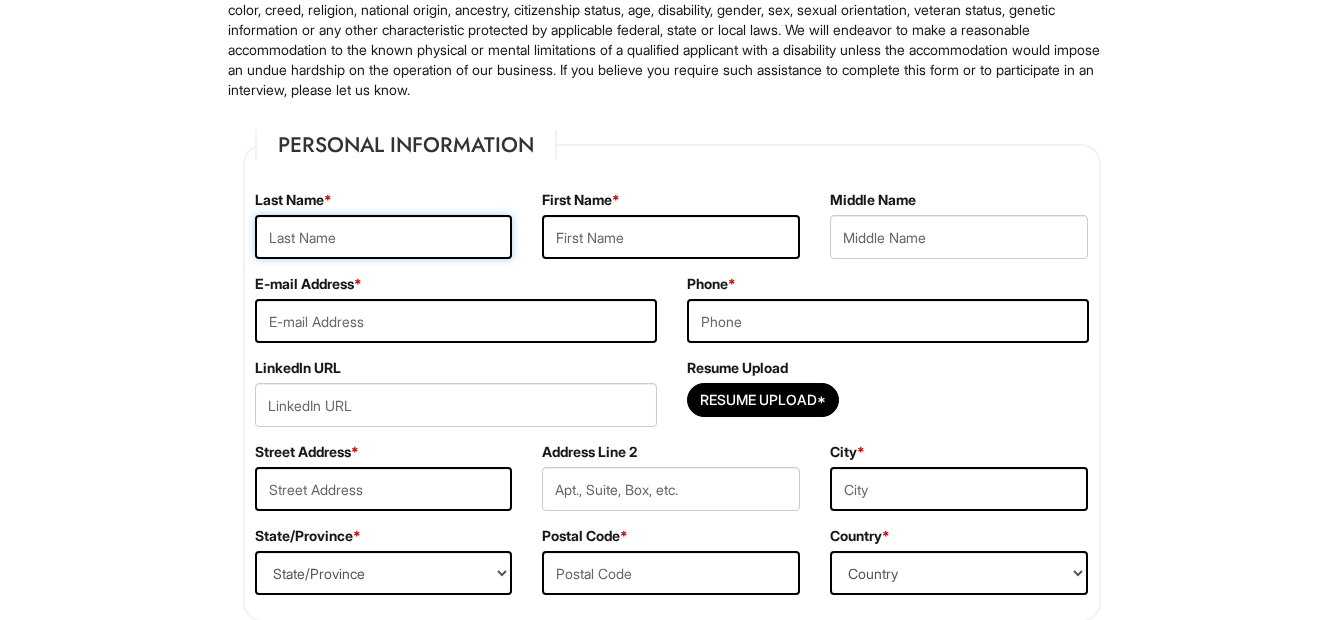 click at bounding box center [384, 237] 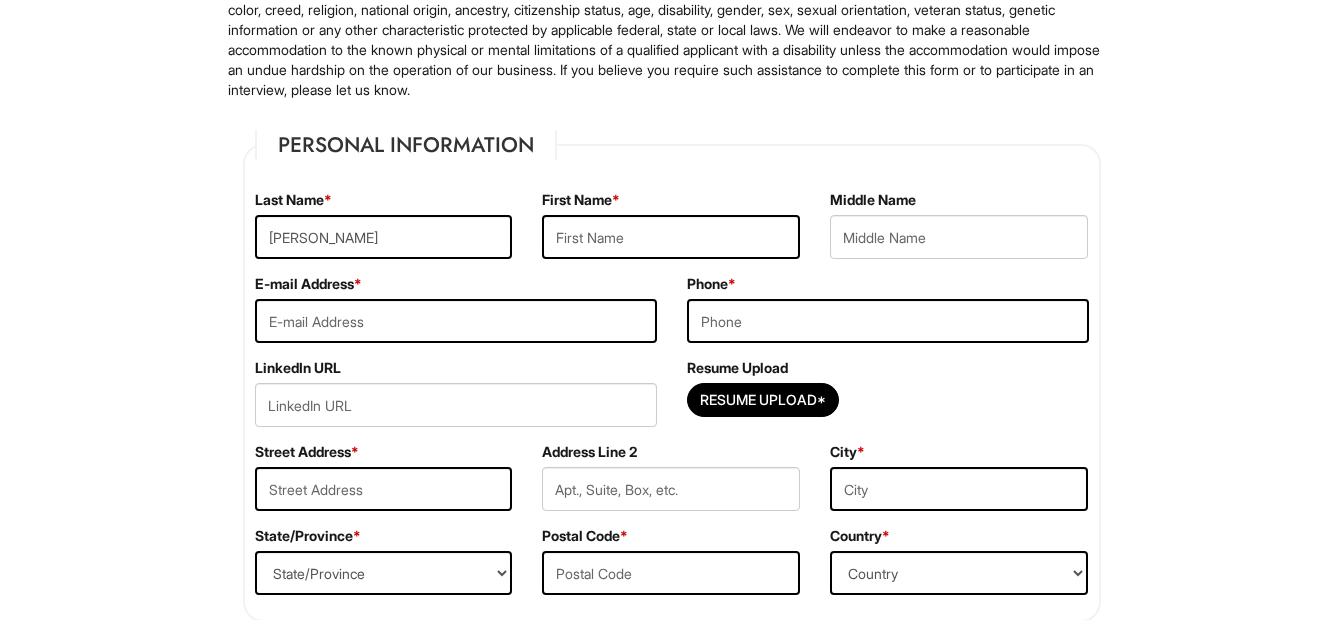 type on "leonardo" 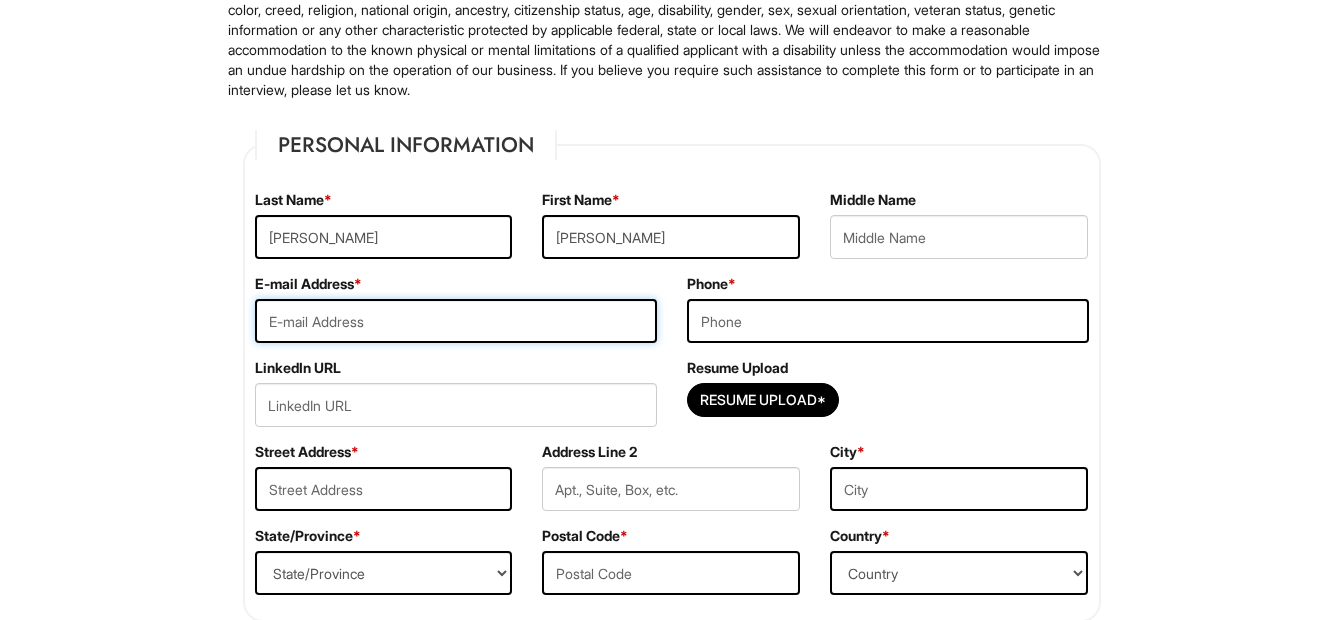 type on "lakvarado1@gmail.com" 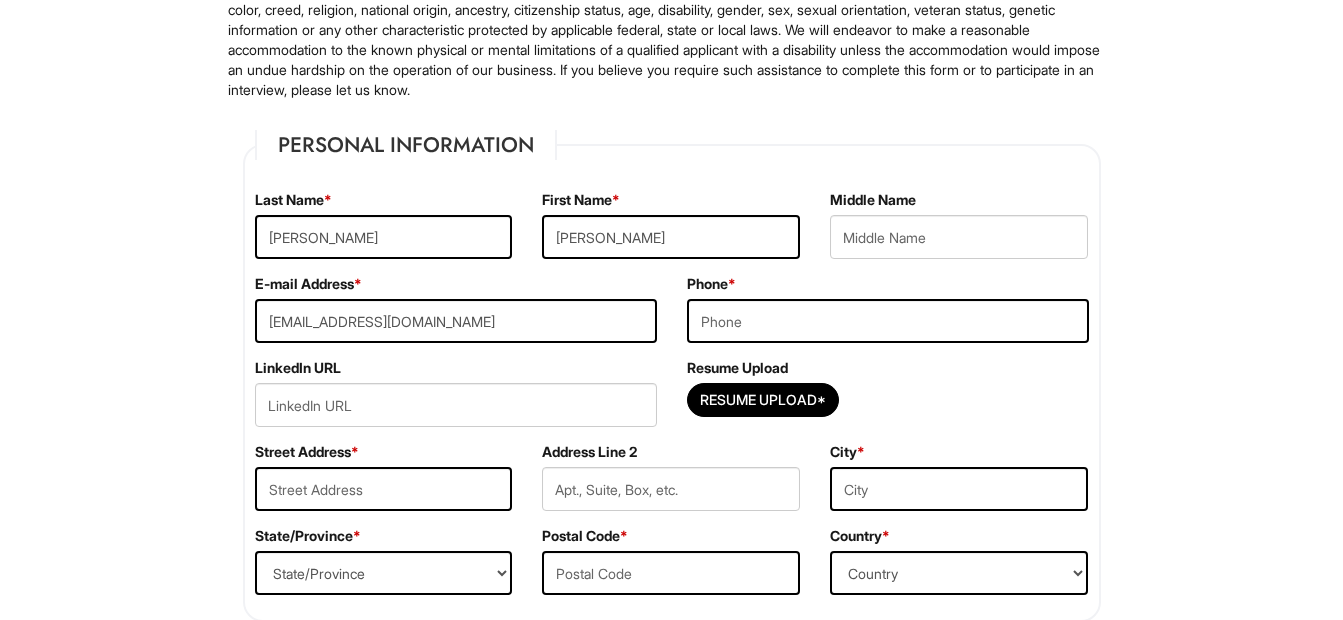 type on "9563324131" 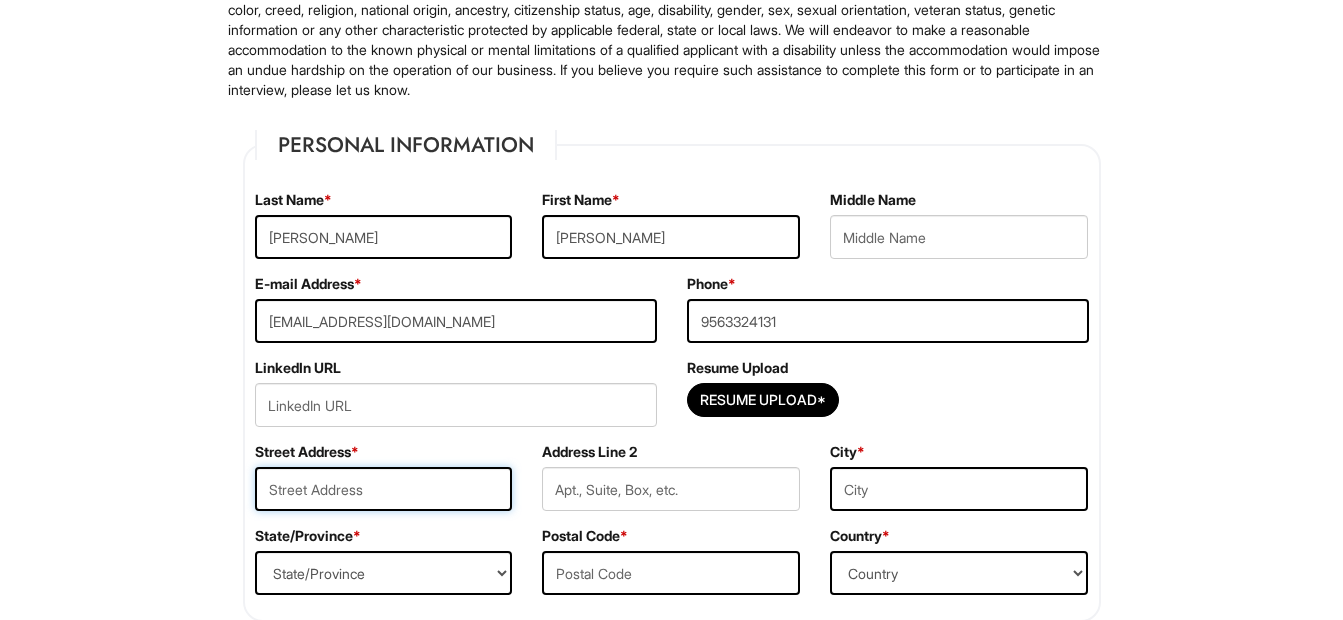 type on "2114 W Beaumont Dr Weslaco Texas 78599" 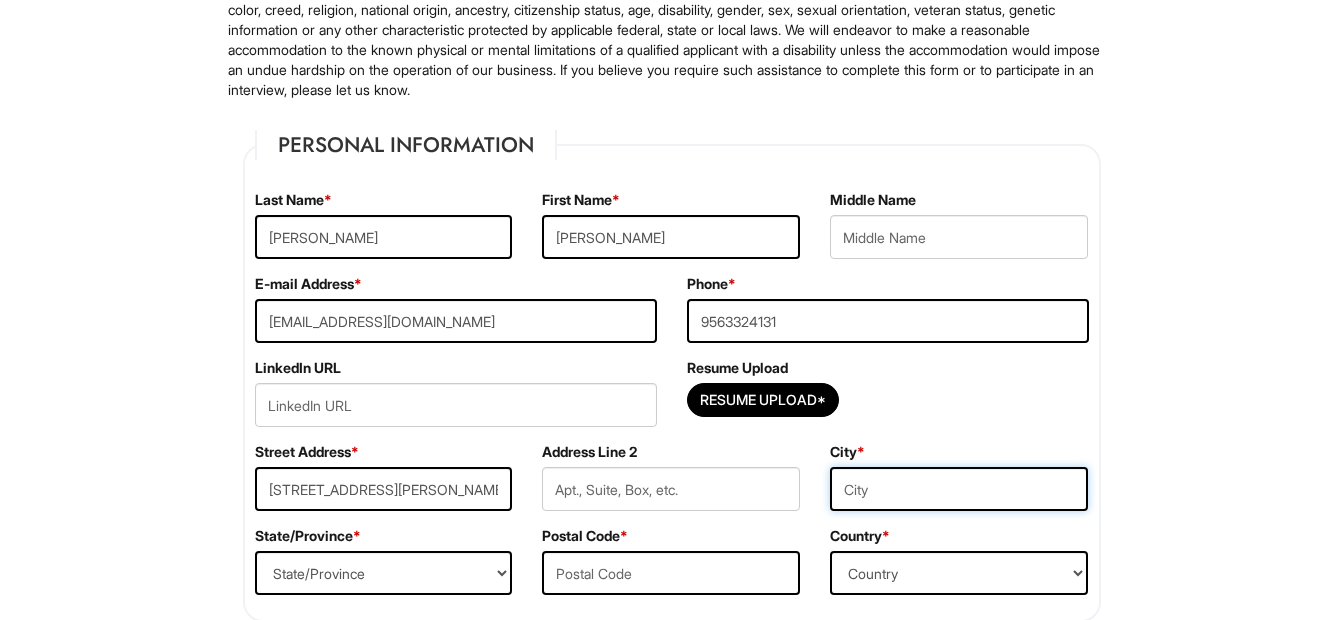 type on "WESLACO" 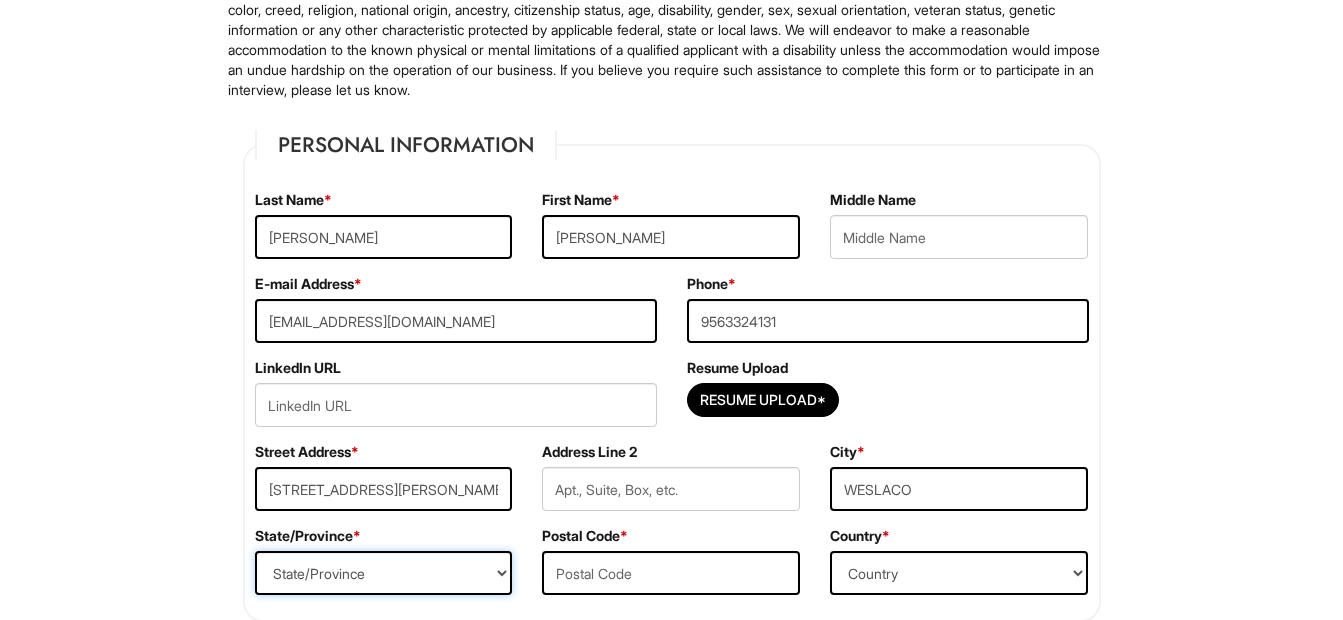 select on "TX" 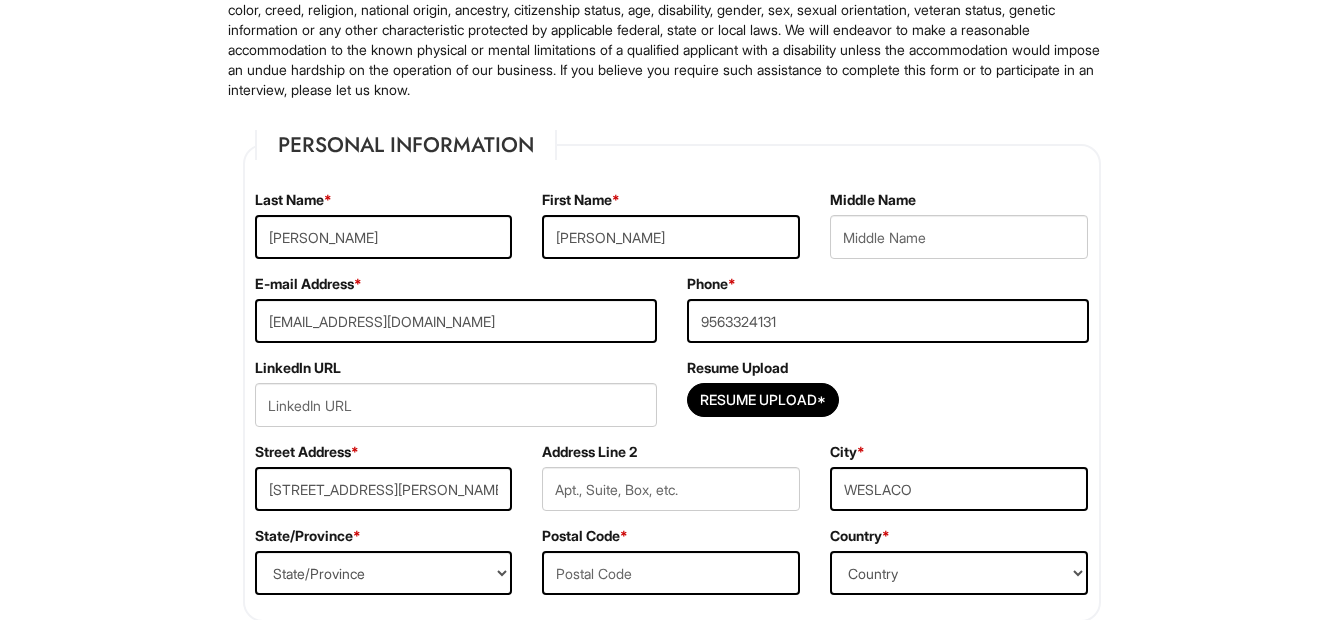 type on "78599" 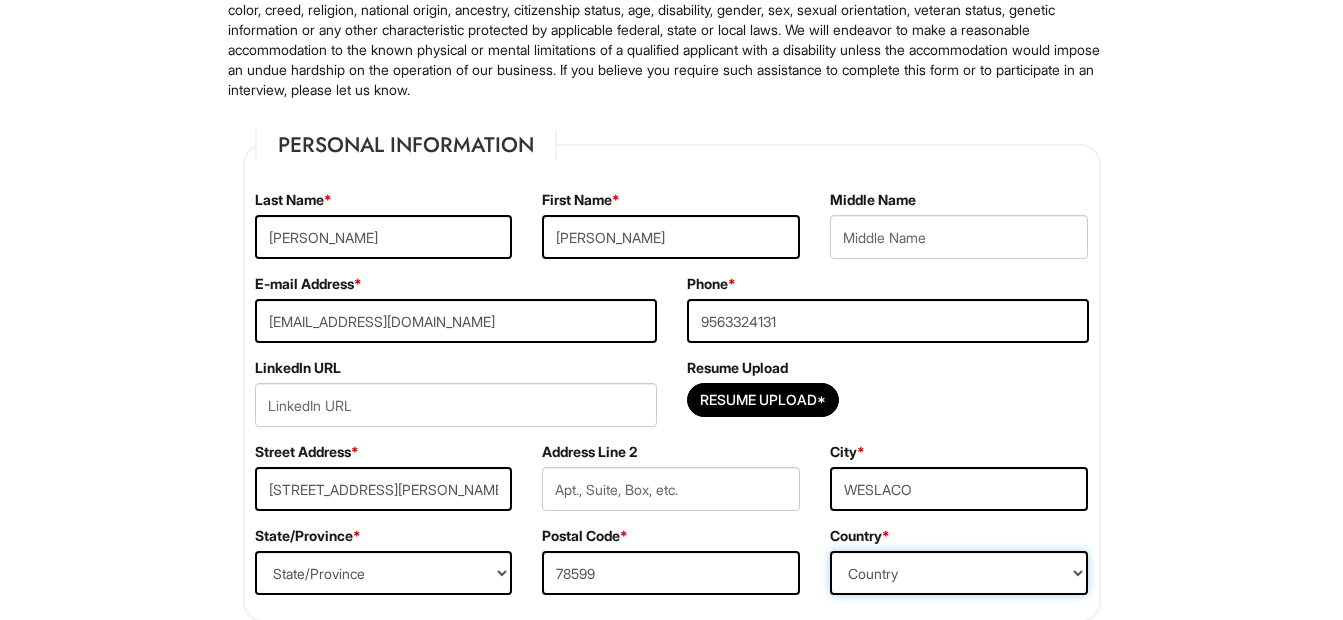 select on "United States of America" 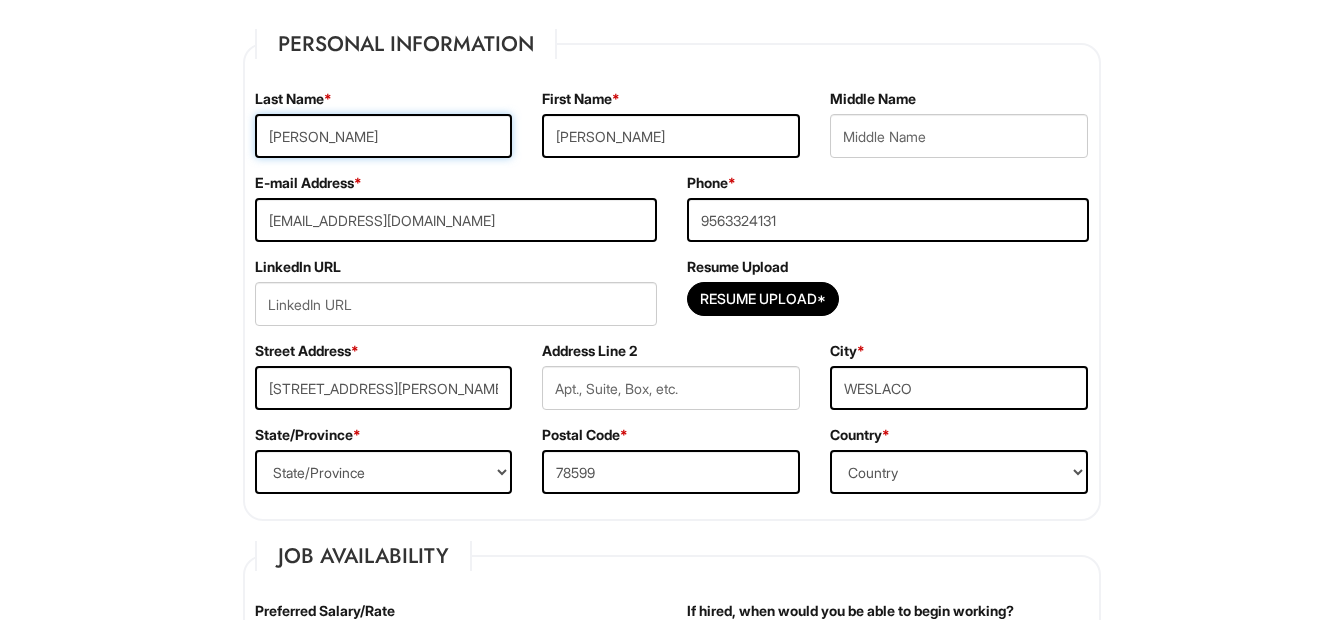 scroll, scrollTop: 300, scrollLeft: 0, axis: vertical 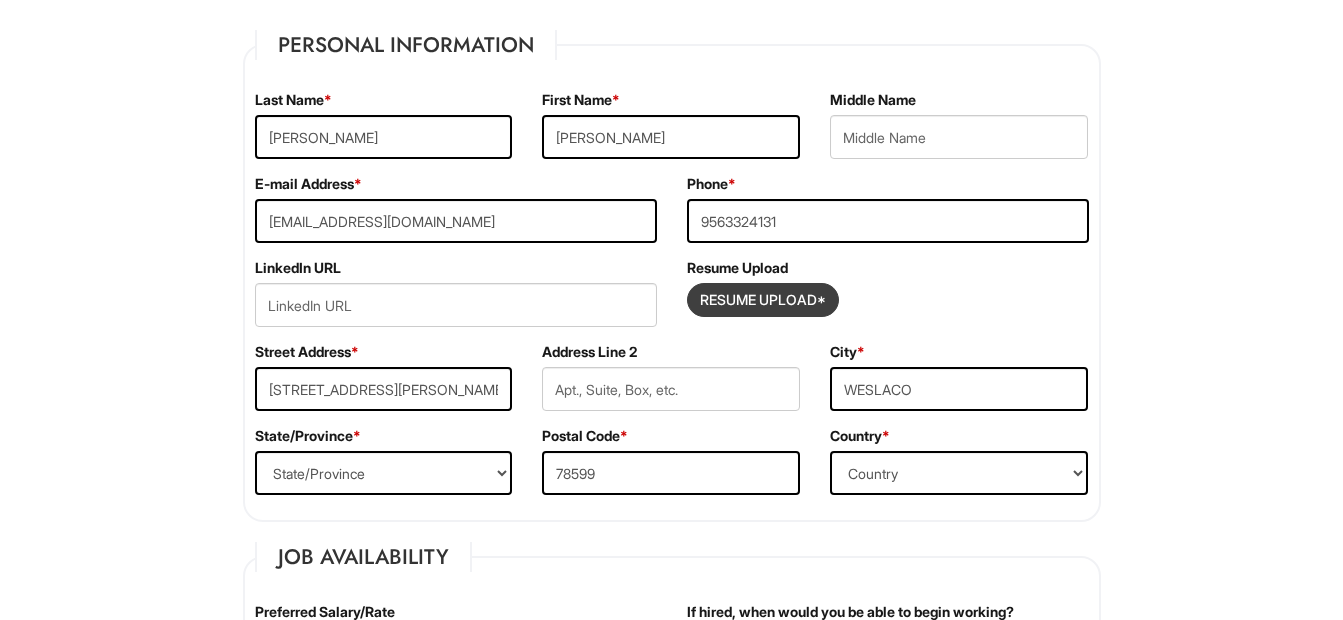 click at bounding box center (763, 300) 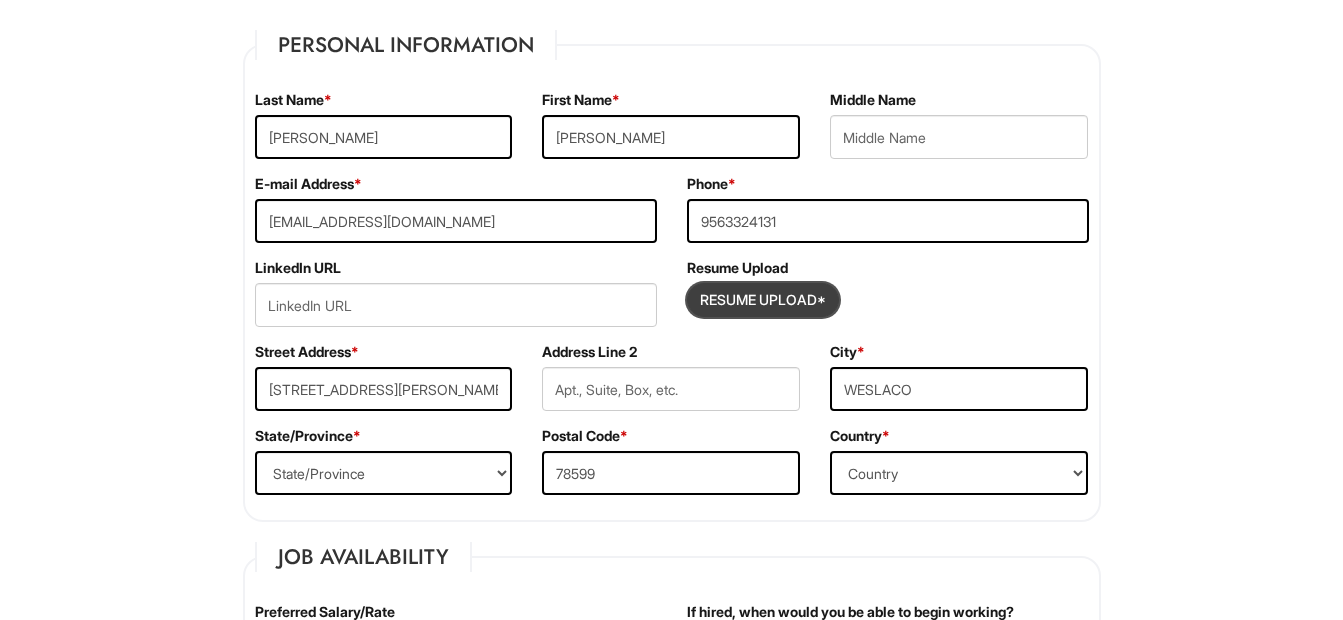 type on "C:\fakepath\Leonardo Alvarado Resume 2023 (1).pdf" 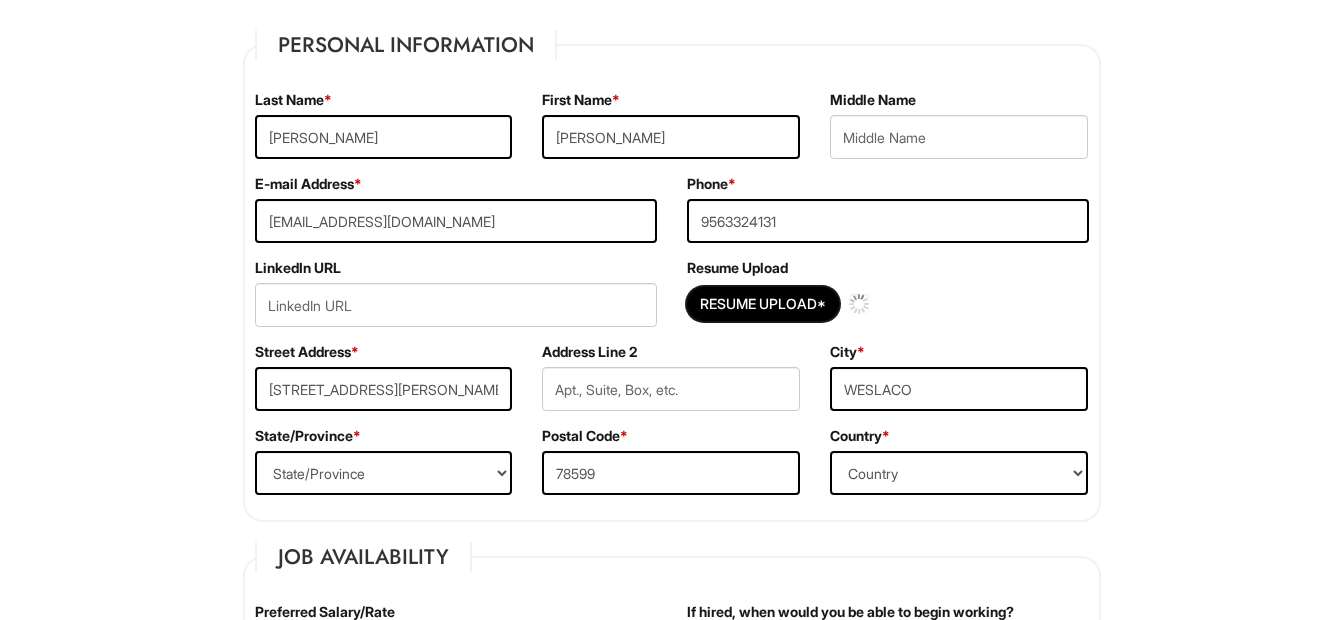 type 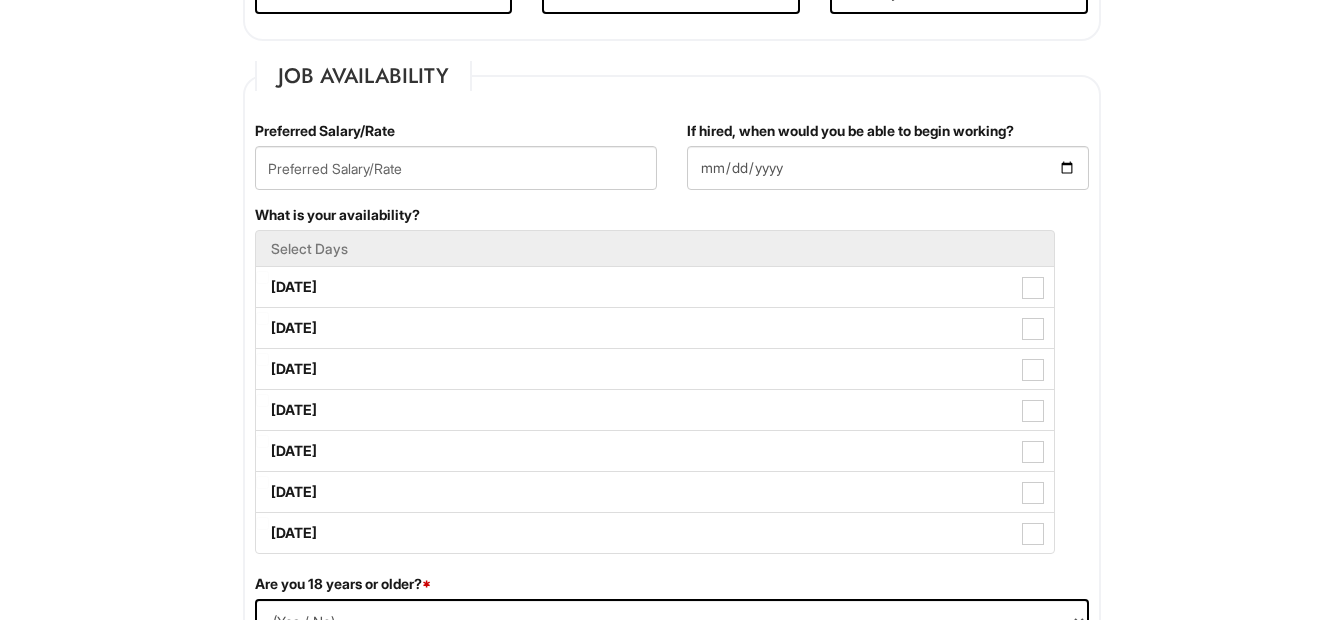 scroll, scrollTop: 800, scrollLeft: 0, axis: vertical 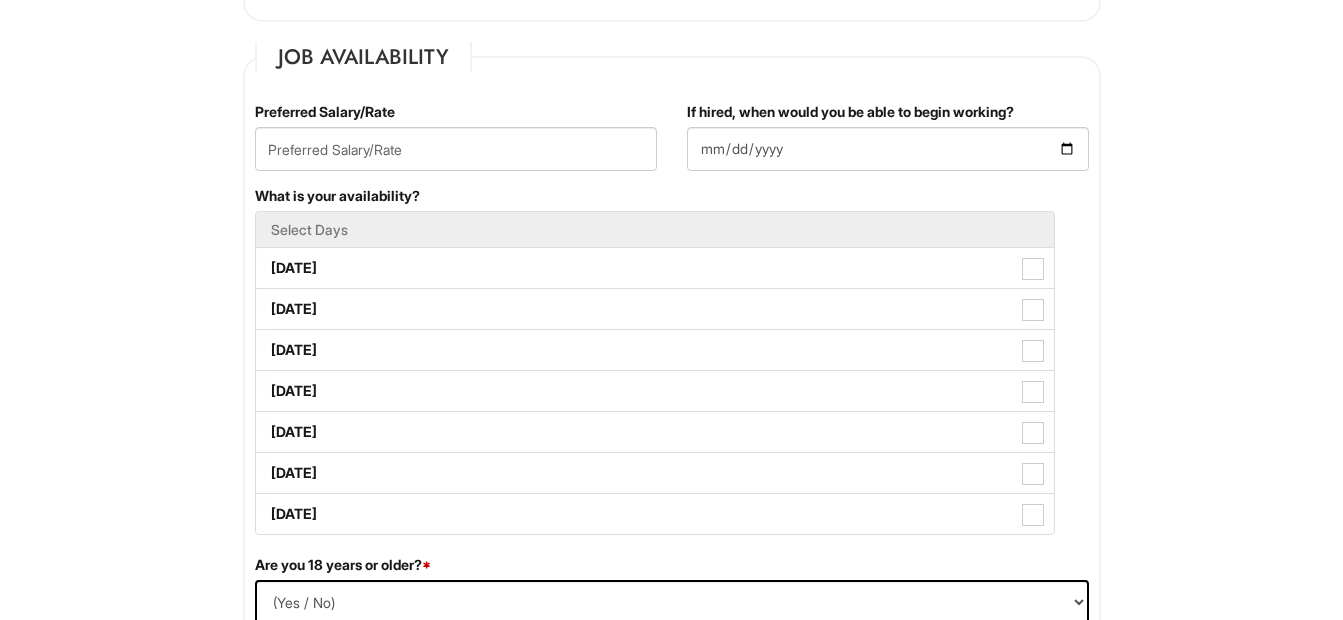 click on "Preferred Salary/Rate" at bounding box center (456, 144) 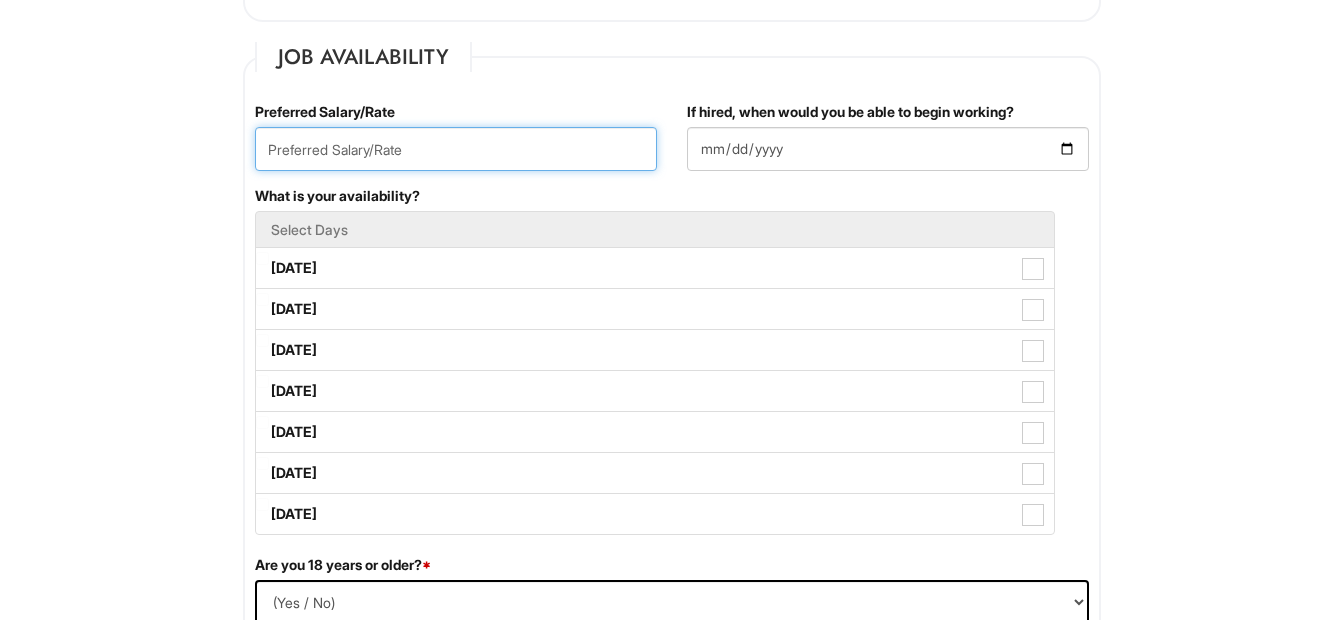 click at bounding box center (456, 149) 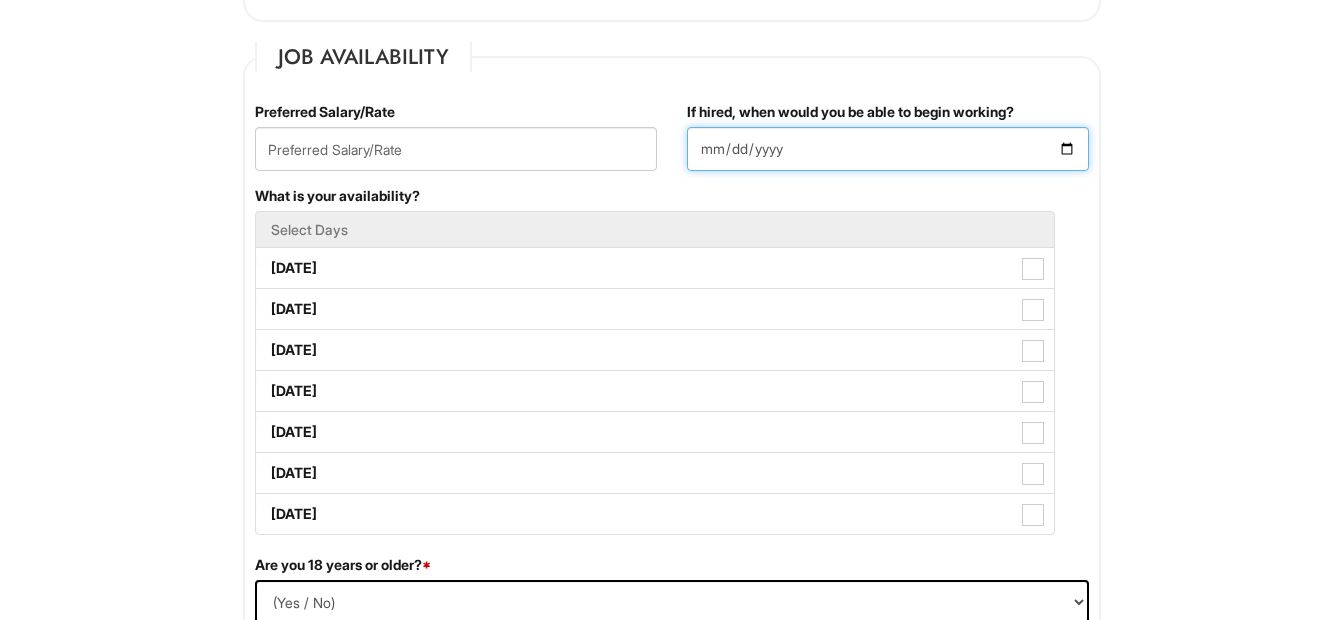 click on "If hired, when would you be able to begin working?" at bounding box center [888, 149] 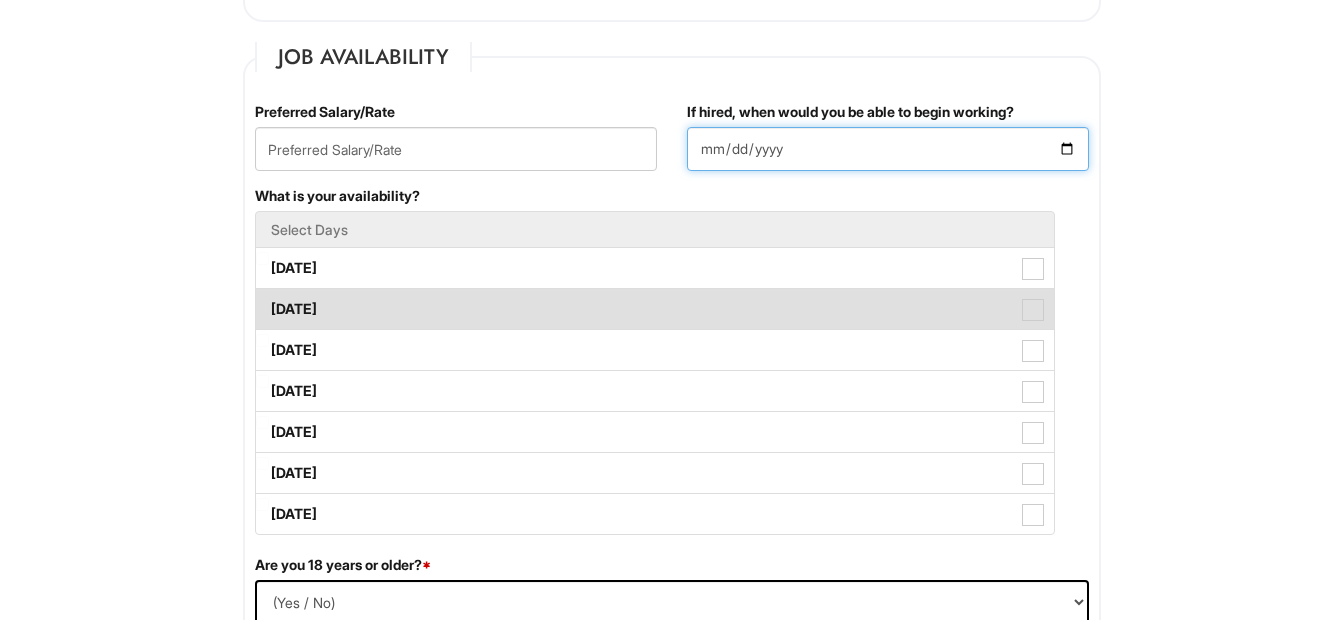 type on "2025-07-14" 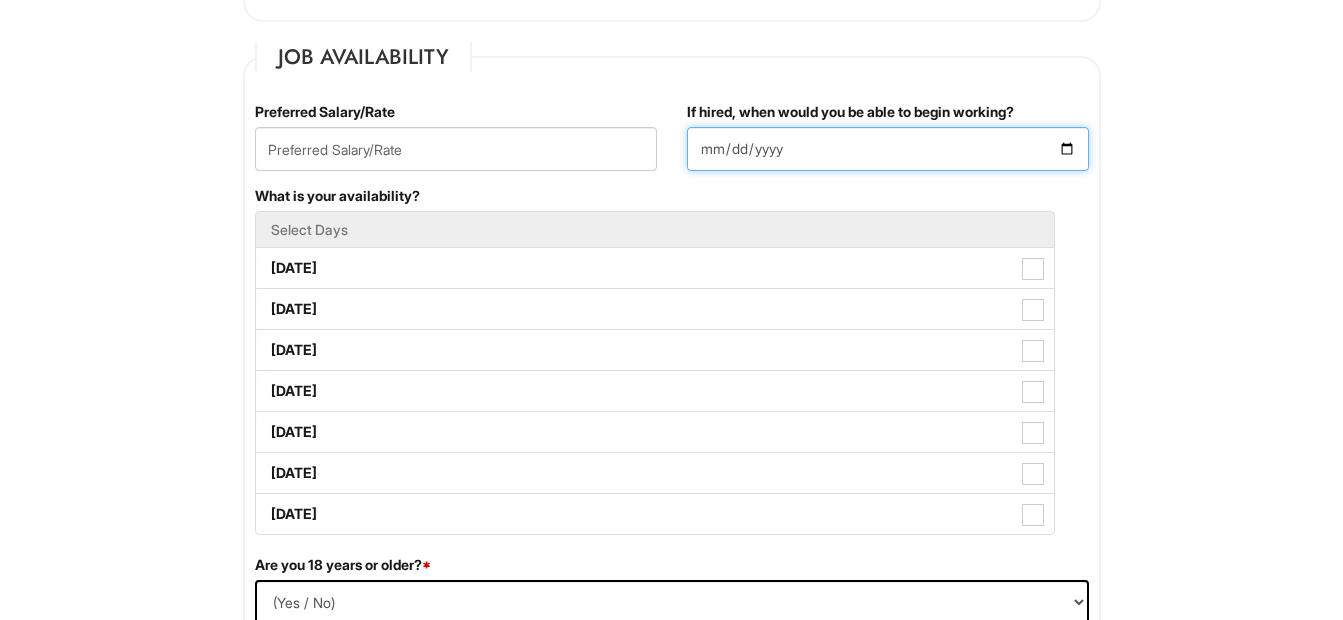 click on "2025-07-14" at bounding box center [888, 149] 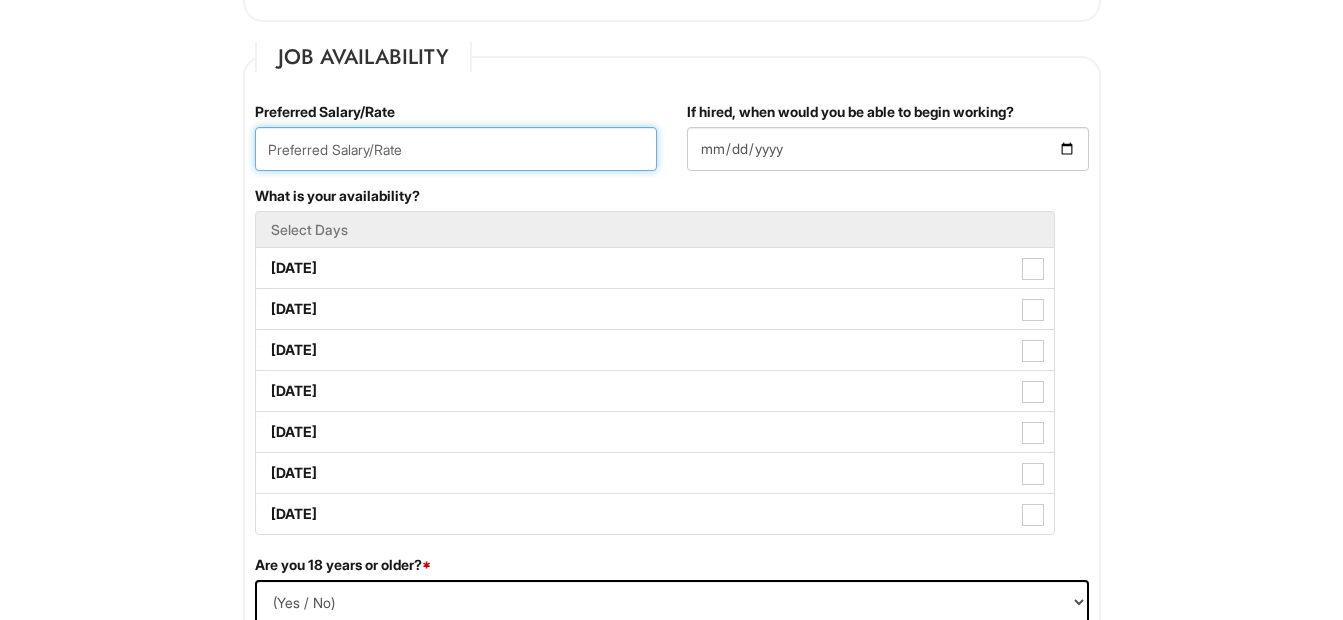 click at bounding box center [456, 149] 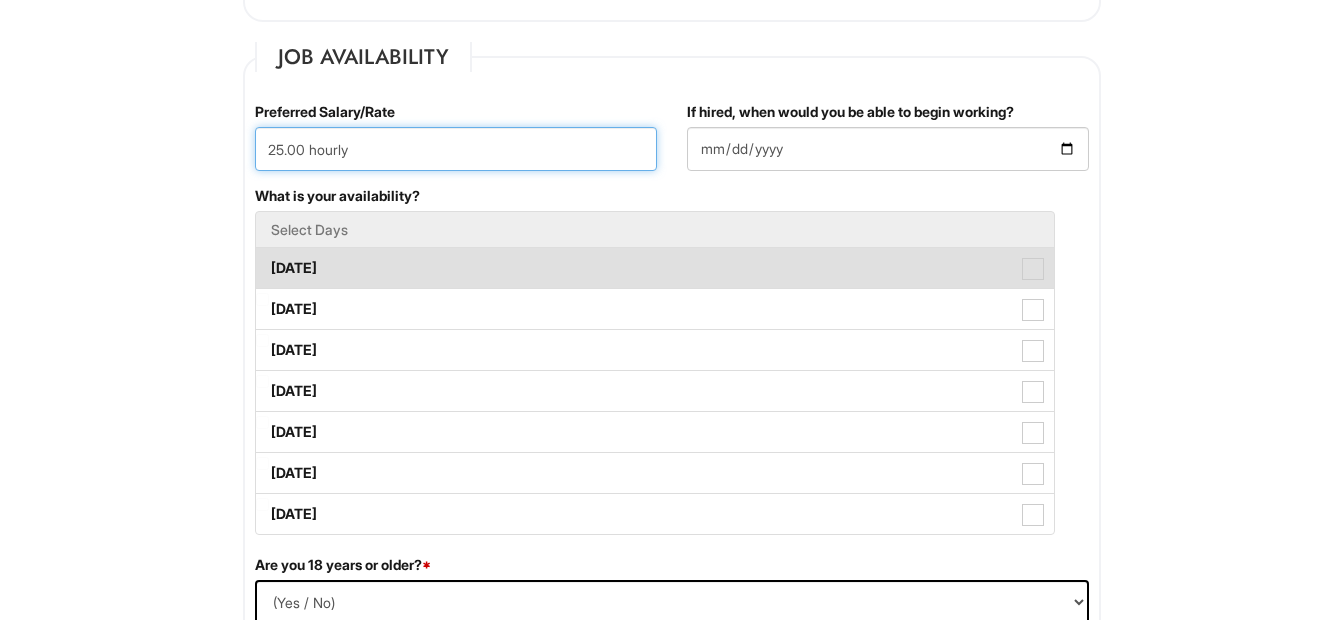 type on "25.00 hourly" 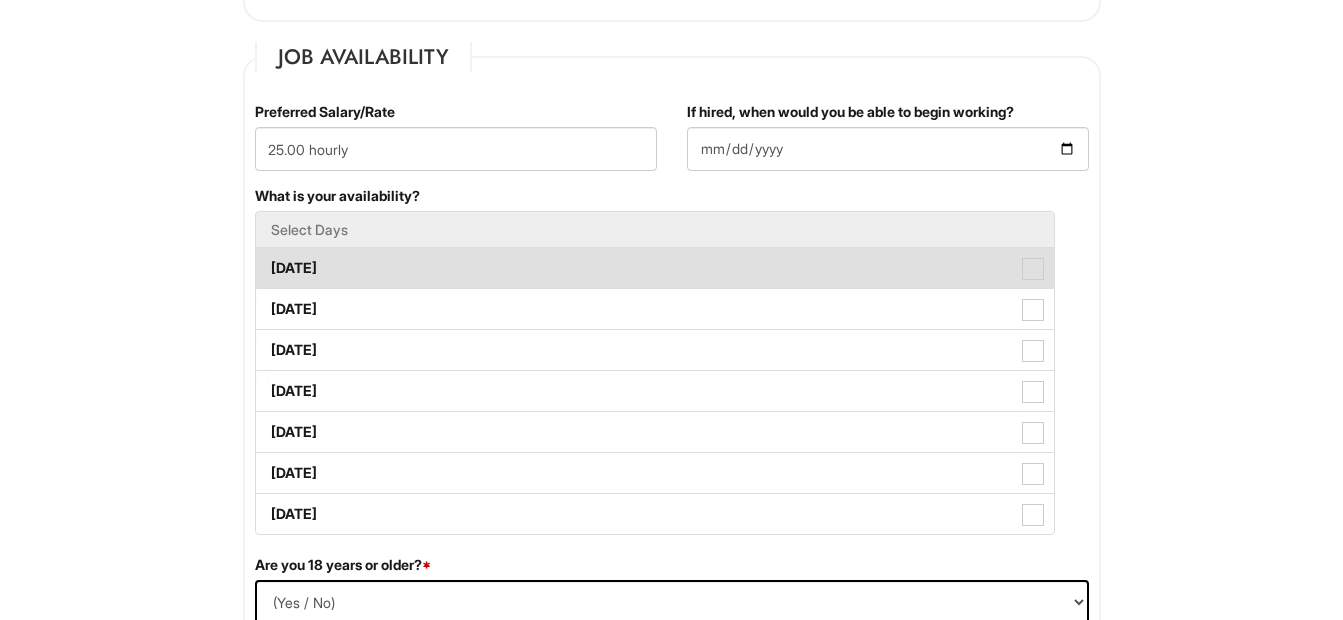 click on "Monday" at bounding box center [655, 268] 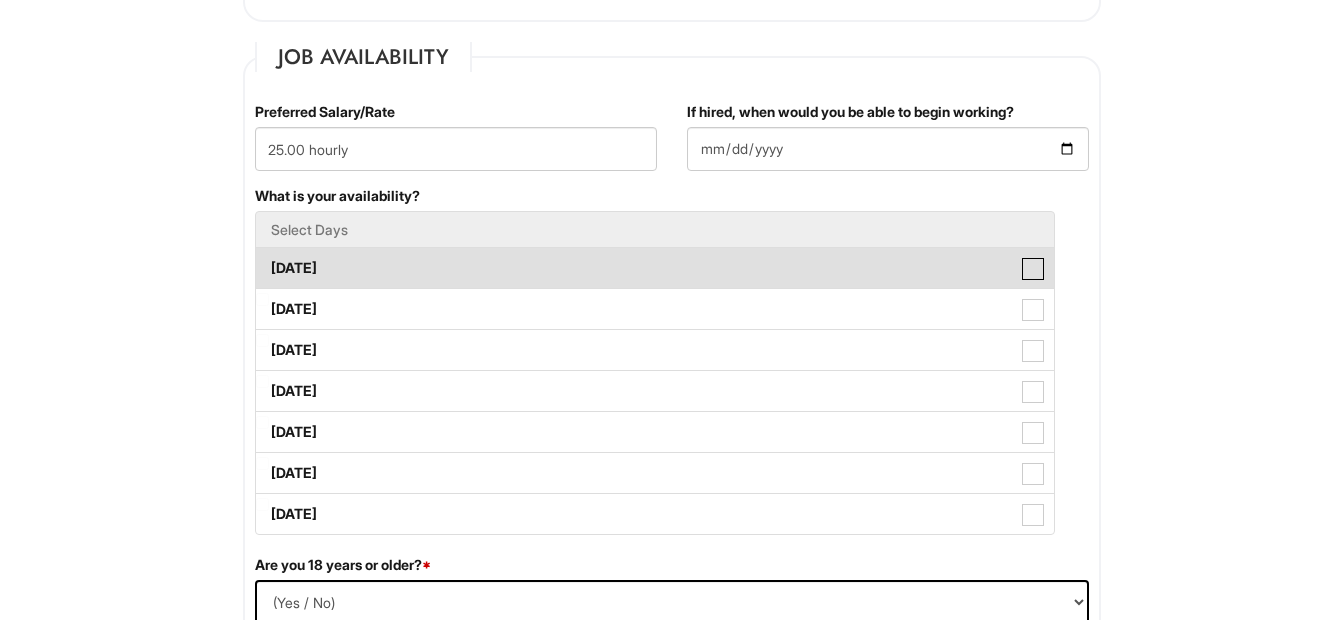 click on "Monday" at bounding box center (262, 258) 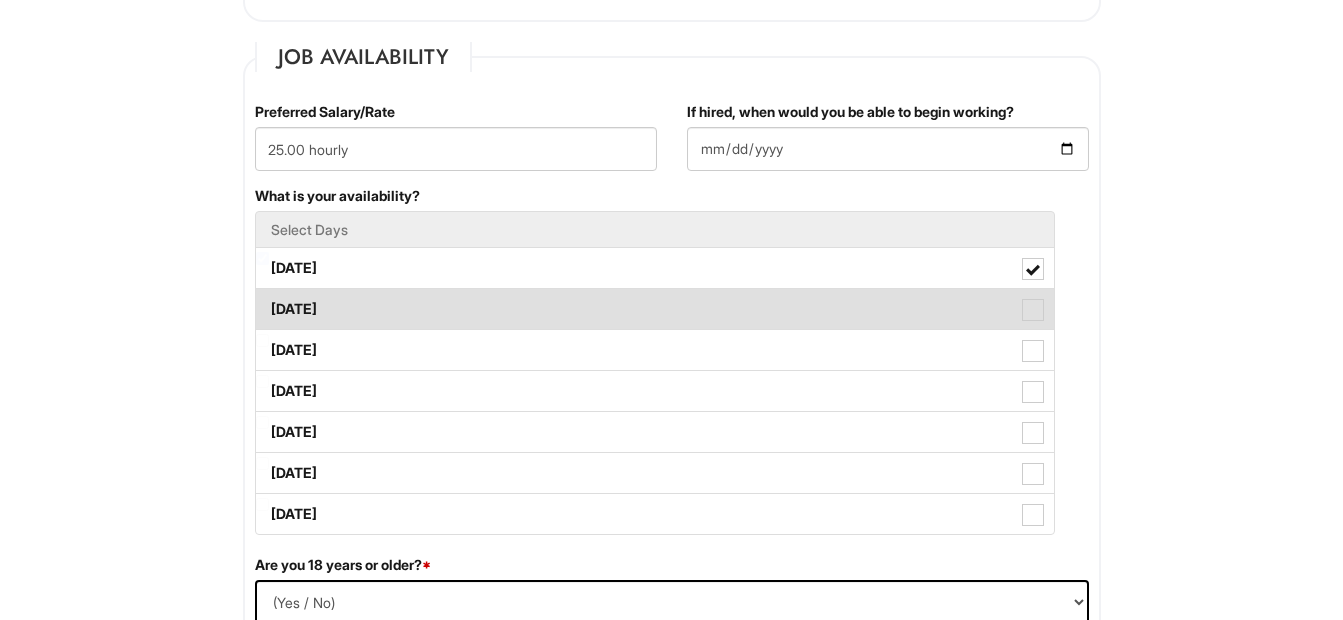 click on "Tuesday" at bounding box center [655, 309] 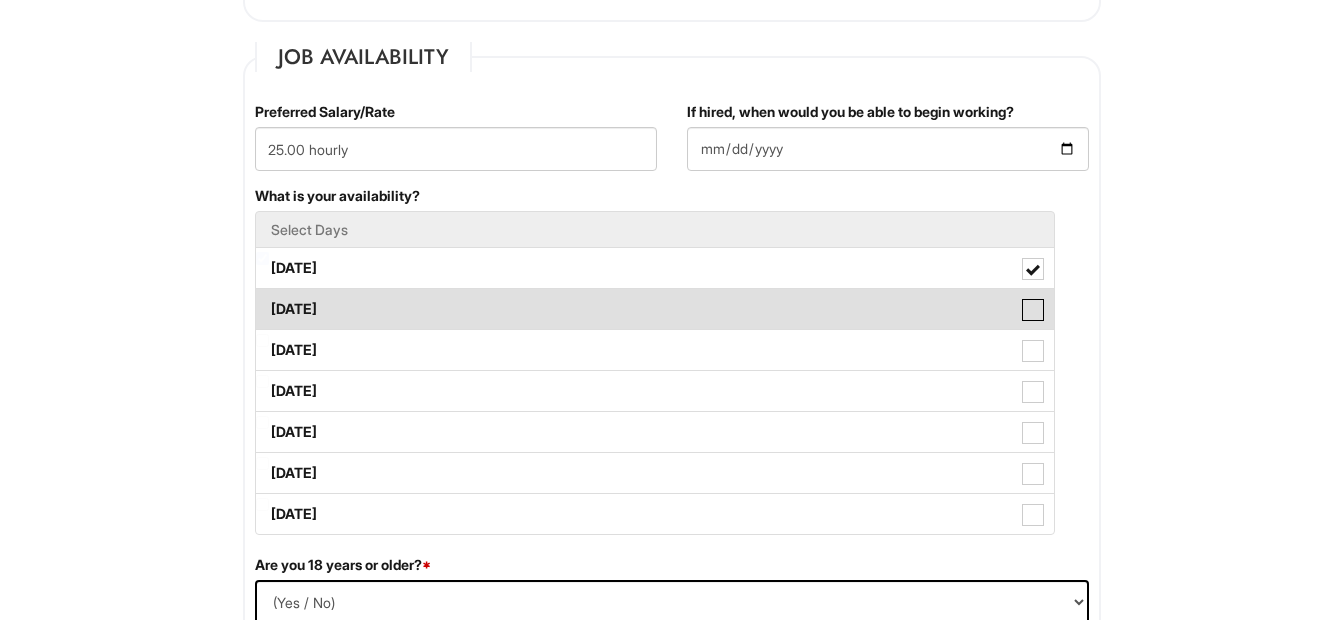 click on "Tuesday" at bounding box center [262, 299] 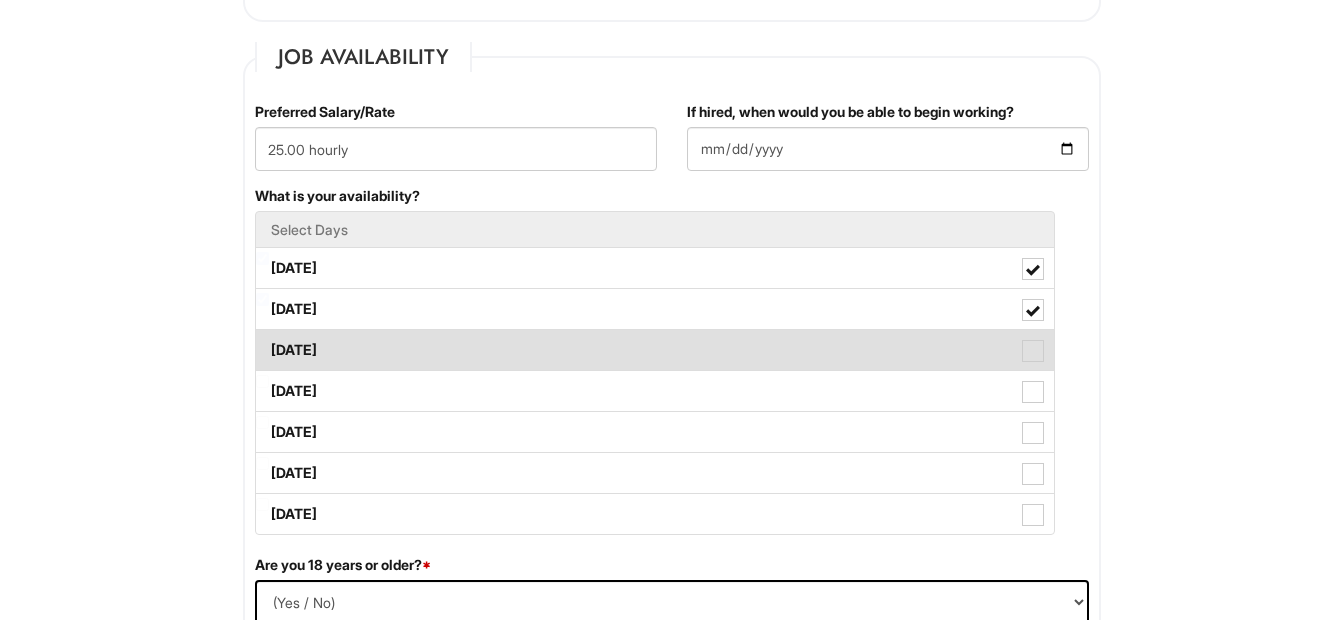 drag, startPoint x: 334, startPoint y: 335, endPoint x: 331, endPoint y: 359, distance: 24.186773 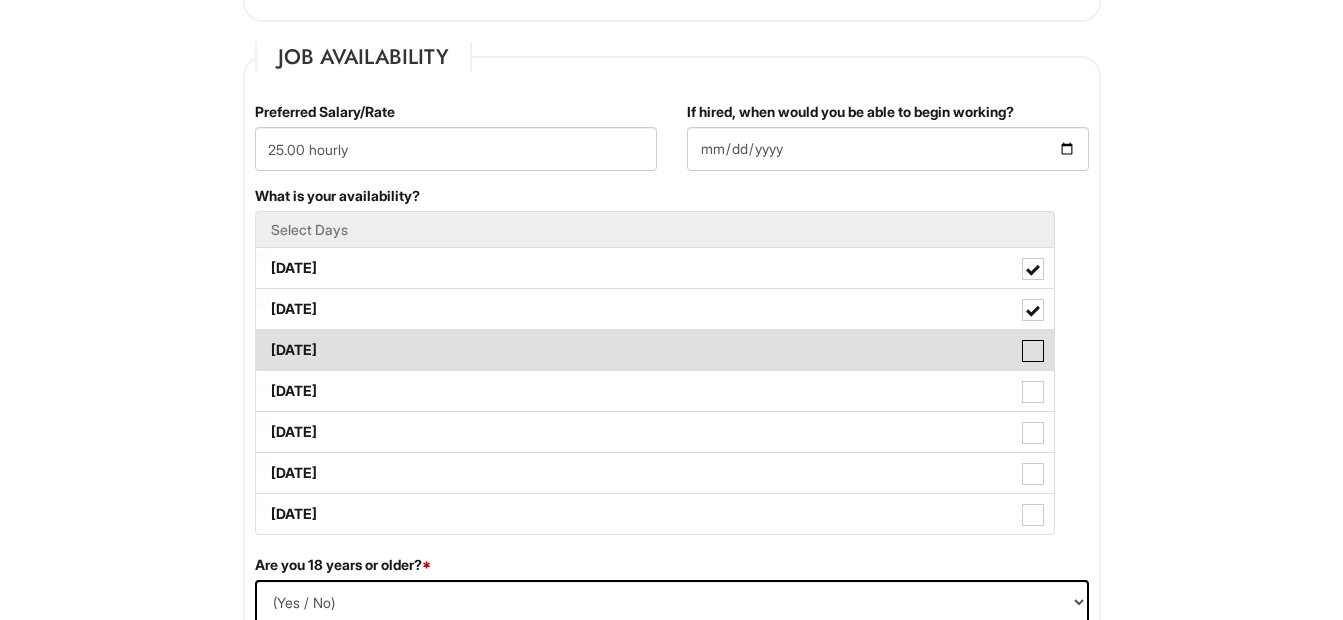 click on "Wednesday" at bounding box center (262, 340) 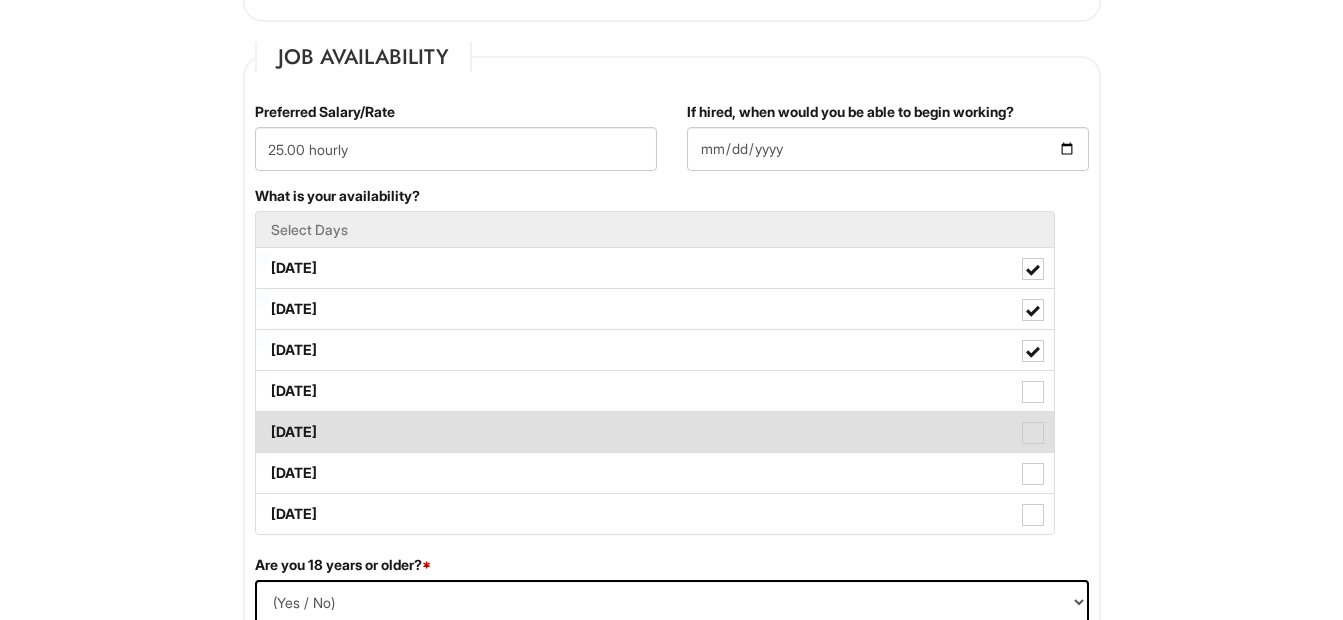click on "Friday" at bounding box center [655, 432] 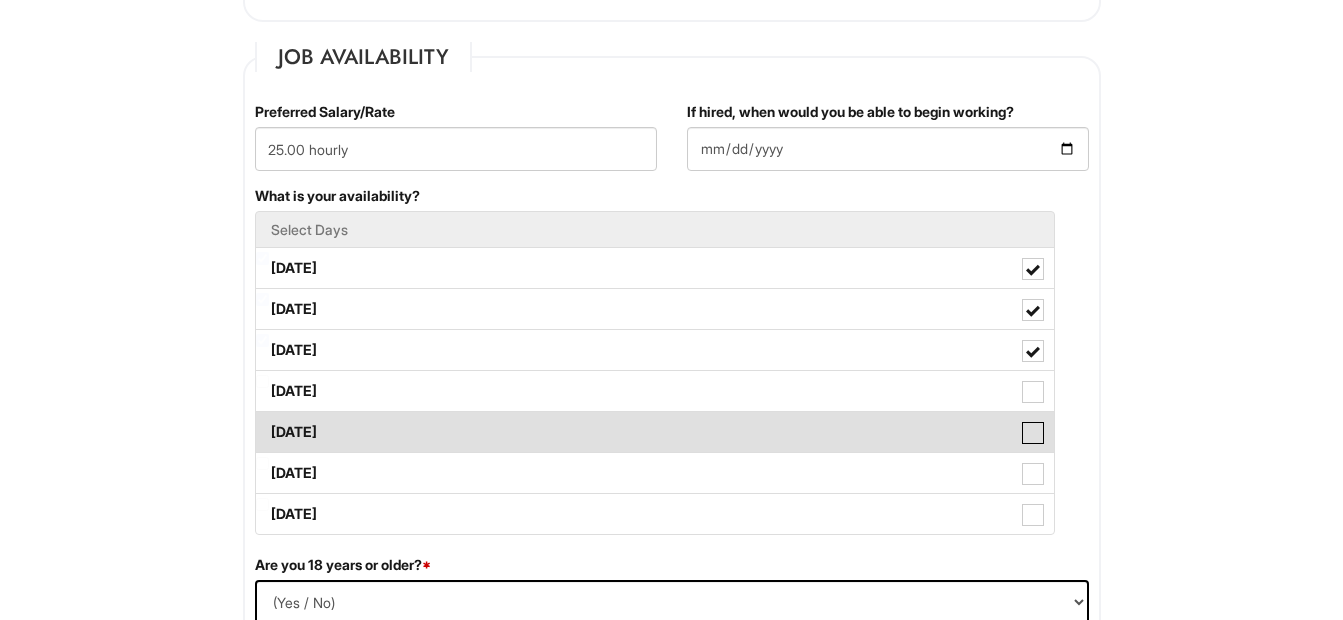 click on "Friday" at bounding box center (262, 422) 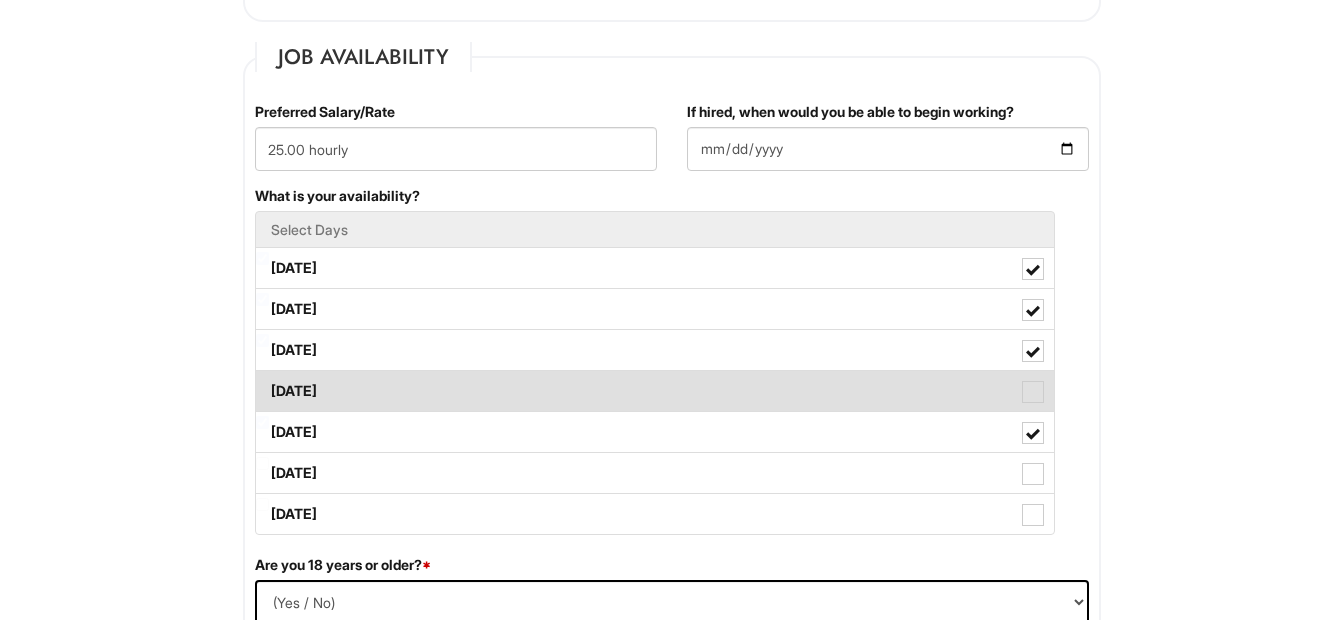 click on "Thursday" at bounding box center (655, 391) 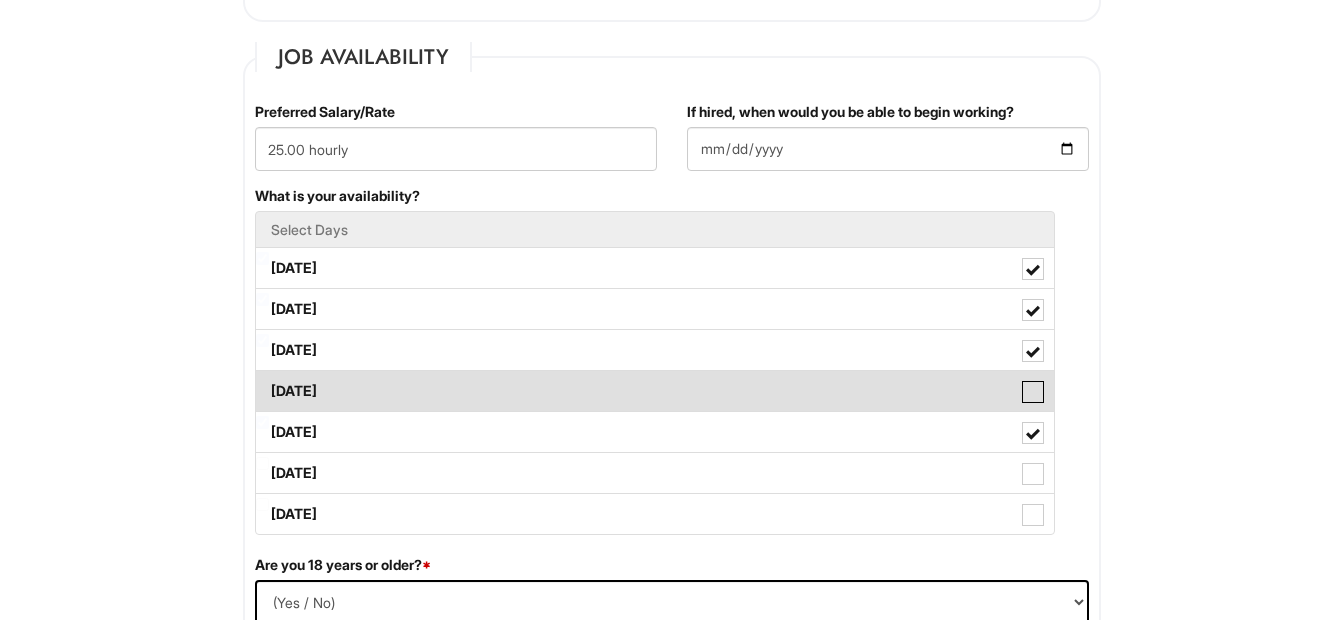 click on "Thursday" at bounding box center (262, 381) 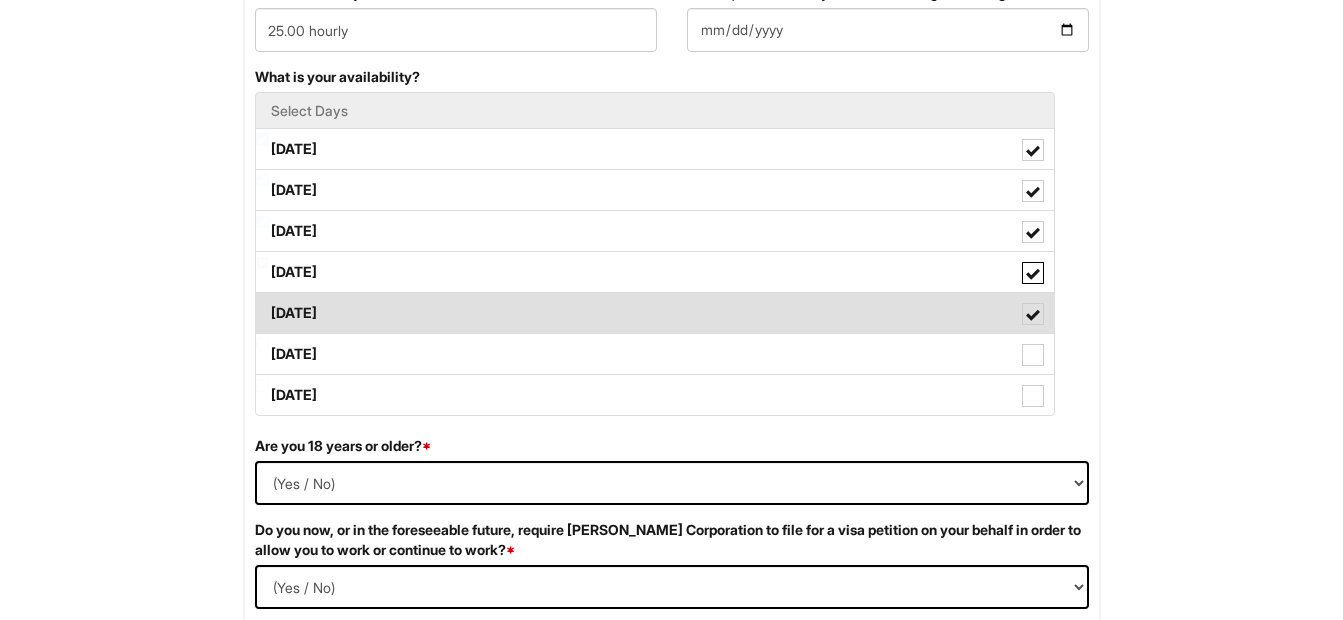scroll, scrollTop: 1100, scrollLeft: 0, axis: vertical 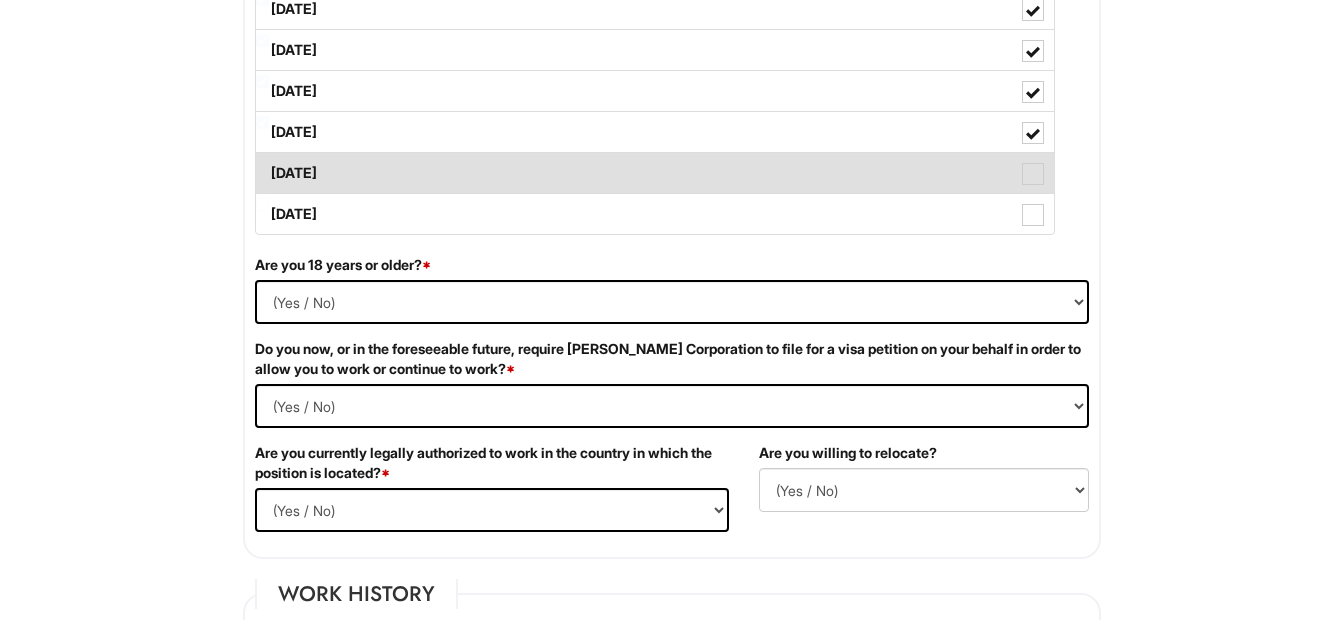 click on "Saturday" at bounding box center [655, 173] 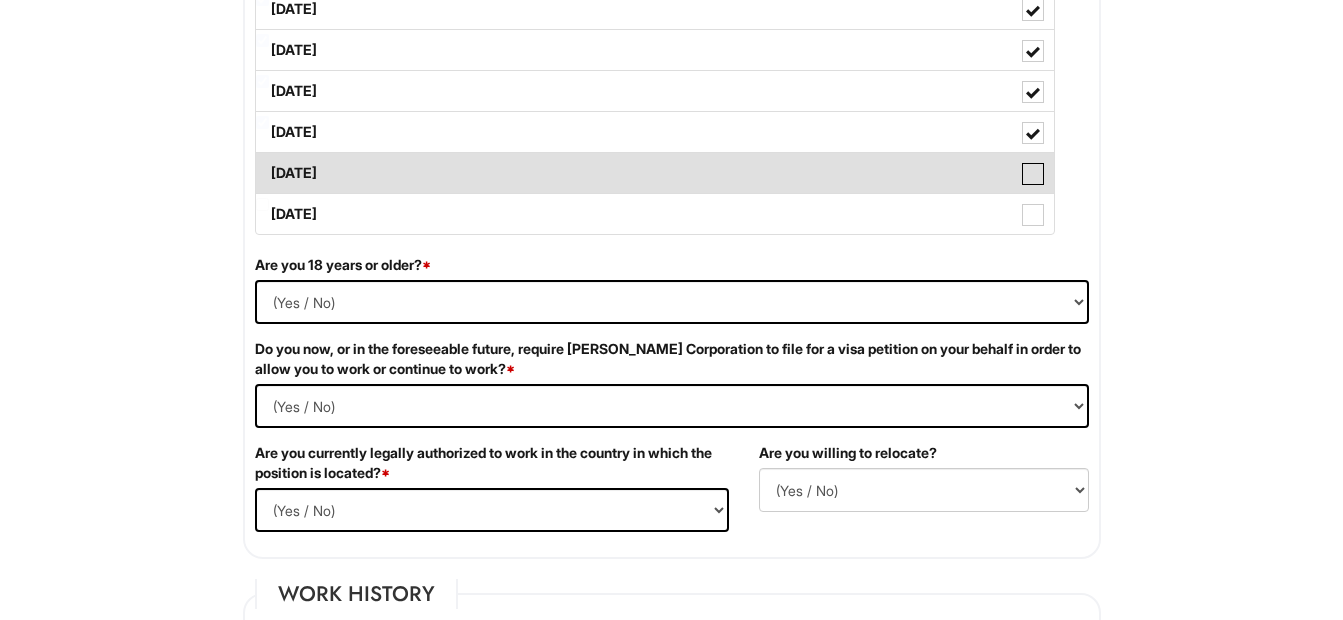 click on "Saturday" at bounding box center (262, 163) 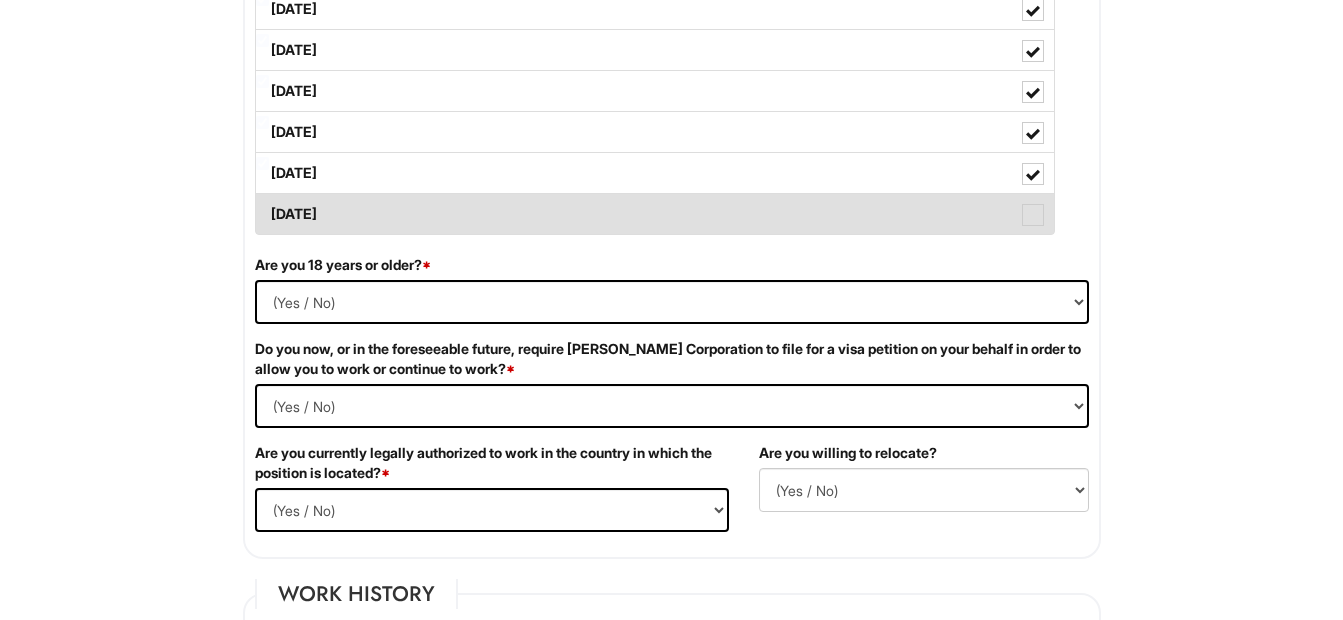 click on "Sunday" at bounding box center (655, 214) 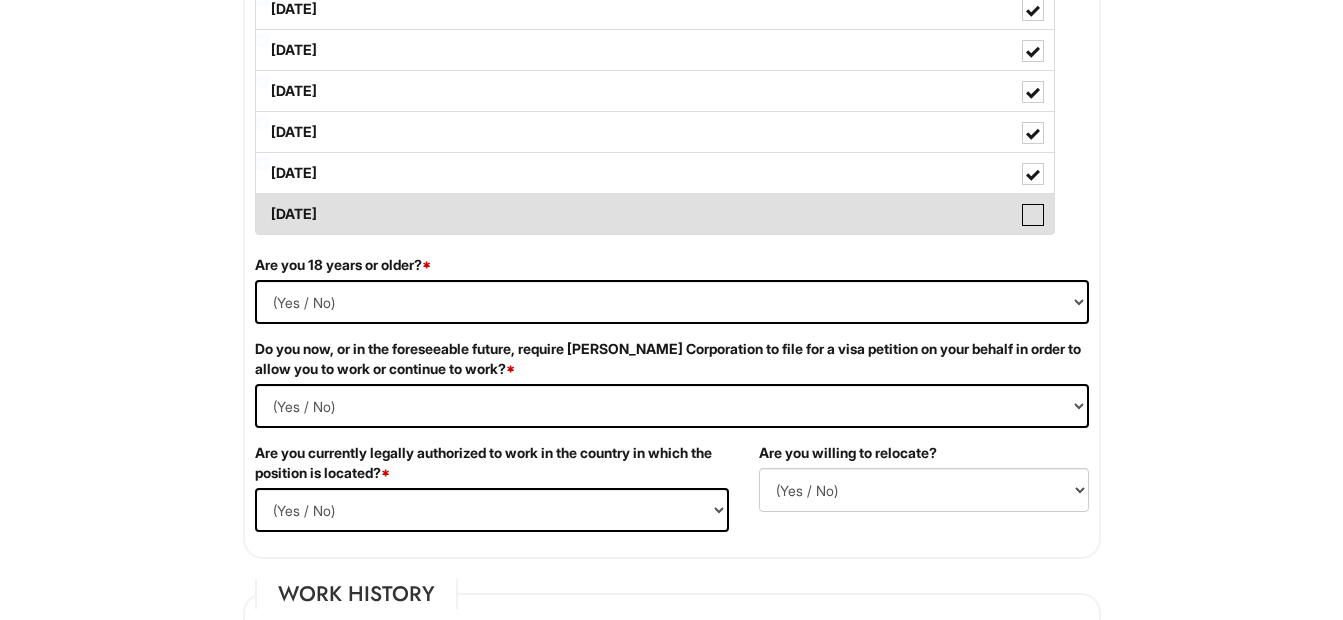 click on "Sunday" at bounding box center (262, 204) 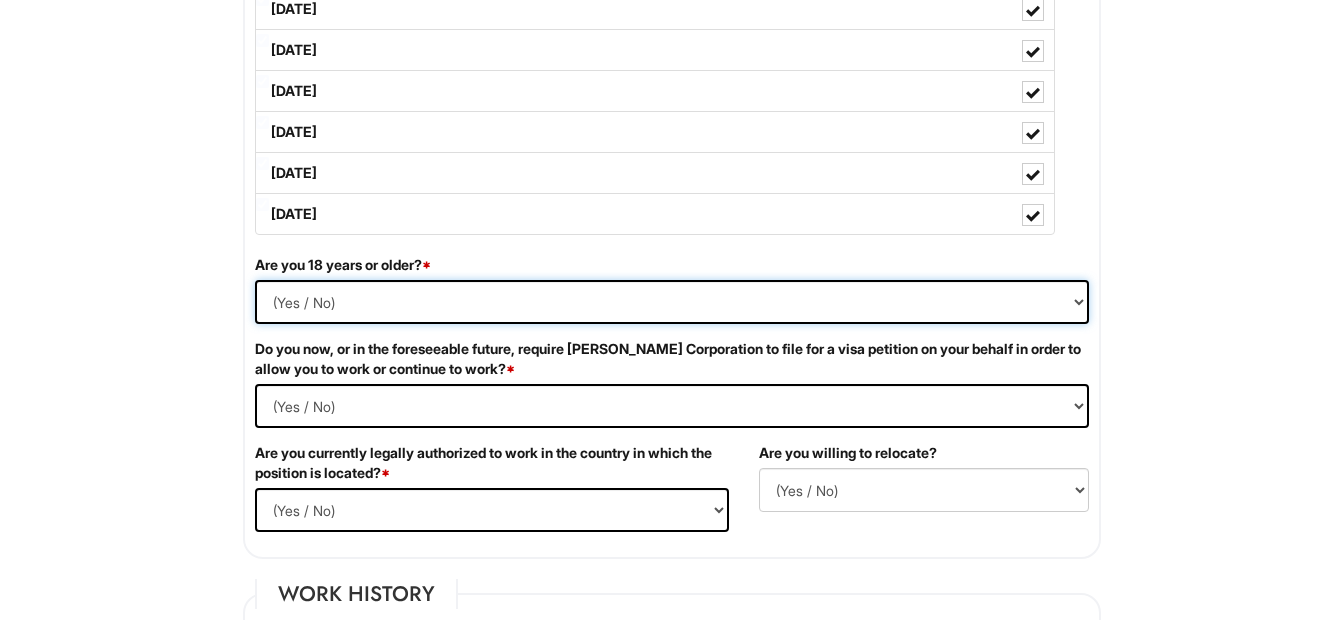 click on "(Yes / No) Yes No" at bounding box center (672, 302) 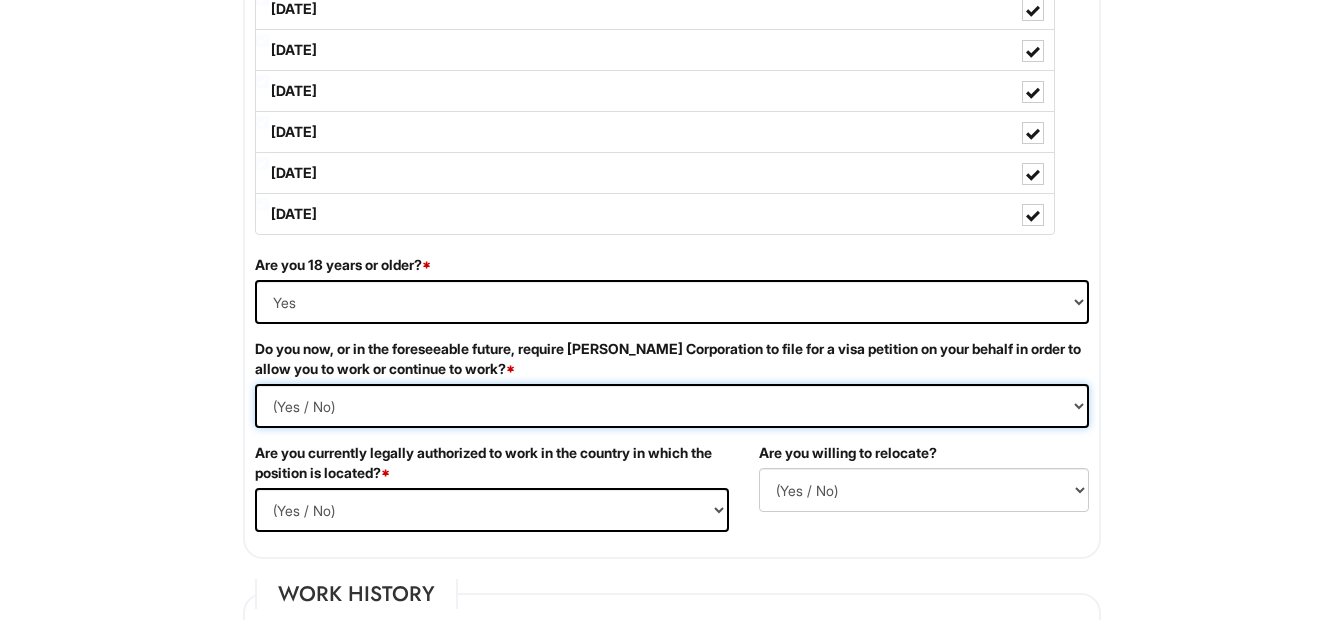 click on "(Yes / No) Yes No" at bounding box center [672, 406] 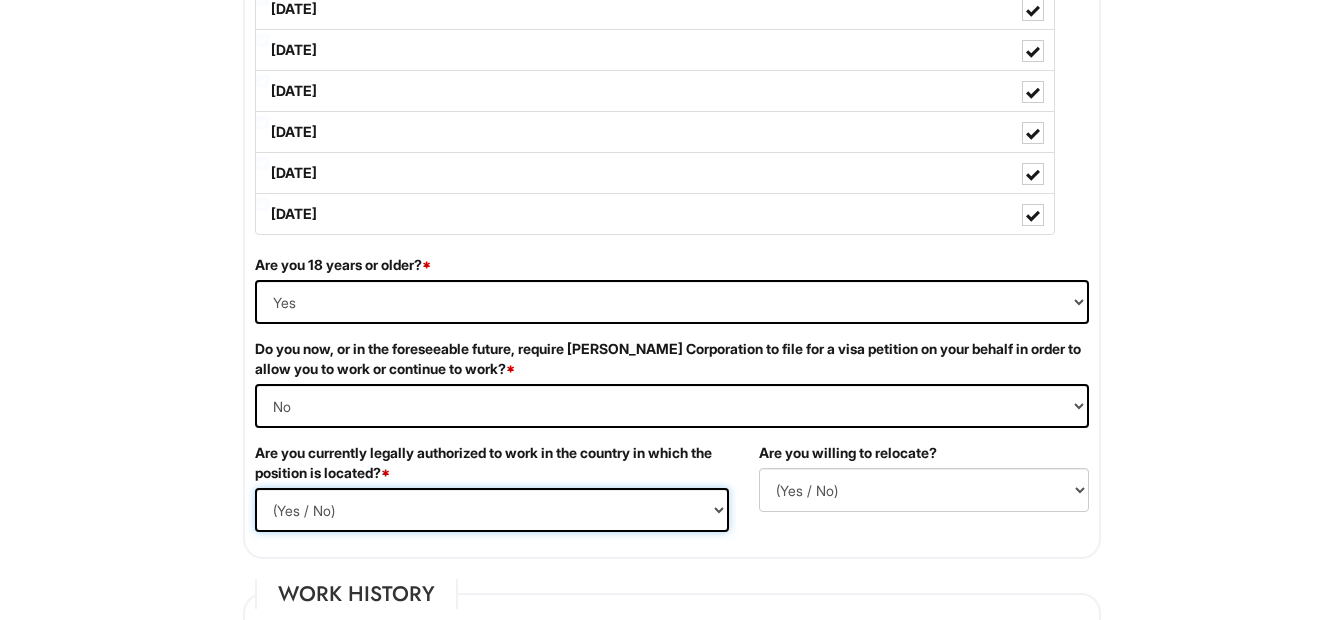 click on "(Yes / No) Yes No" at bounding box center (492, 510) 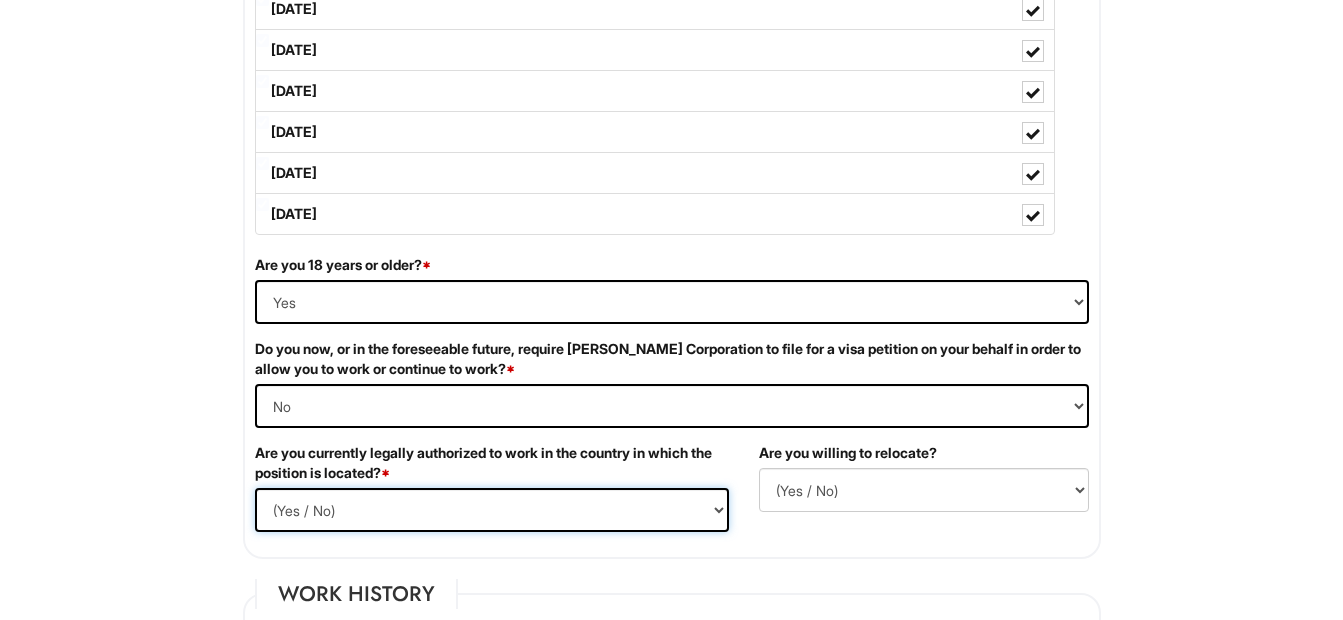 select on "Yes" 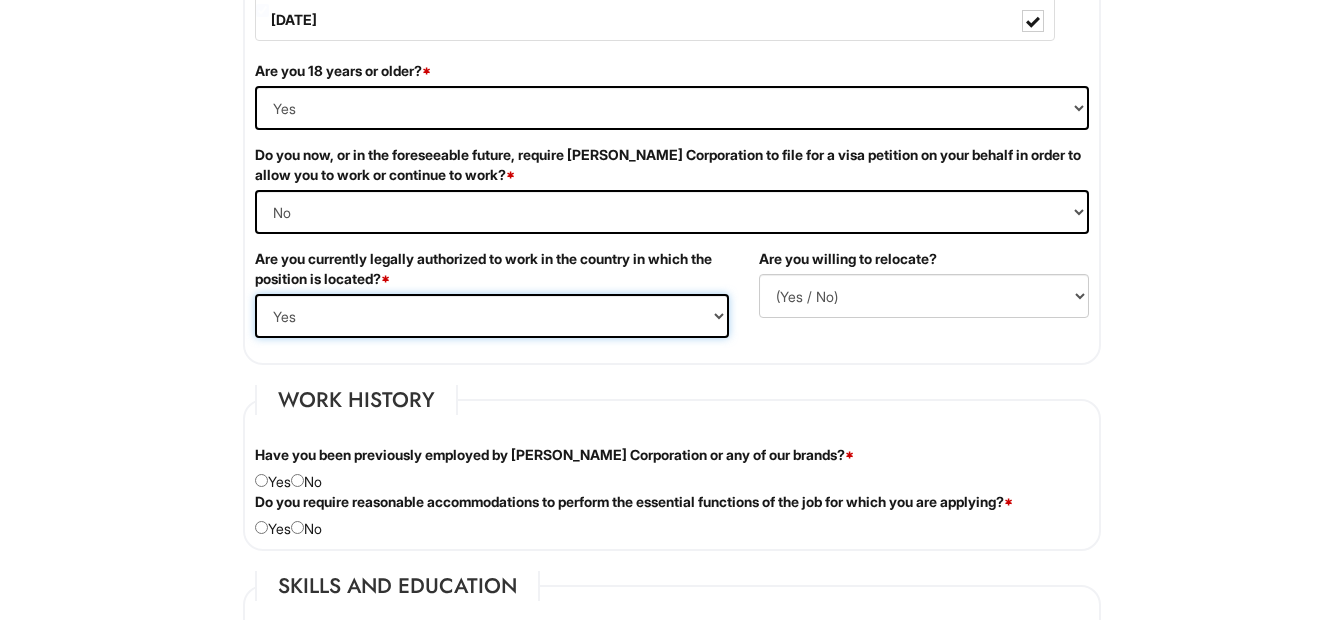 scroll, scrollTop: 1300, scrollLeft: 0, axis: vertical 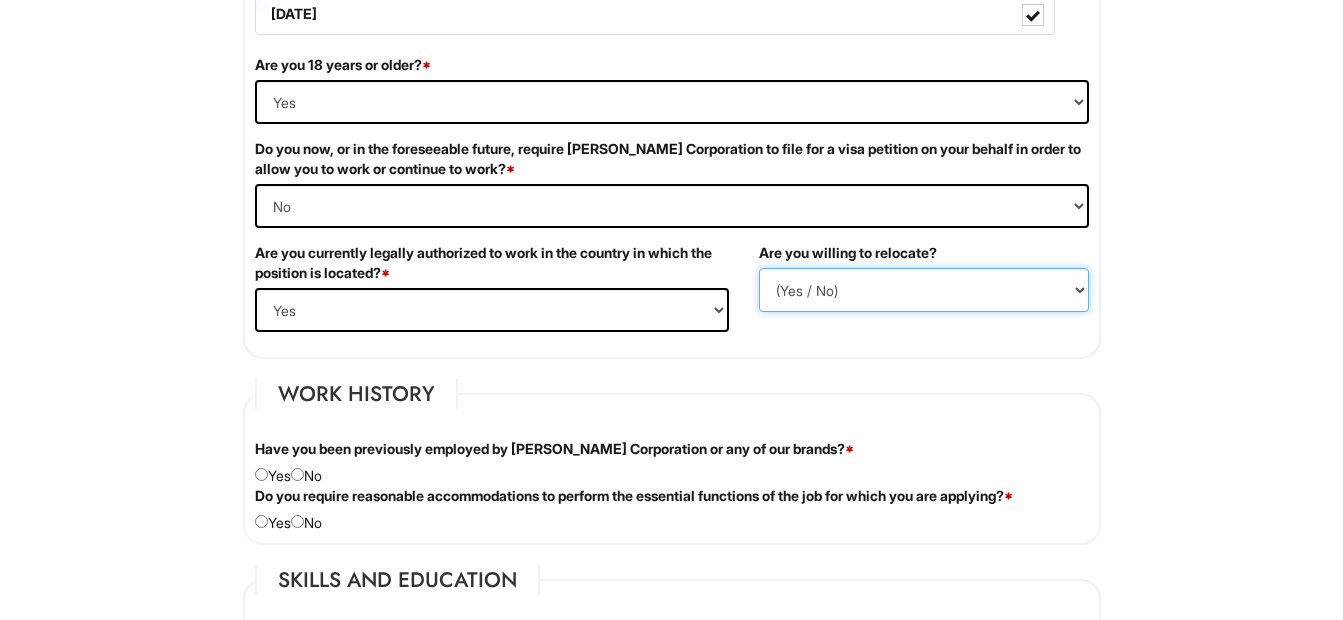 click on "(Yes / No) No Yes" at bounding box center [924, 290] 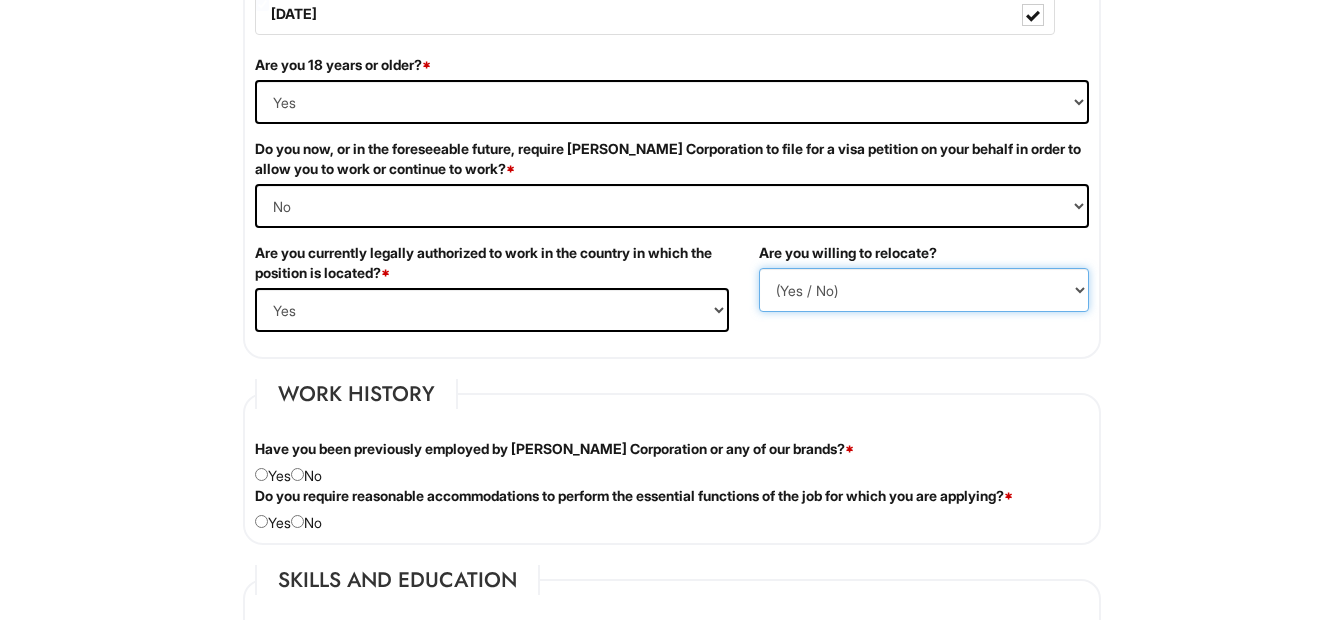 select on "Y" 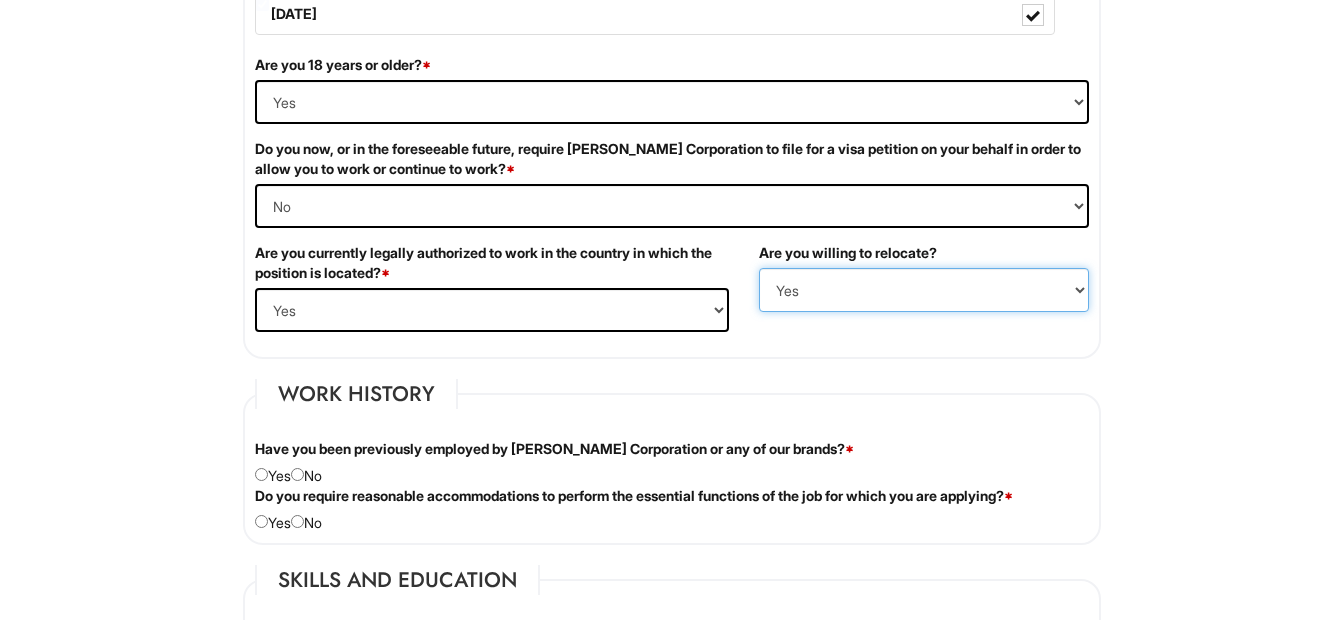 scroll, scrollTop: 1400, scrollLeft: 0, axis: vertical 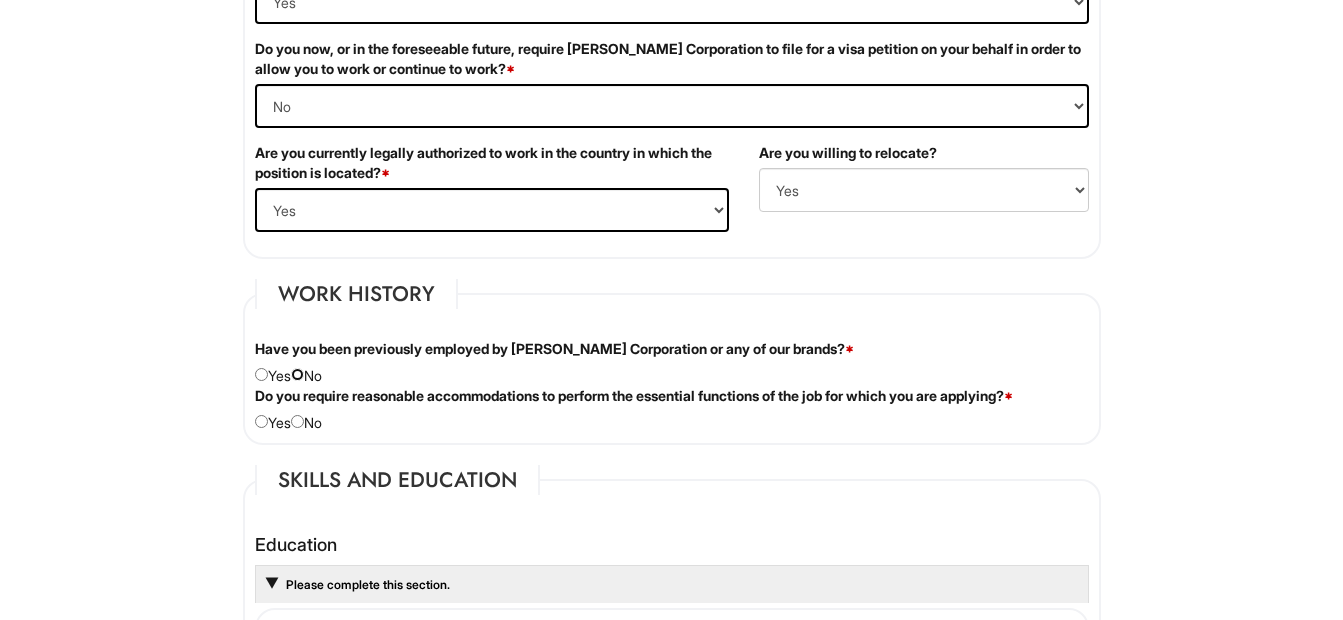 click at bounding box center [297, 374] 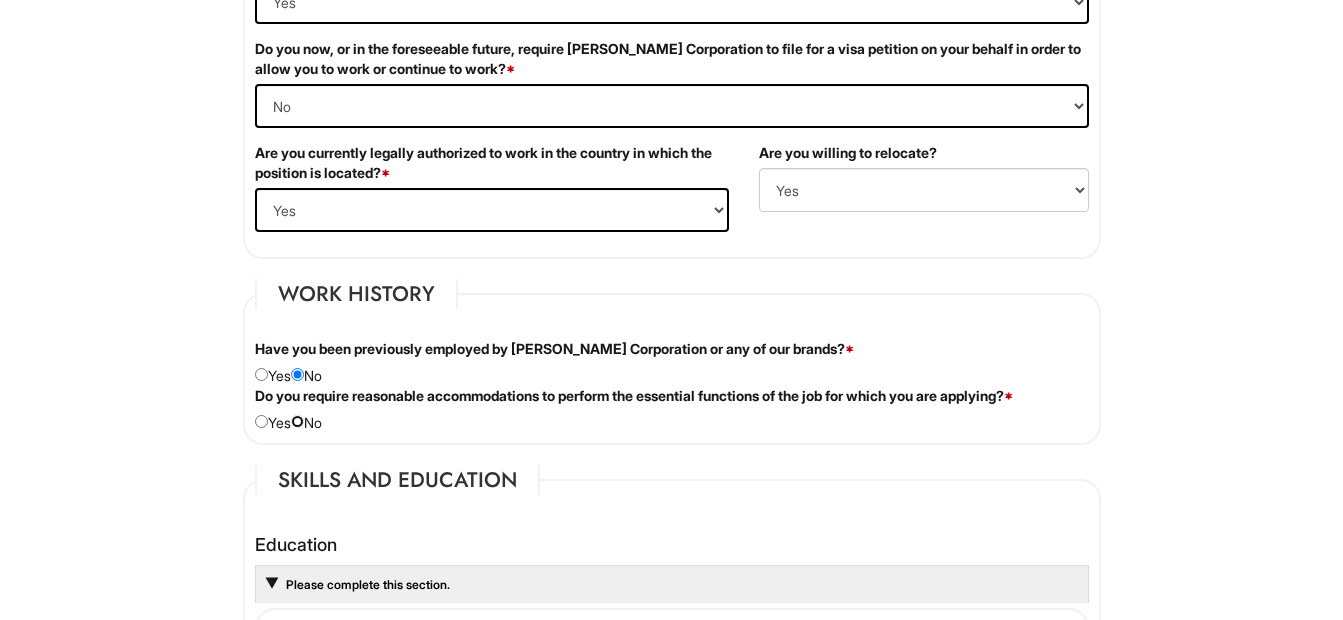 click at bounding box center [297, 421] 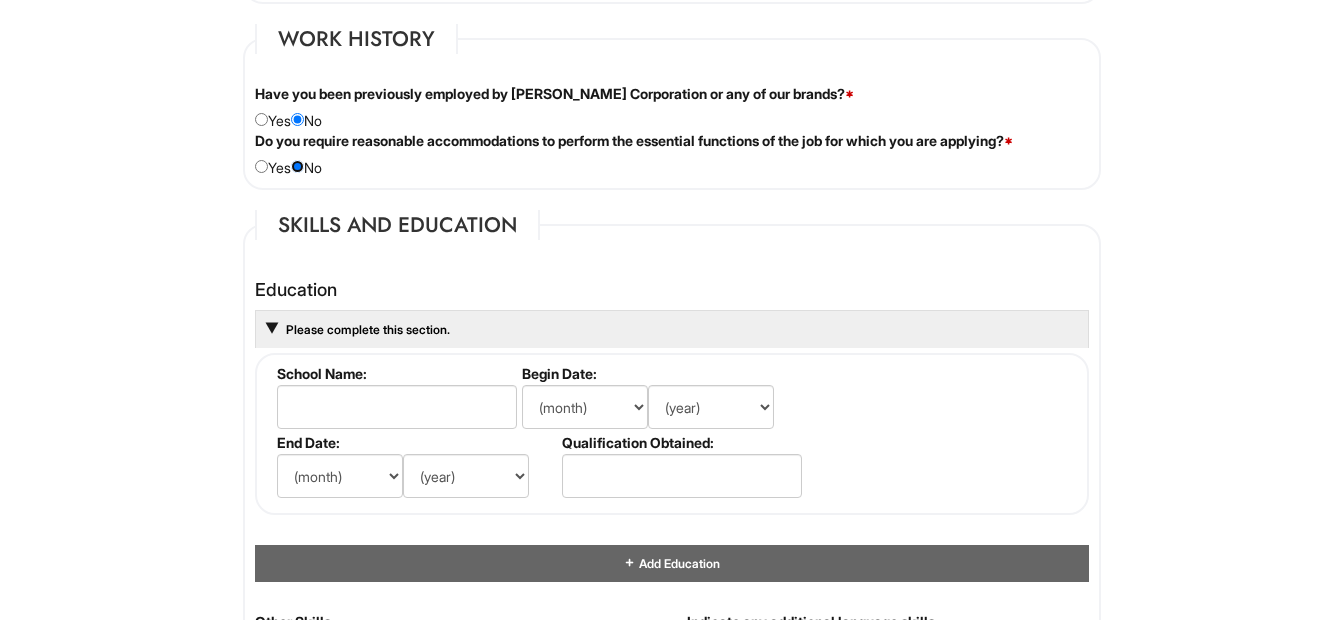 scroll, scrollTop: 1800, scrollLeft: 0, axis: vertical 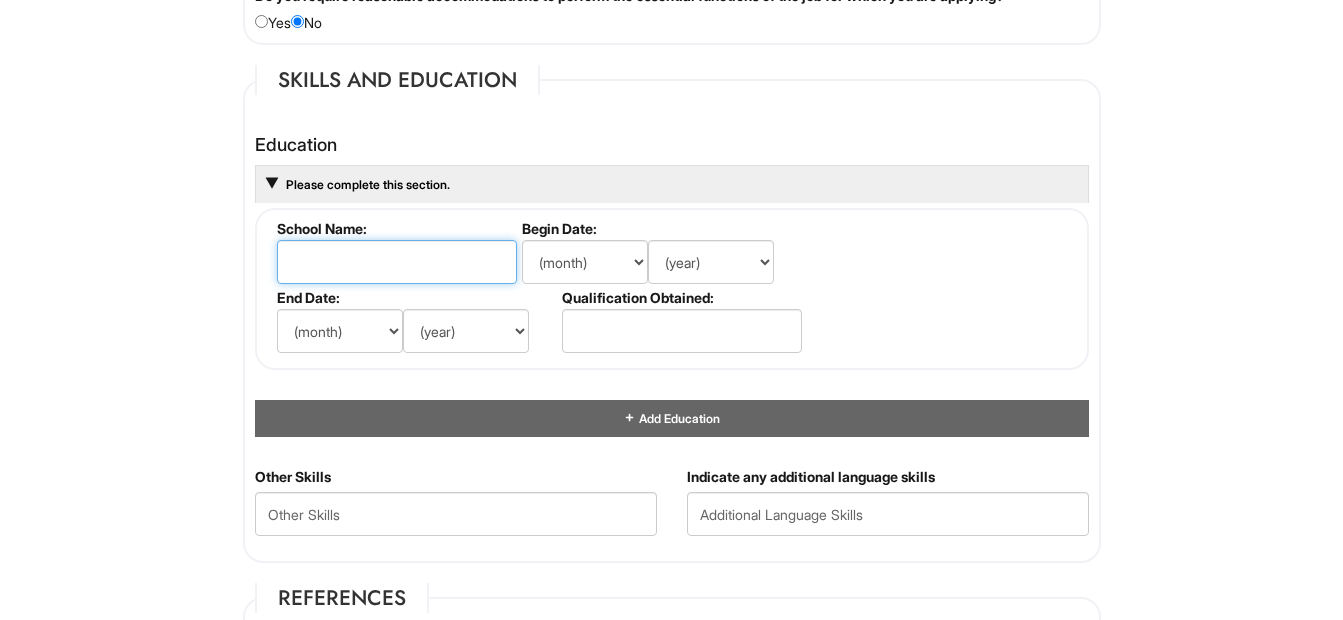 click at bounding box center (397, 262) 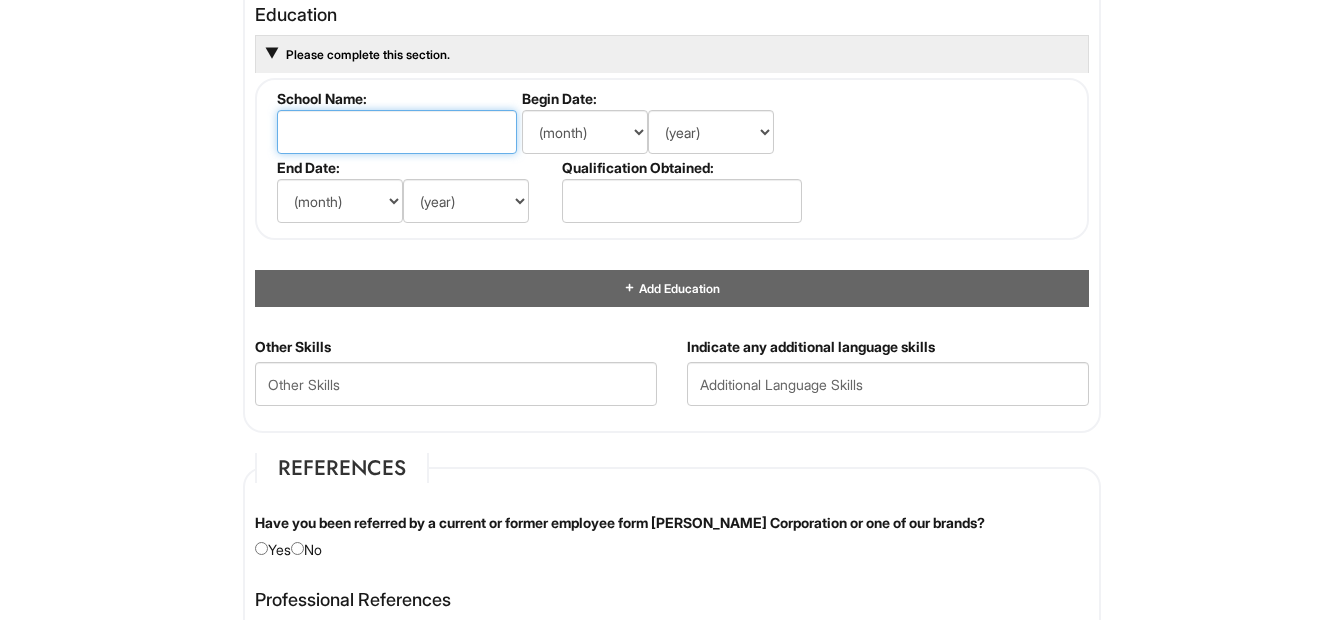 scroll, scrollTop: 2200, scrollLeft: 0, axis: vertical 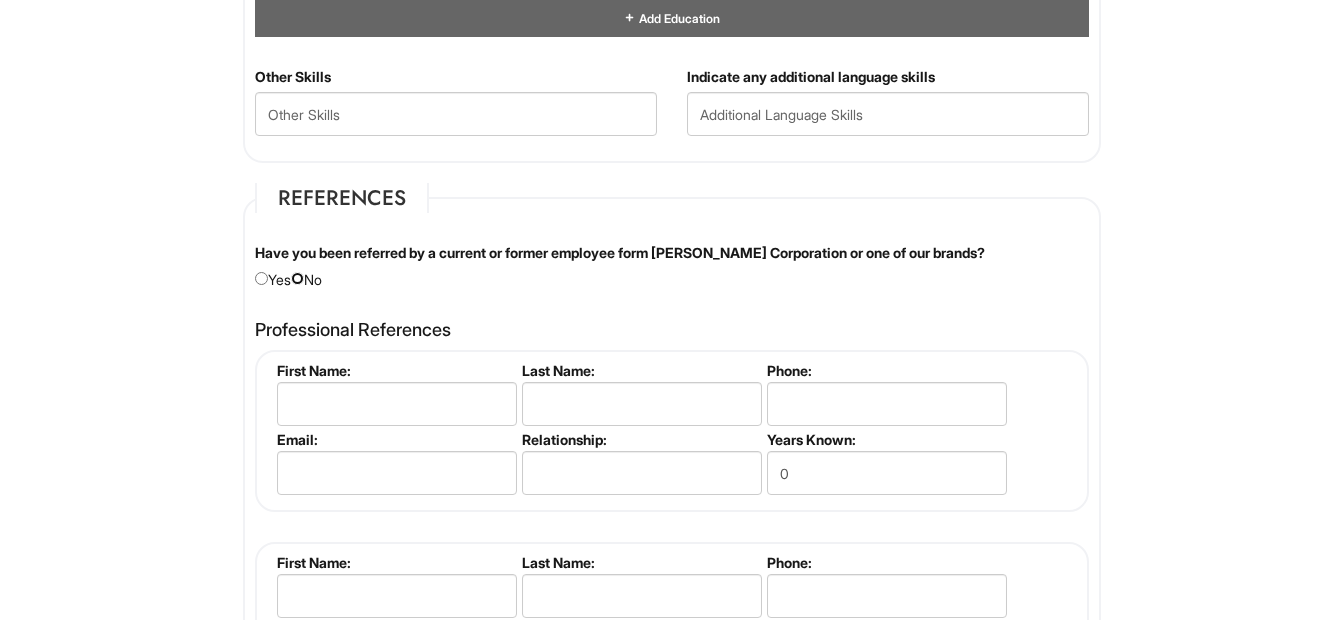 click at bounding box center [297, 278] 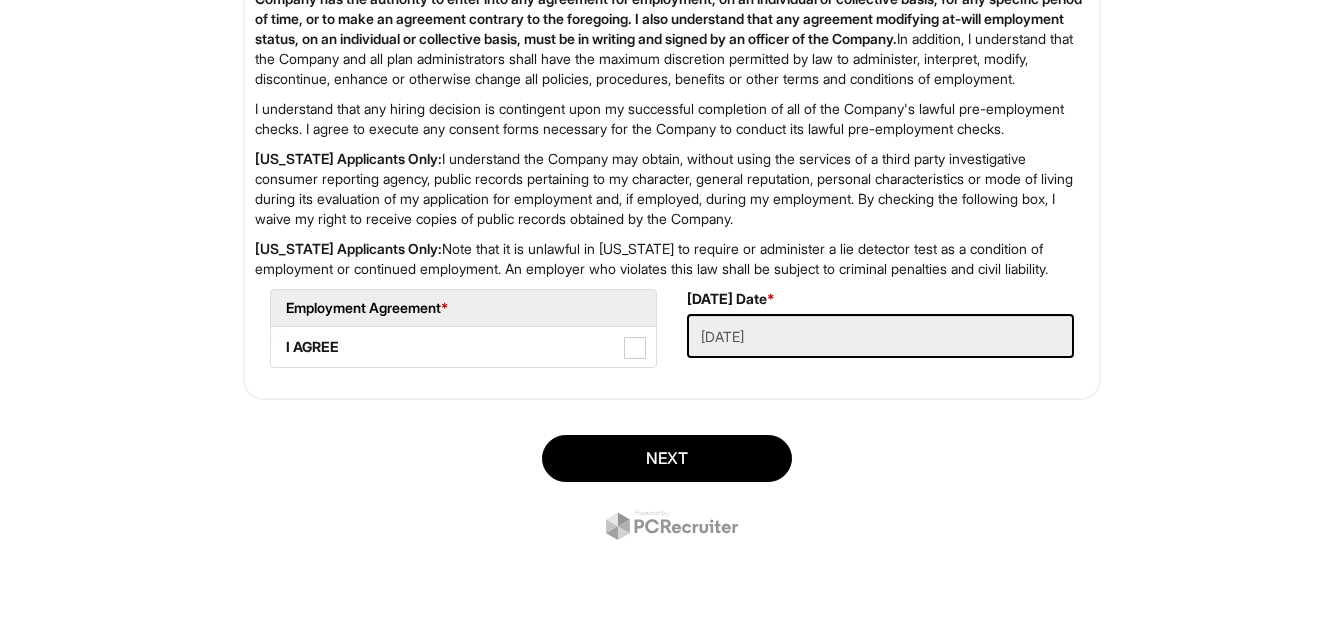 scroll, scrollTop: 3367, scrollLeft: 0, axis: vertical 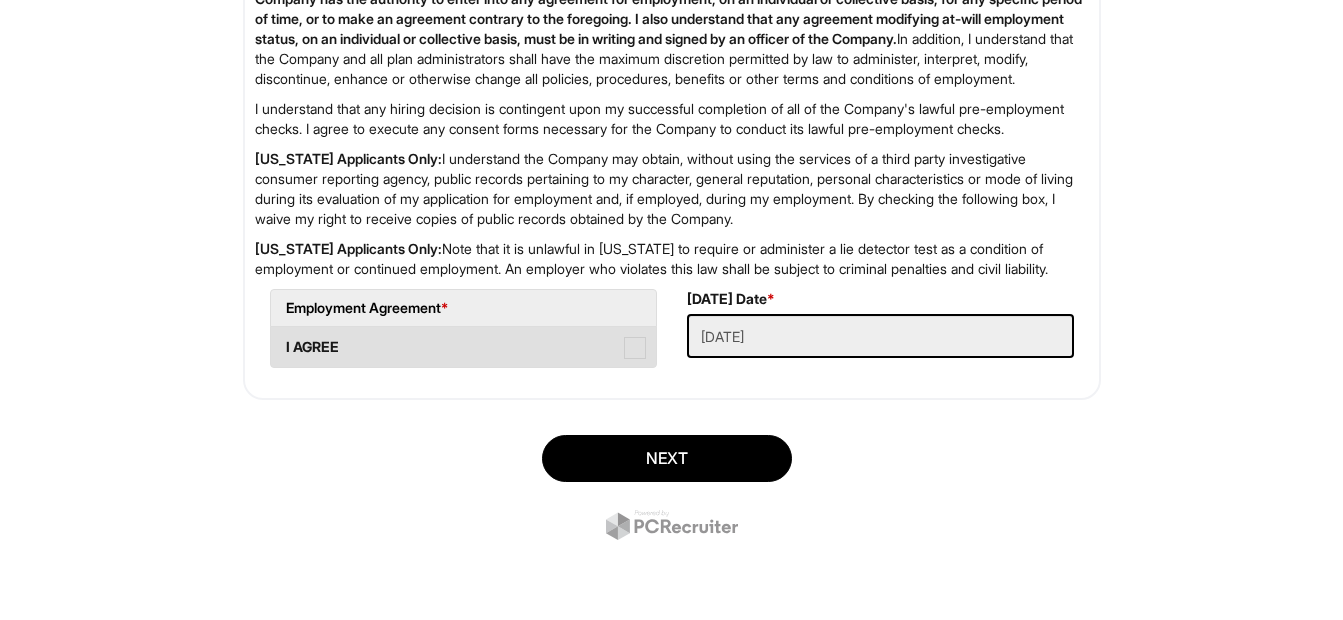 click on "I AGREE" at bounding box center (463, 347) 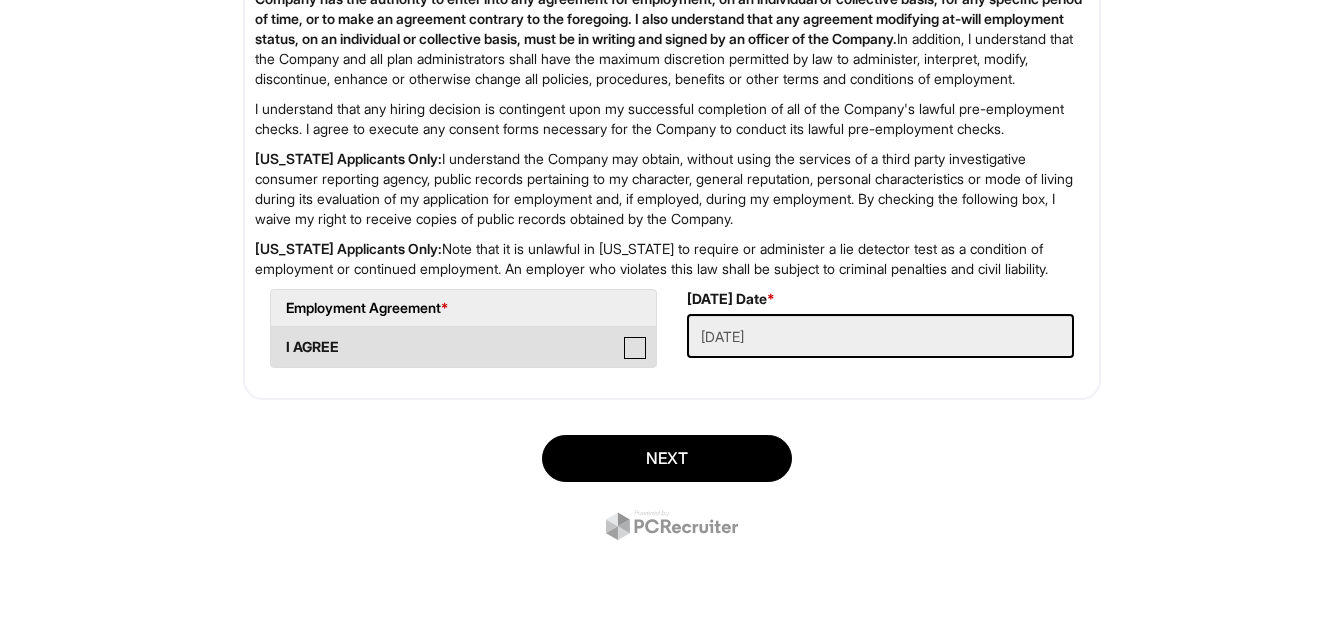 click on "I AGREE" at bounding box center (277, 337) 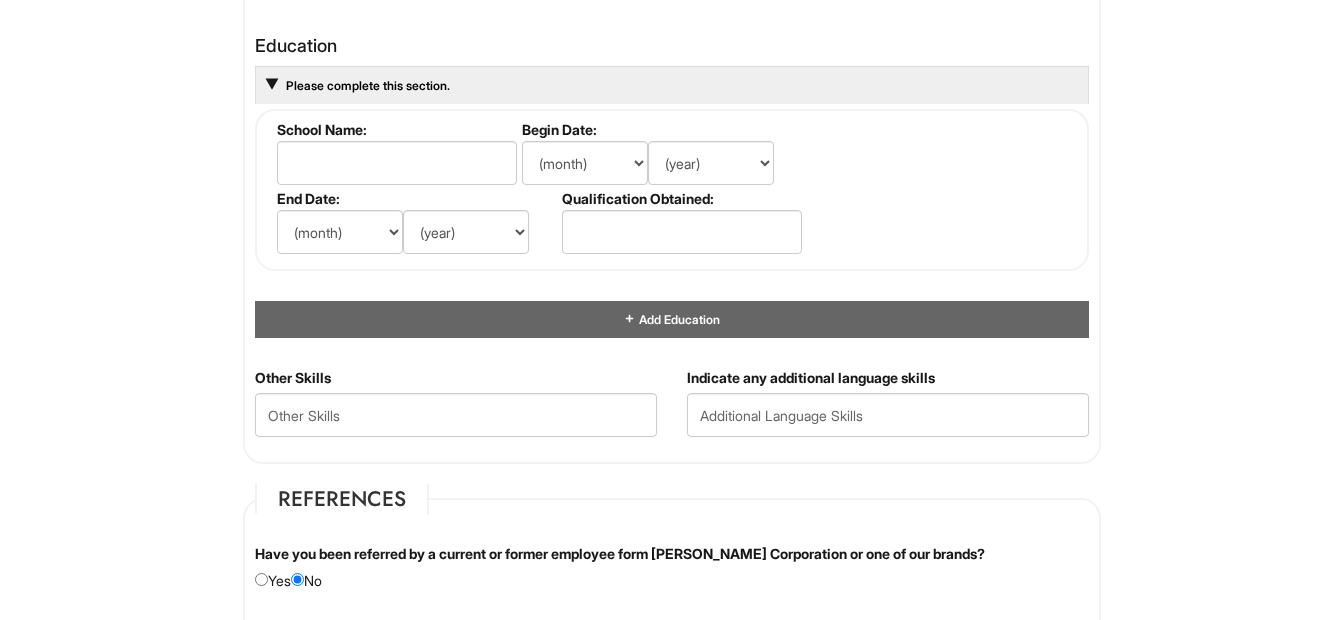 scroll, scrollTop: 1767, scrollLeft: 0, axis: vertical 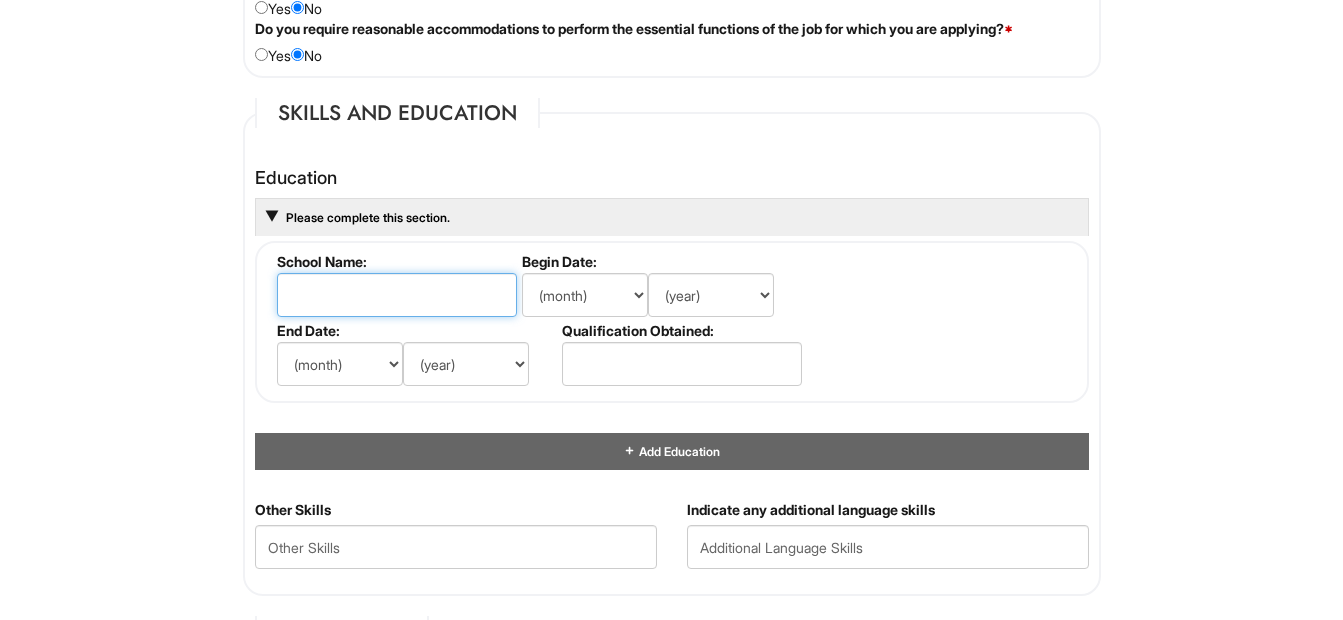 click at bounding box center [397, 295] 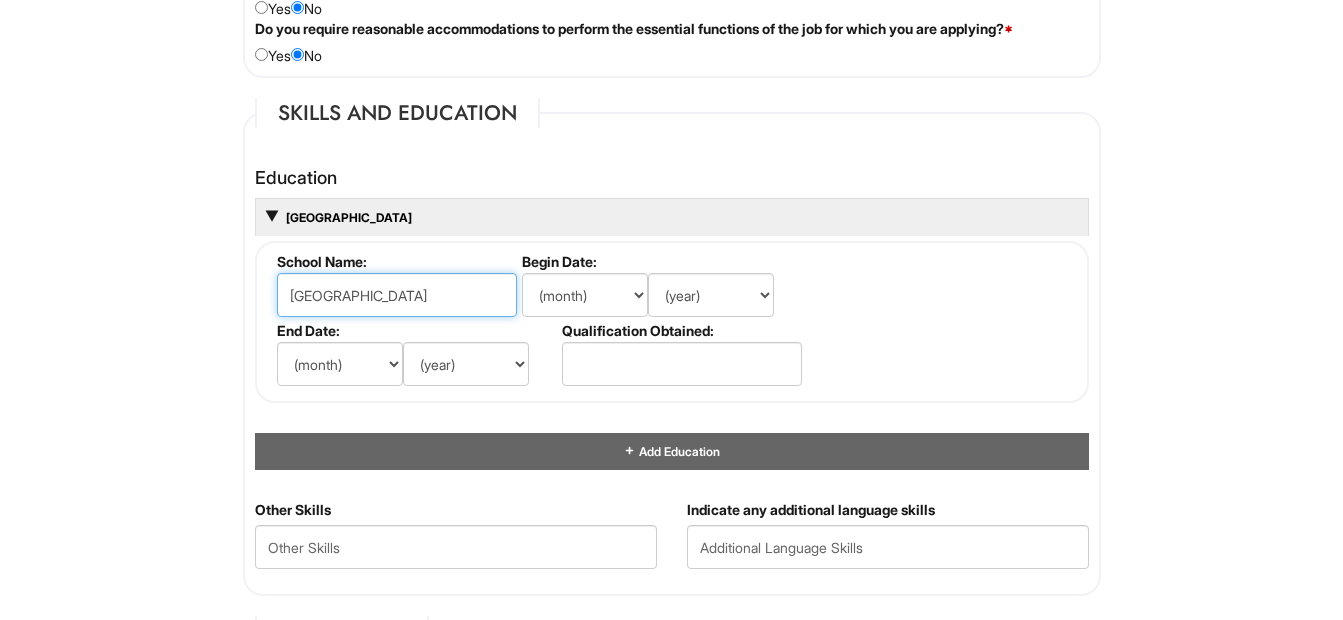 type on "weslaco high school" 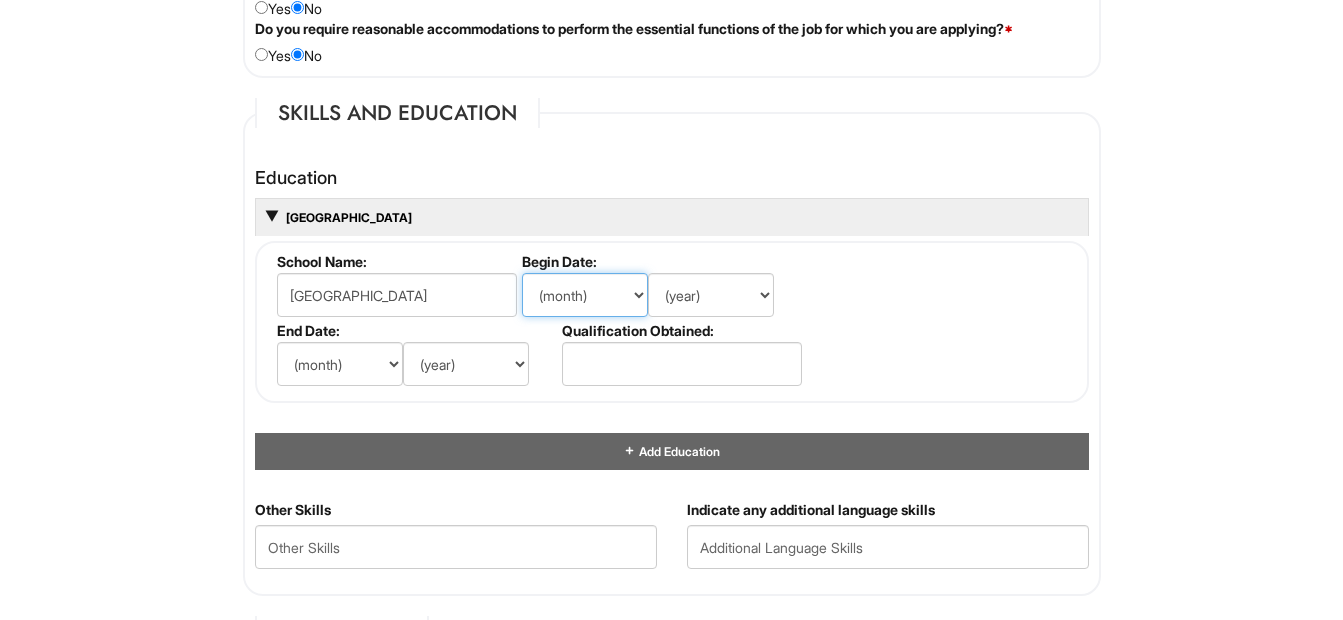 click on "(month) Jan Feb Mar Apr May Jun Jul Aug Sep Oct Nov Dec" at bounding box center (585, 295) 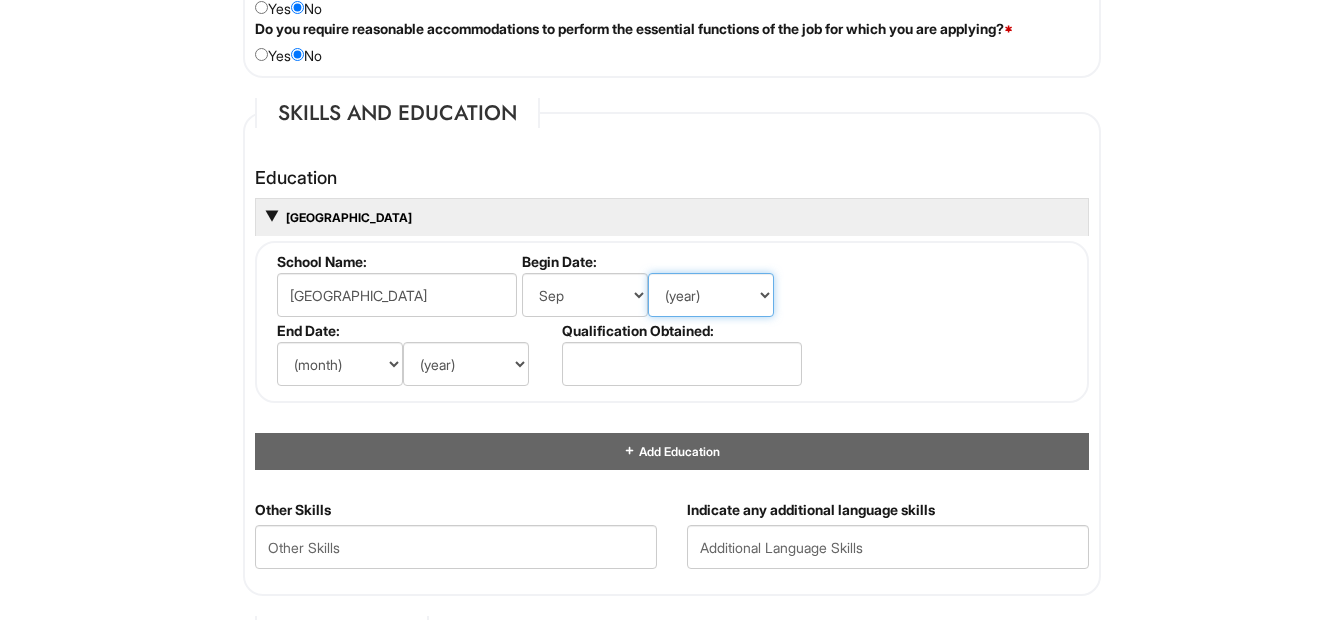 click on "(year) 2029 2028 2027 2026 2025 2024 2023 2022 2021 2020 2019 2018 2017 2016 2015 2014 2013 2012 2011 2010 2009 2008 2007 2006 2005 2004 2003 2002 2001 2000 1999 1998 1997 1996 1995 1994 1993 1992 1991 1990 1989 1988 1987 1986 1985 1984 1983 1982 1981 1980 1979 1978 1977 1976 1975 1974 1973 1972 1971 1970 1969 1968 1967 1966 1965 1964 1963 1962 1961 1960 1959 1958 1957 1956 1955 1954 1953 1952 1951 1950 1949 1948 1947 1946  --  2030 2031 2032 2033 2034 2035 2036 2037 2038 2039 2040 2041 2042 2043 2044 2045 2046 2047 2048 2049 2050 2051 2052 2053 2054 2055 2056 2057 2058 2059 2060 2061 2062 2063 2064" at bounding box center [711, 295] 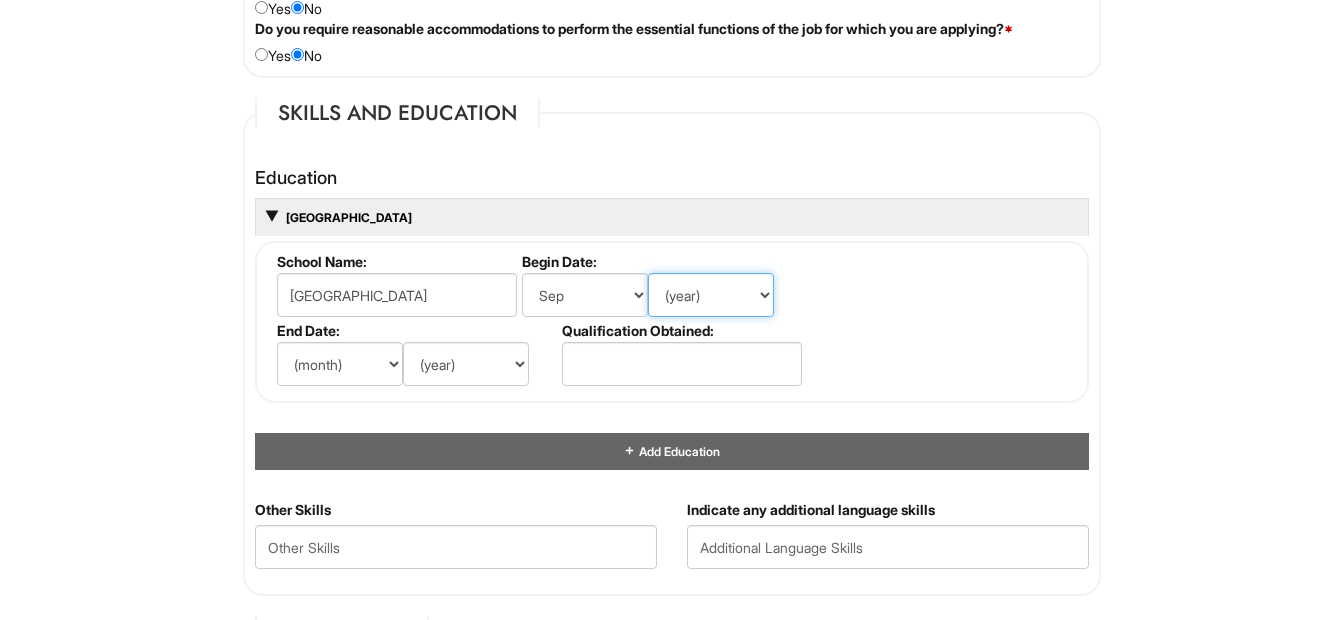 select on "1998" 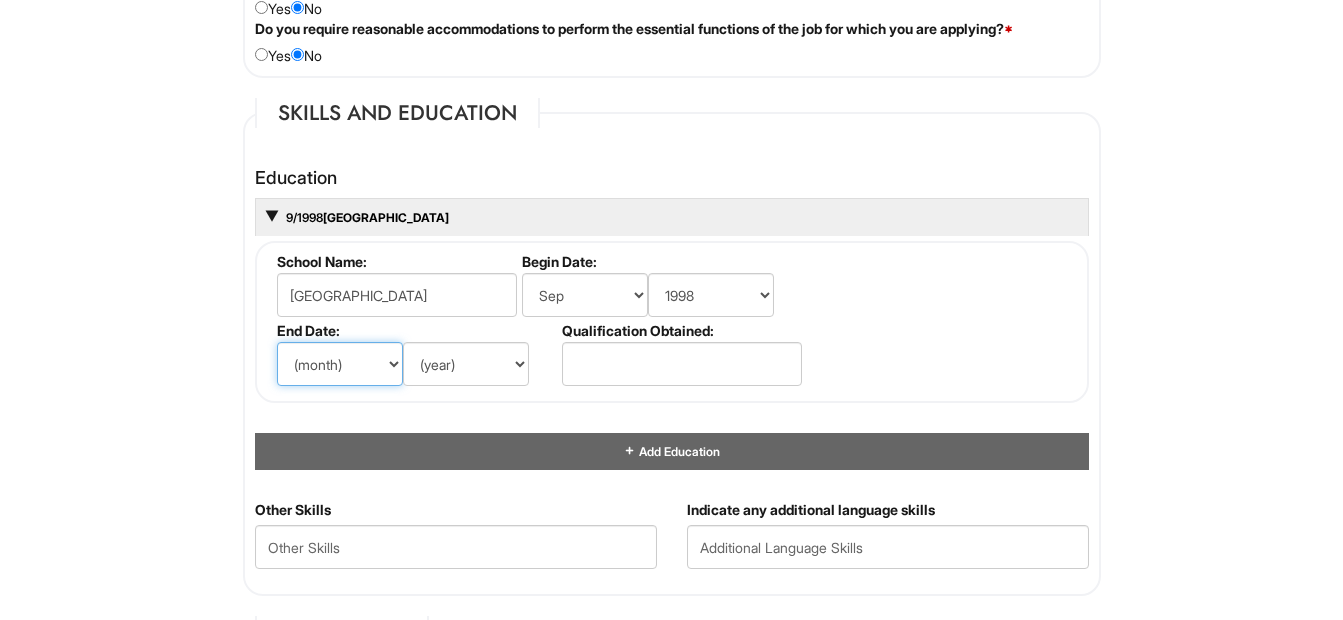 click on "(month) Jan Feb Mar Apr May Jun Jul Aug Sep Oct Nov Dec" at bounding box center [340, 364] 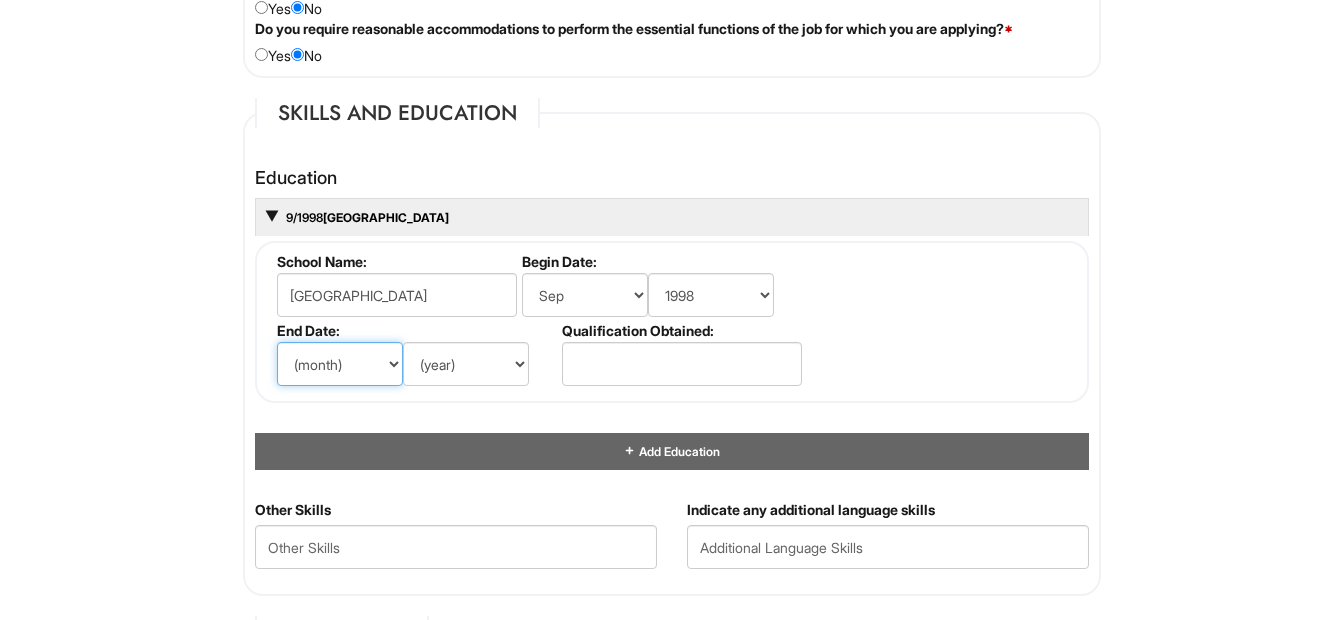 select on "5" 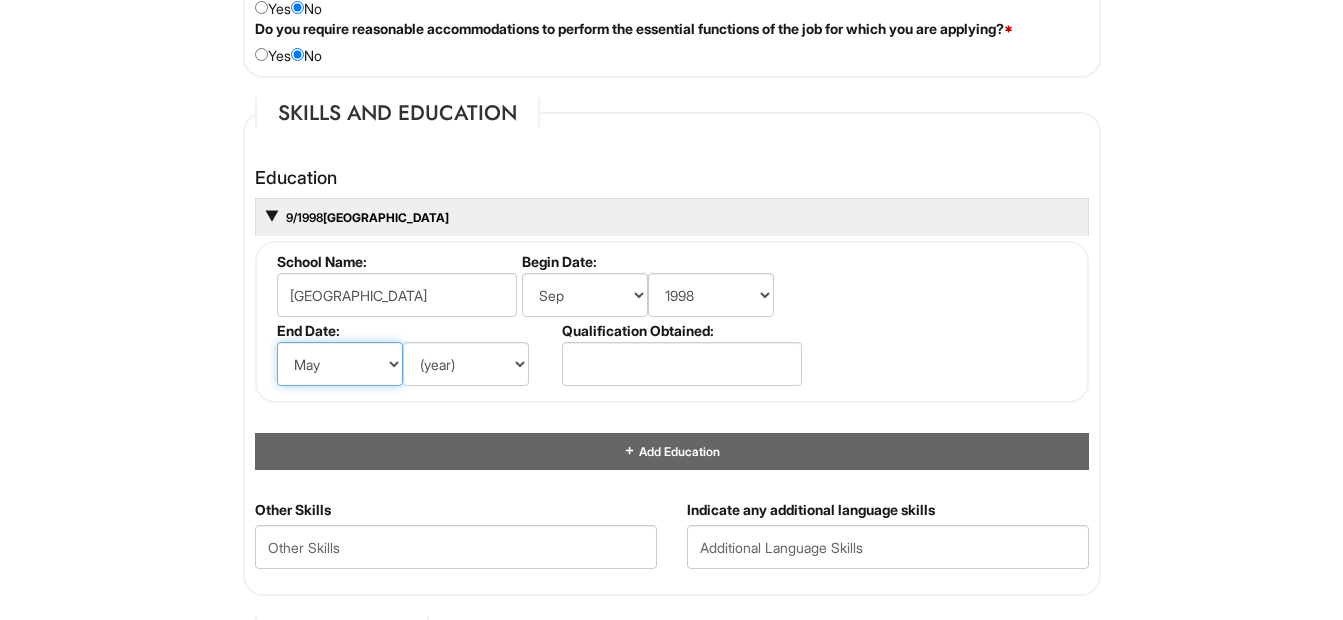 click on "(month) Jan Feb Mar Apr May Jun Jul Aug Sep Oct Nov Dec" at bounding box center (340, 364) 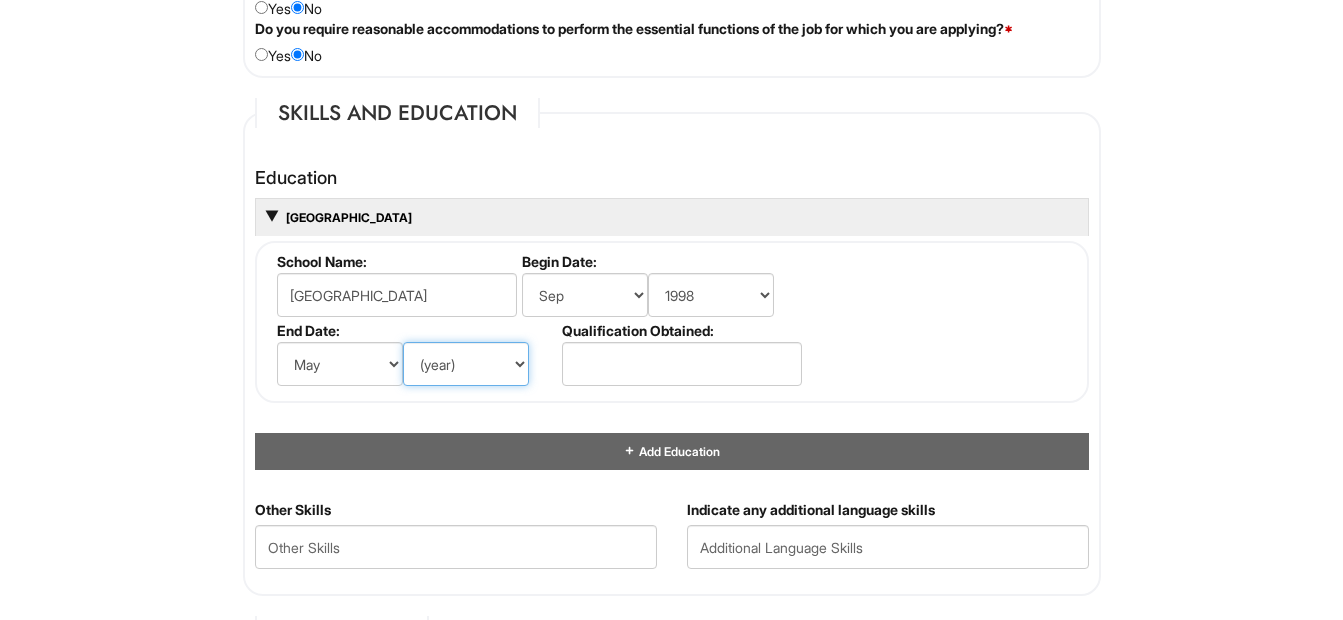 click on "(year) 2029 2028 2027 2026 2025 2024 2023 2022 2021 2020 2019 2018 2017 2016 2015 2014 2013 2012 2011 2010 2009 2008 2007 2006 2005 2004 2003 2002 2001 2000 1999 1998 1997 1996 1995 1994 1993 1992 1991 1990 1989 1988 1987 1986 1985 1984 1983 1982 1981 1980 1979 1978 1977 1976 1975 1974 1973 1972 1971 1970 1969 1968 1967 1966 1965 1964 1963 1962 1961 1960 1959 1958 1957 1956 1955 1954 1953 1952 1951 1950 1949 1948 1947 1946  --  2030 2031 2032 2033 2034 2035 2036 2037 2038 2039 2040 2041 2042 2043 2044 2045 2046 2047 2048 2049 2050 2051 2052 2053 2054 2055 2056 2057 2058 2059 2060 2061 2062 2063 2064" at bounding box center (466, 364) 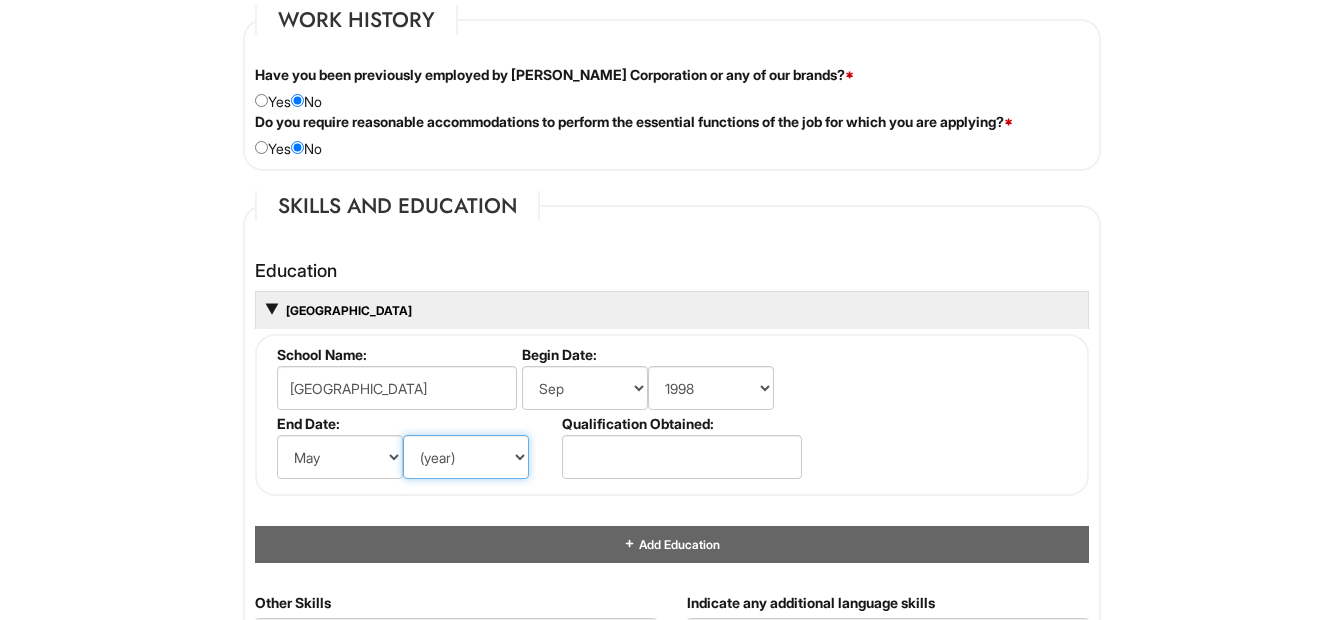 scroll, scrollTop: 1667, scrollLeft: 0, axis: vertical 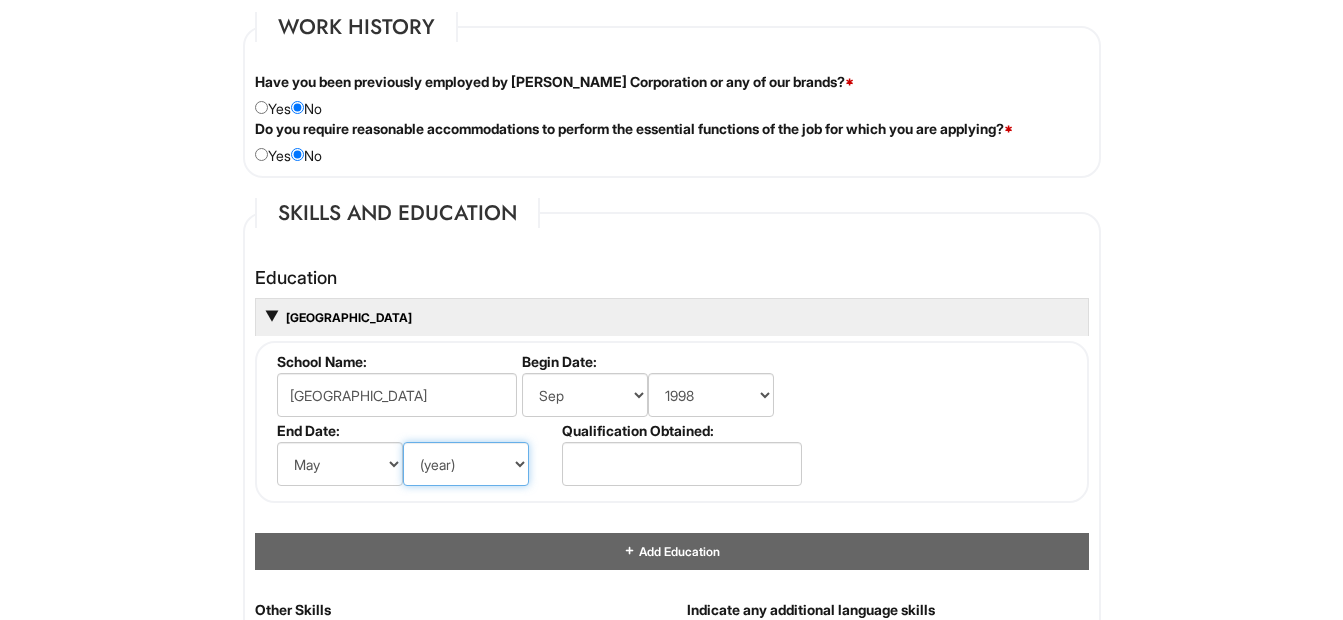 click on "(year) 2029 2028 2027 2026 2025 2024 2023 2022 2021 2020 2019 2018 2017 2016 2015 2014 2013 2012 2011 2010 2009 2008 2007 2006 2005 2004 2003 2002 2001 2000 1999 1998 1997 1996 1995 1994 1993 1992 1991 1990 1989 1988 1987 1986 1985 1984 1983 1982 1981 1980 1979 1978 1977 1976 1975 1974 1973 1972 1971 1970 1969 1968 1967 1966 1965 1964 1963 1962 1961 1960 1959 1958 1957 1956 1955 1954 1953 1952 1951 1950 1949 1948 1947 1946  --  2030 2031 2032 2033 2034 2035 2036 2037 2038 2039 2040 2041 2042 2043 2044 2045 2046 2047 2048 2049 2050 2051 2052 2053 2054 2055 2056 2057 2058 2059 2060 2061 2062 2063 2064" at bounding box center [466, 464] 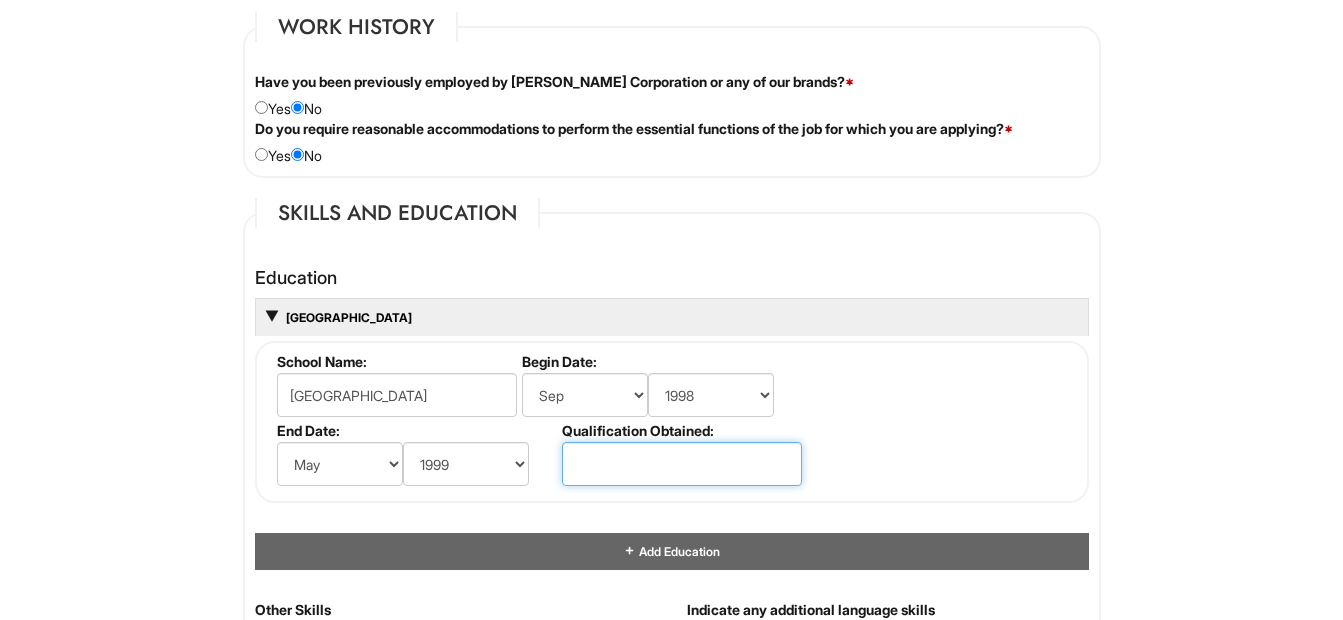 click at bounding box center (682, 464) 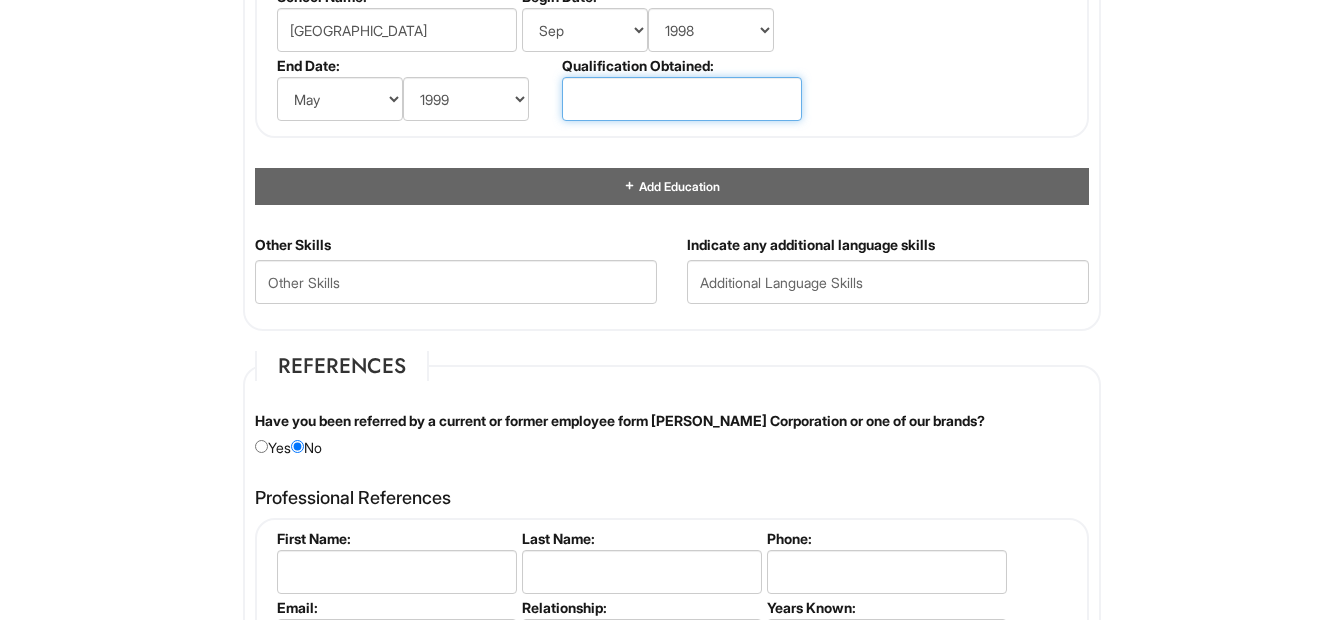 scroll, scrollTop: 2067, scrollLeft: 0, axis: vertical 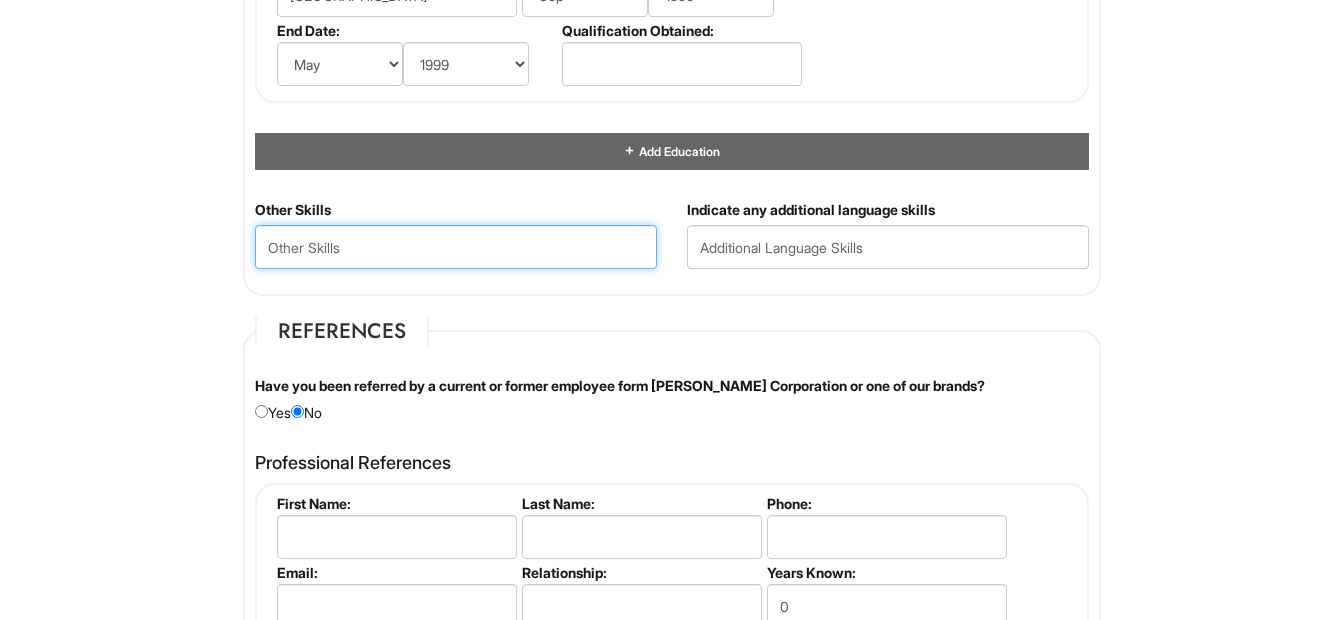click at bounding box center [456, 247] 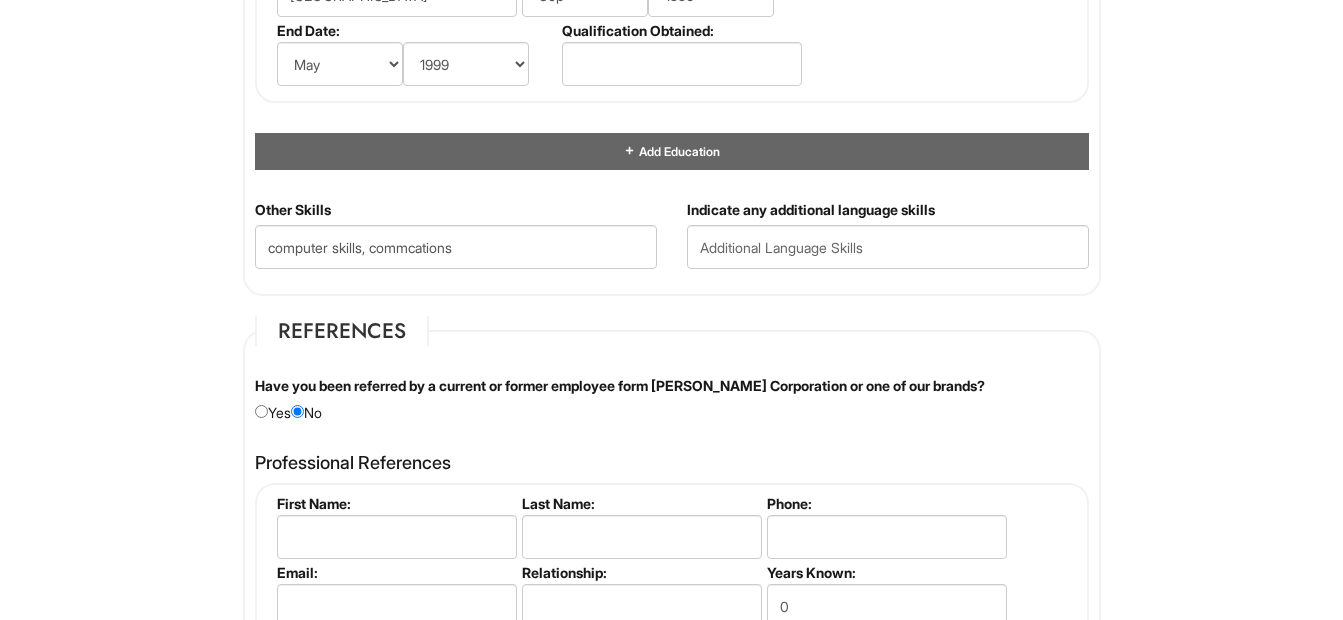 drag, startPoint x: 393, startPoint y: 245, endPoint x: 610, endPoint y: 340, distance: 236.88394 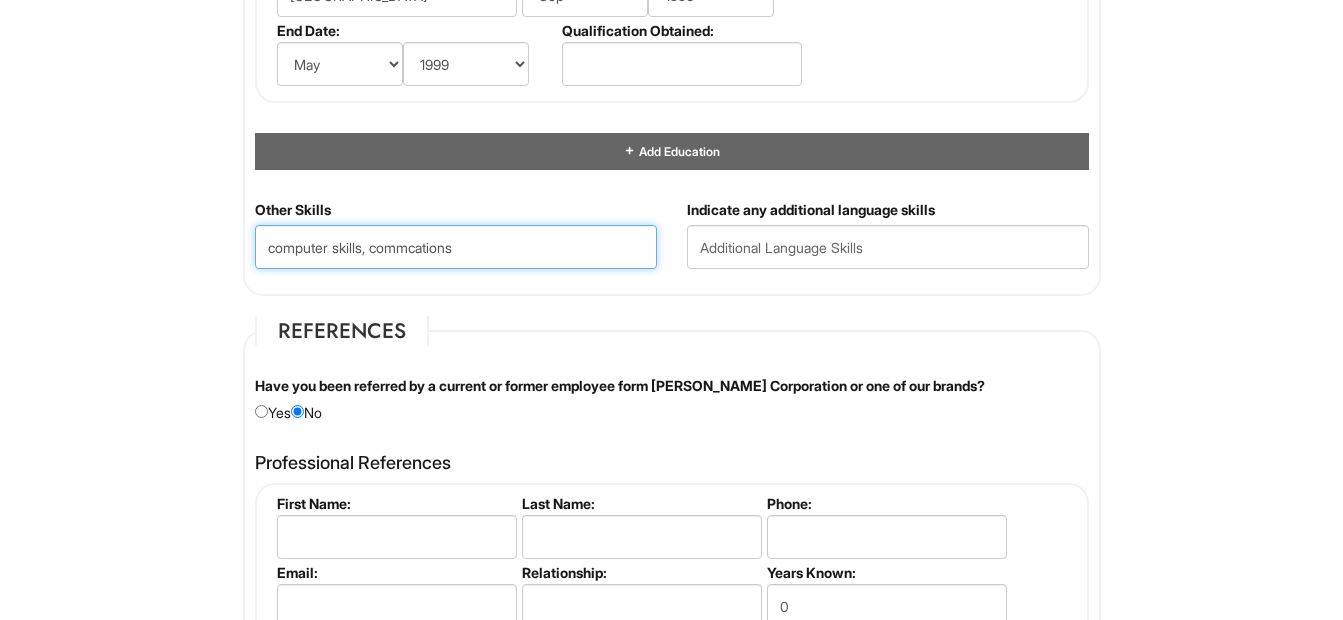 drag, startPoint x: 380, startPoint y: 252, endPoint x: 532, endPoint y: 268, distance: 152.83978 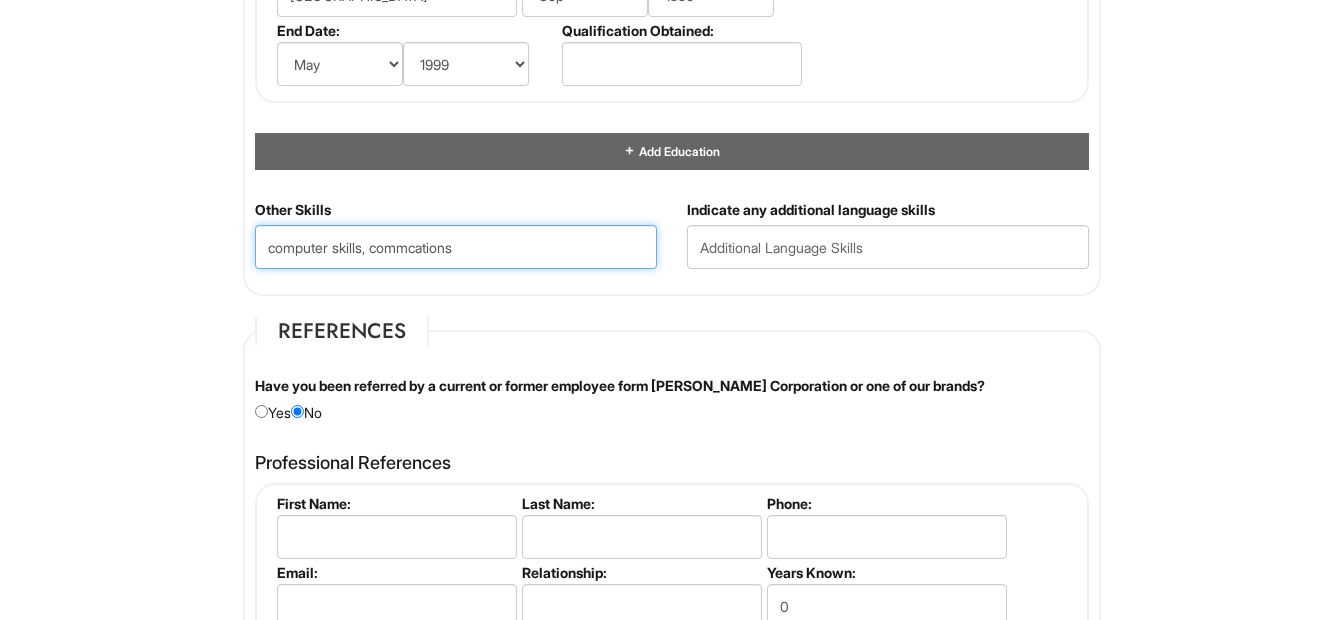 drag, startPoint x: 434, startPoint y: 244, endPoint x: 639, endPoint y: 239, distance: 205.06097 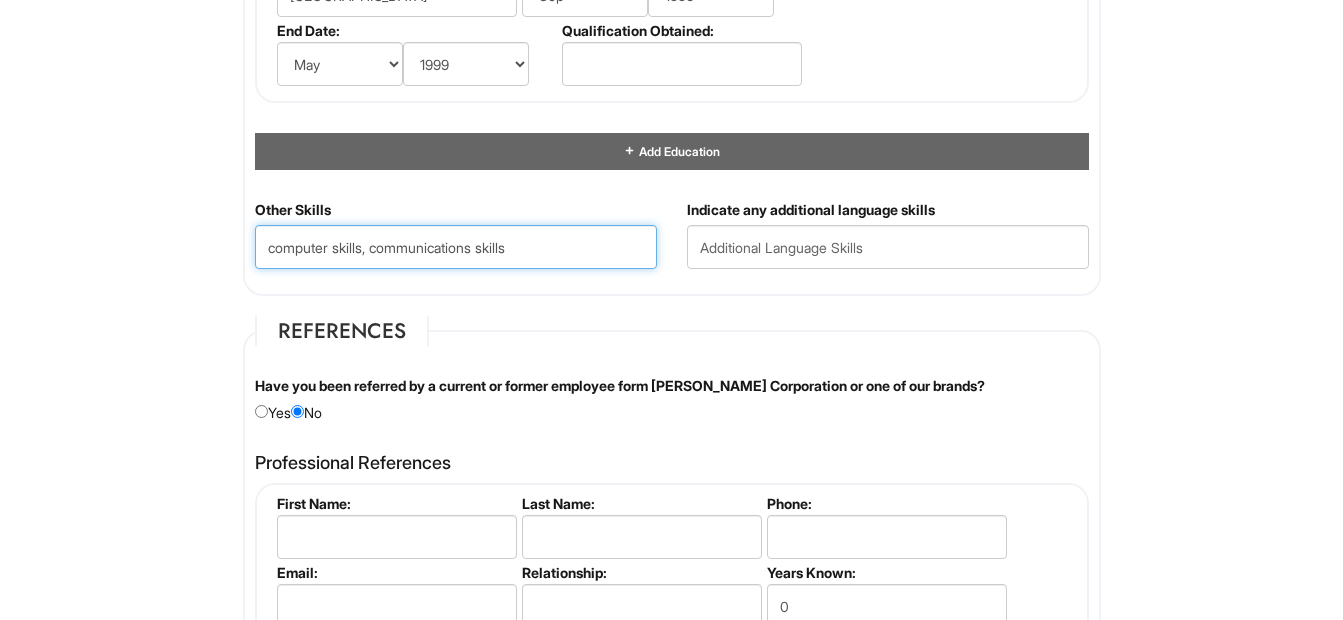 type on "computer skills, communications skills" 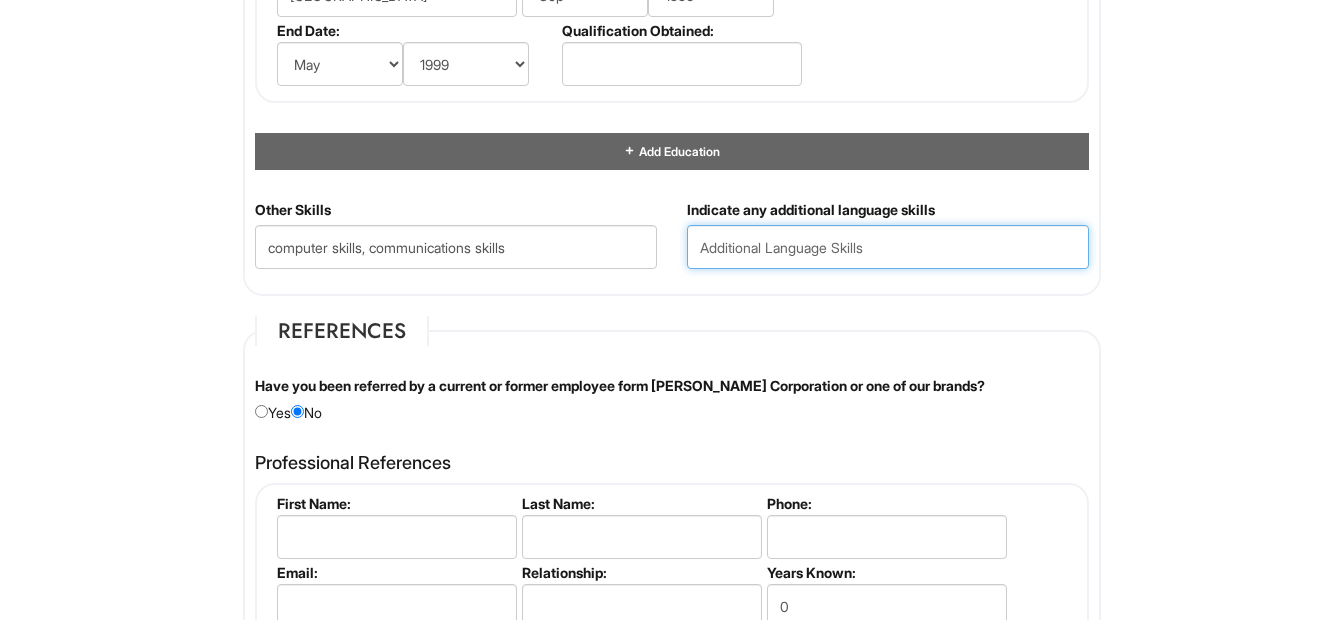 click at bounding box center [888, 247] 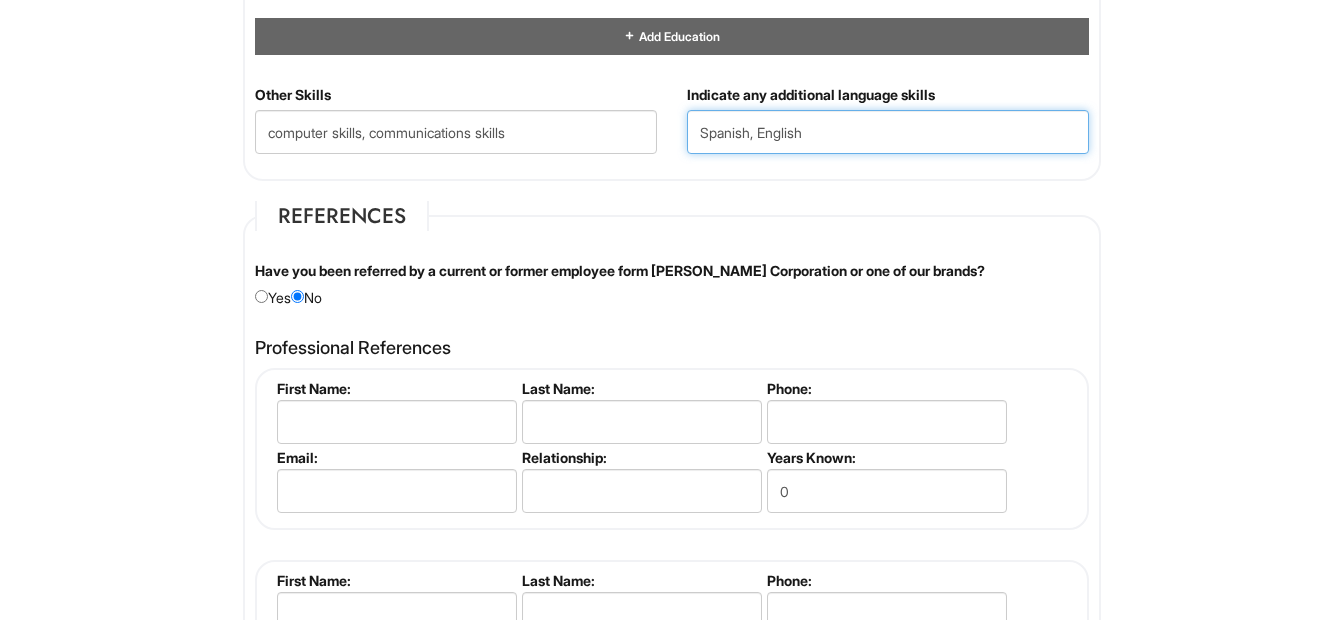 scroll, scrollTop: 2267, scrollLeft: 0, axis: vertical 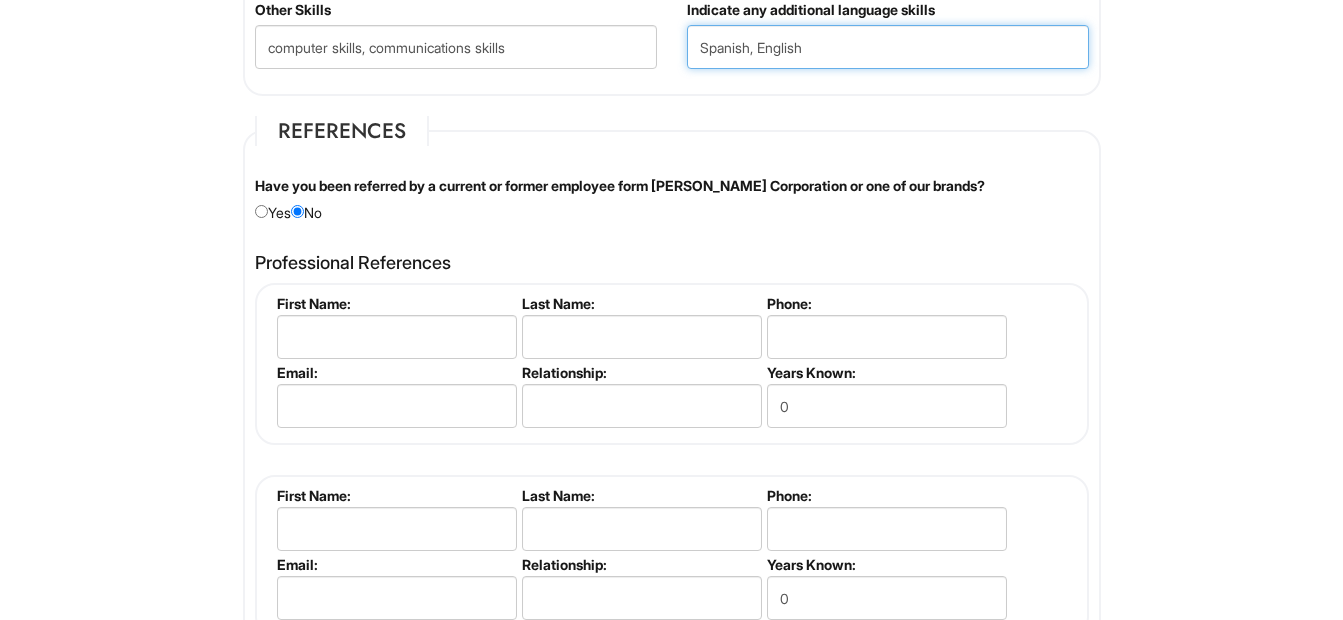type on "Spanish, English" 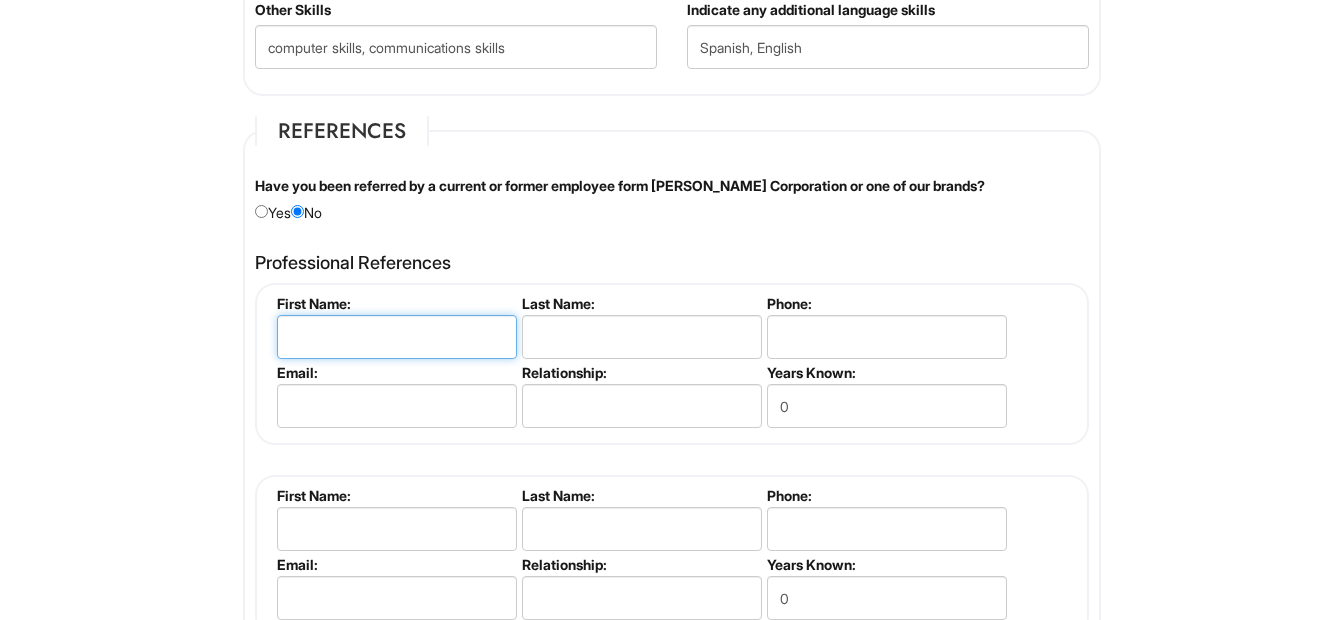 click at bounding box center [397, 337] 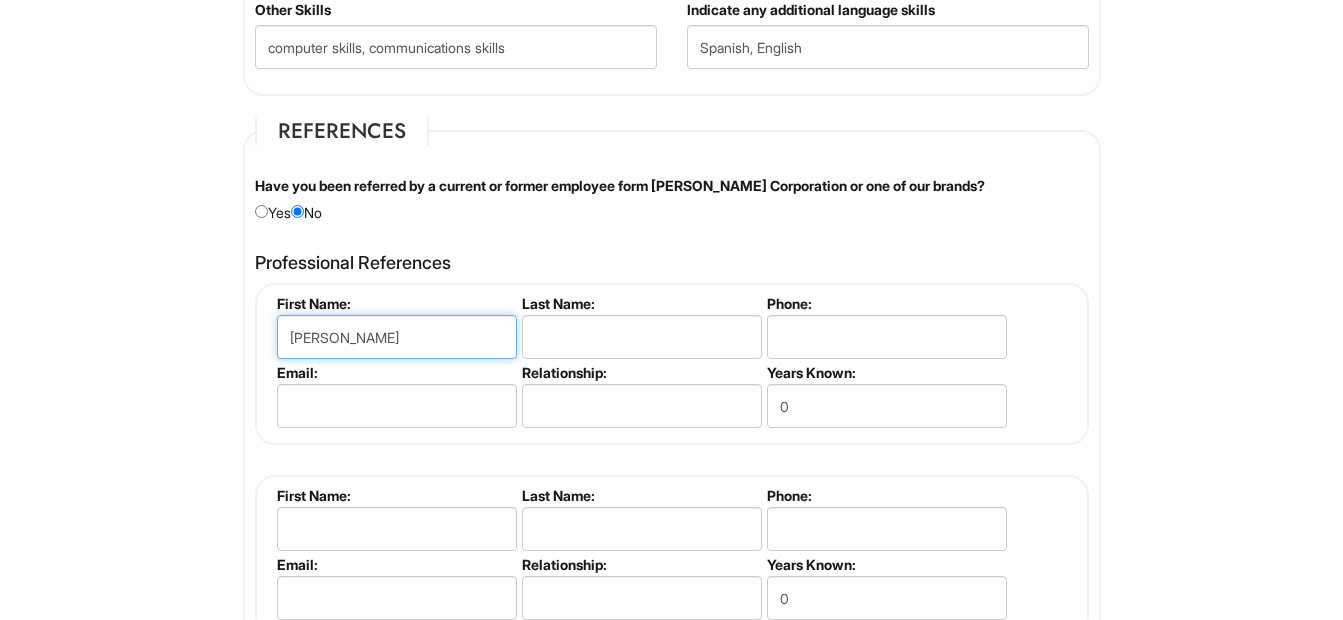 type on "juan" 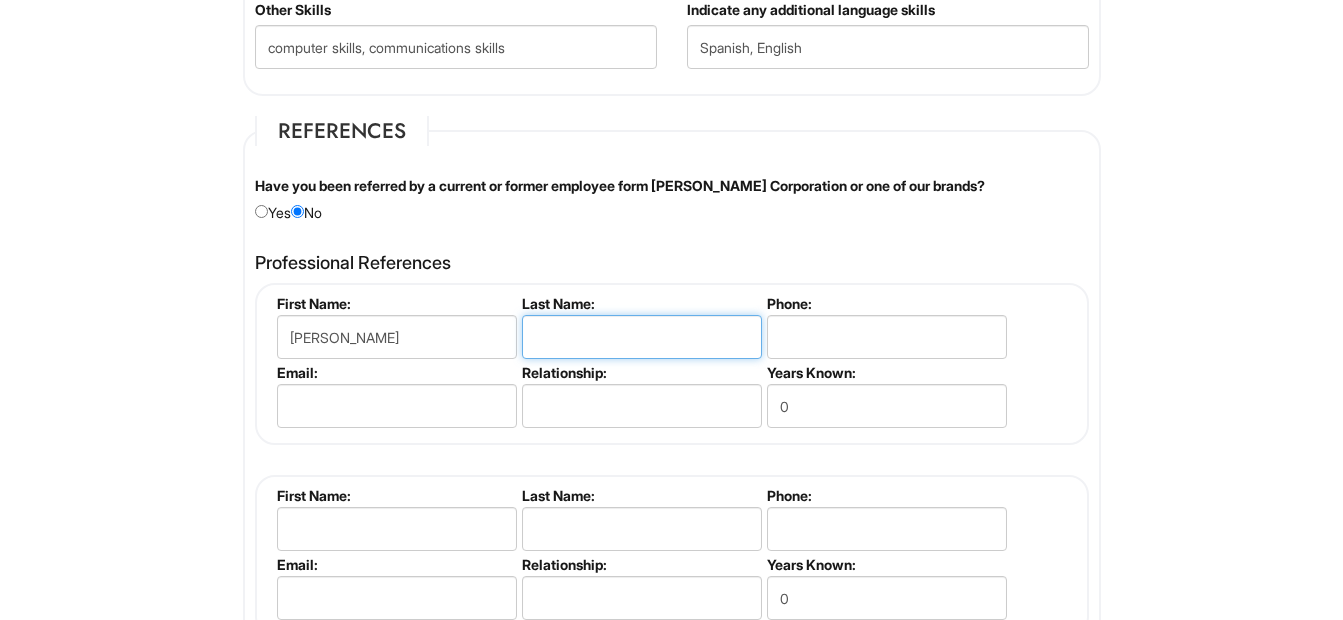 type on "martinez" 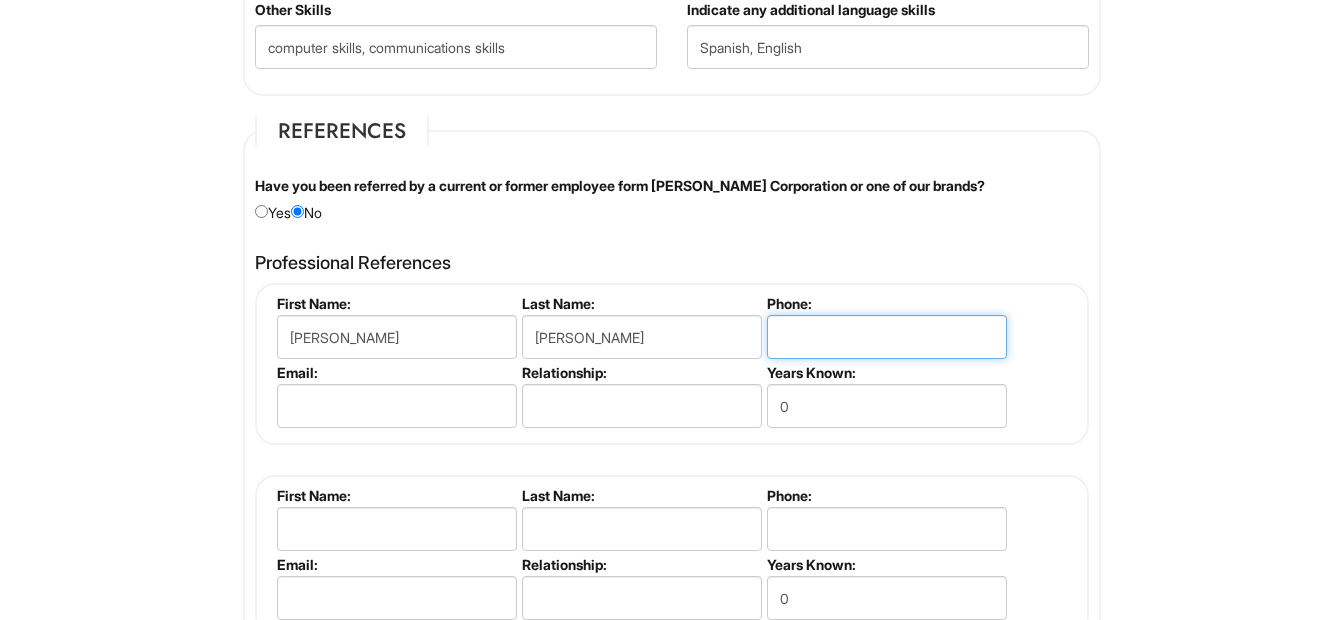 type on "9567567866" 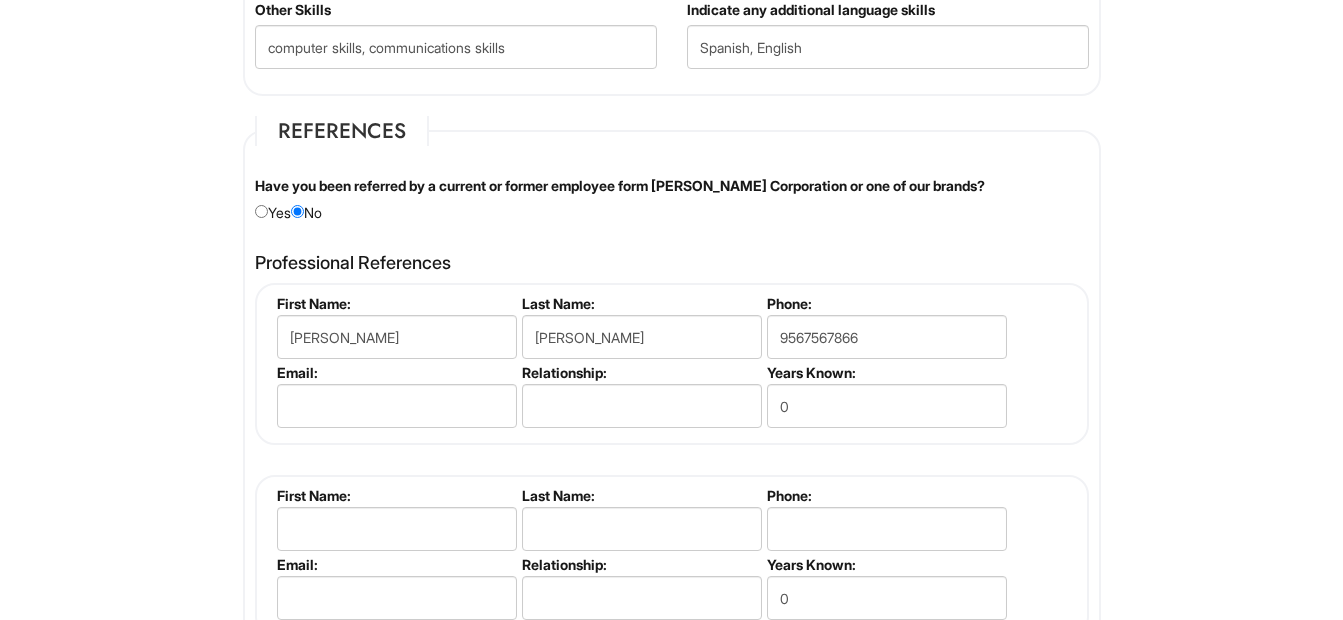 type on "alejandrogarciat15@gmail.com" 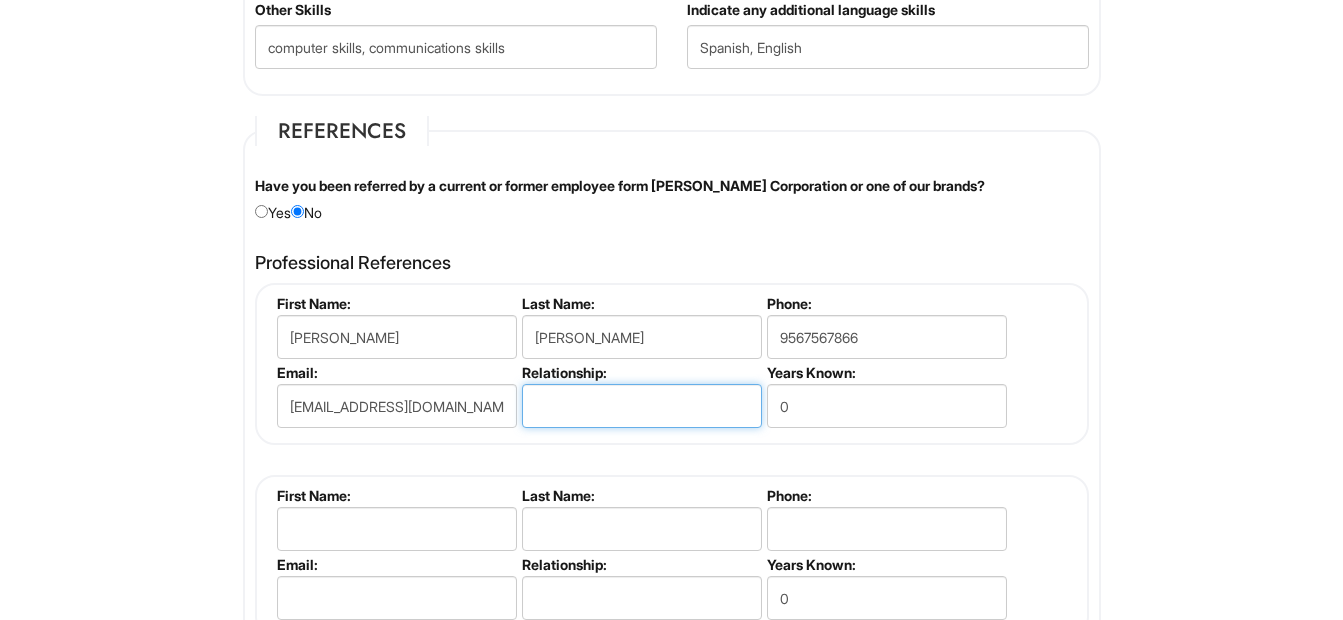 click at bounding box center (642, 406) 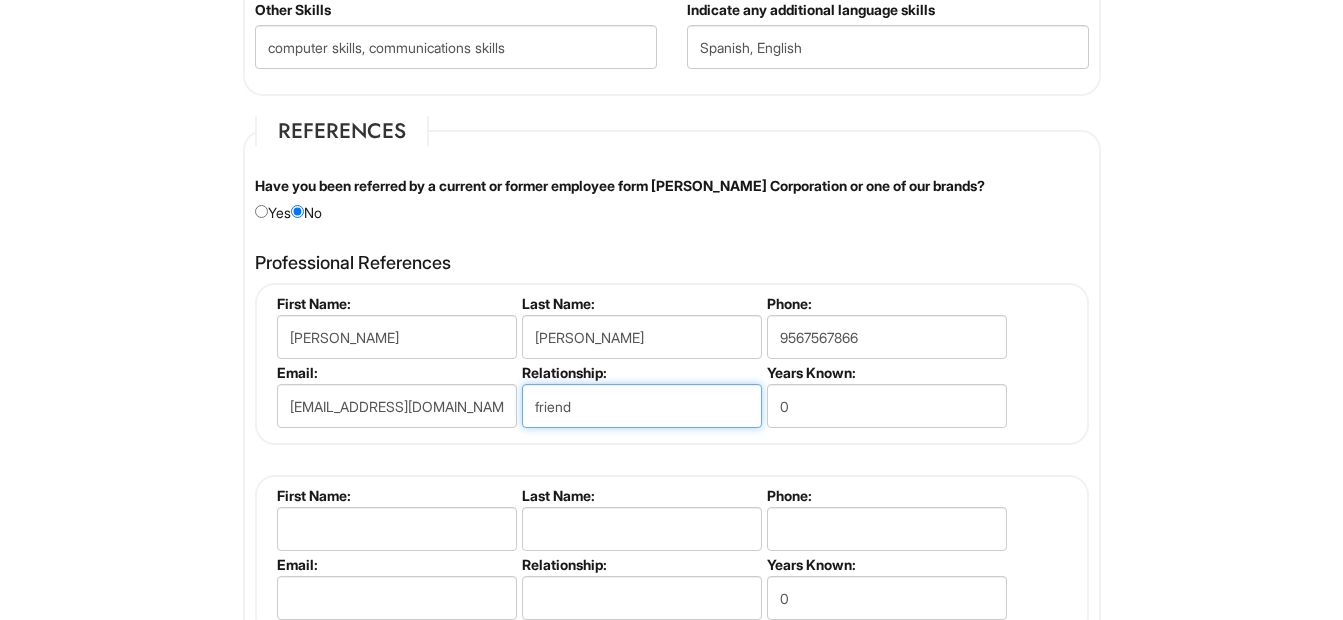 type on "friend" 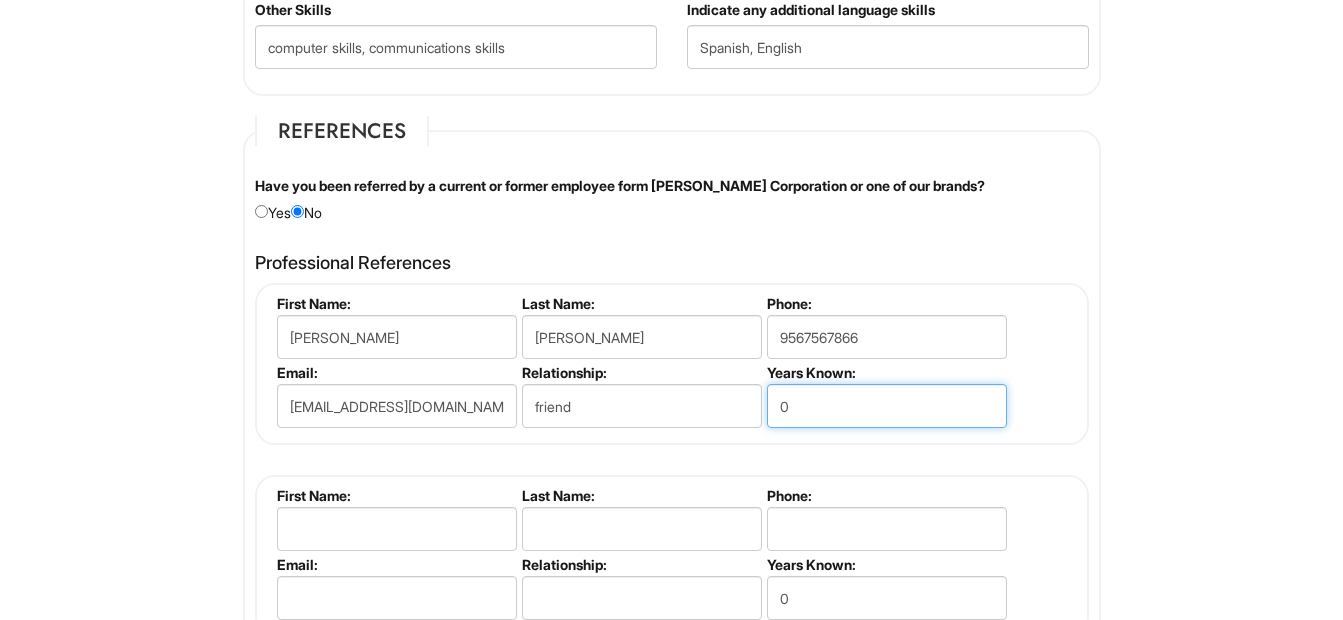 click on "0" at bounding box center [887, 406] 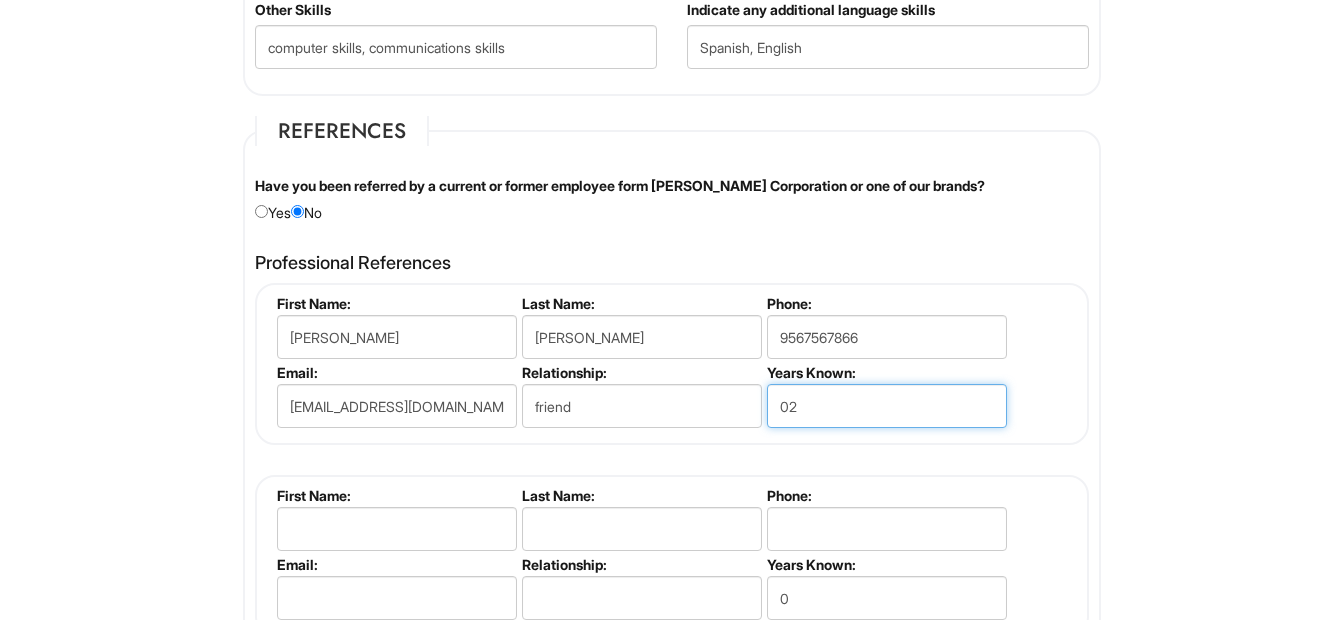 type on "0" 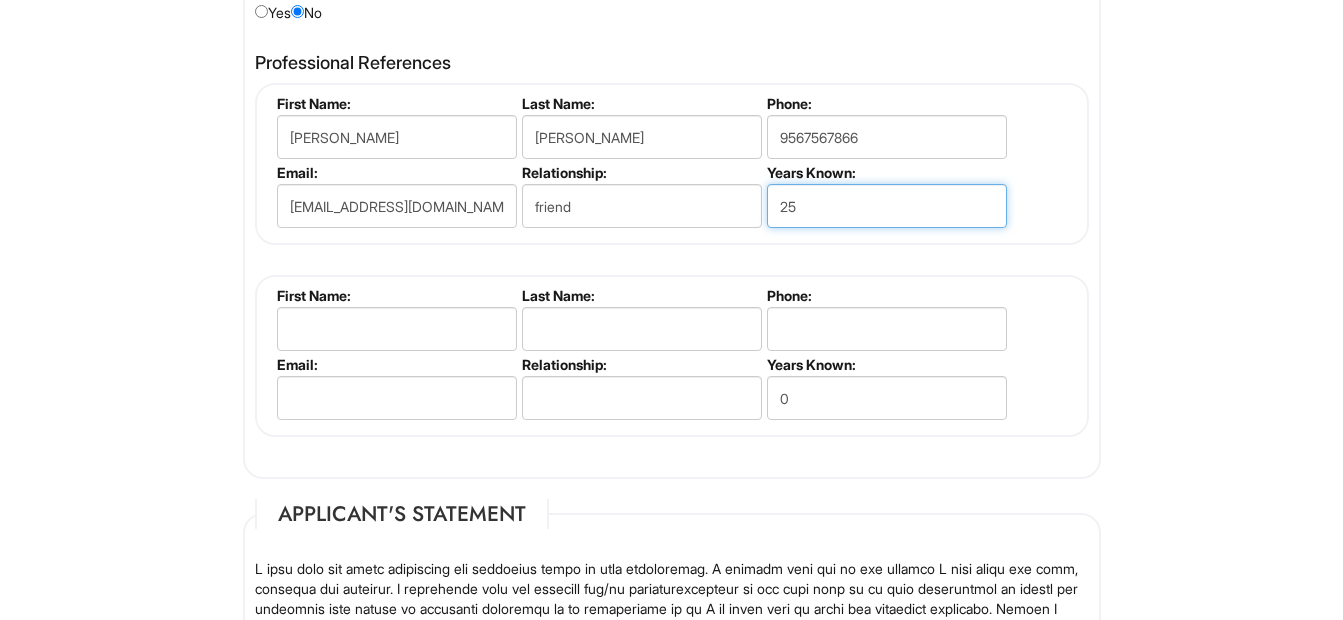 scroll, scrollTop: 2567, scrollLeft: 0, axis: vertical 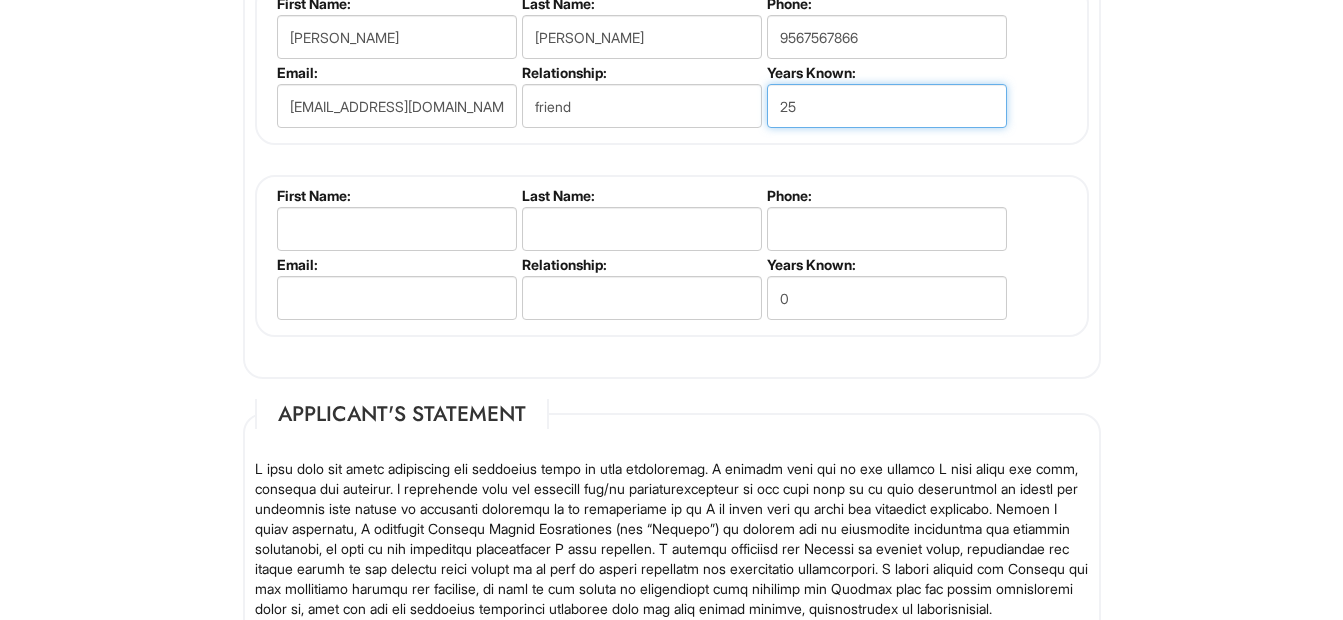 type on "25" 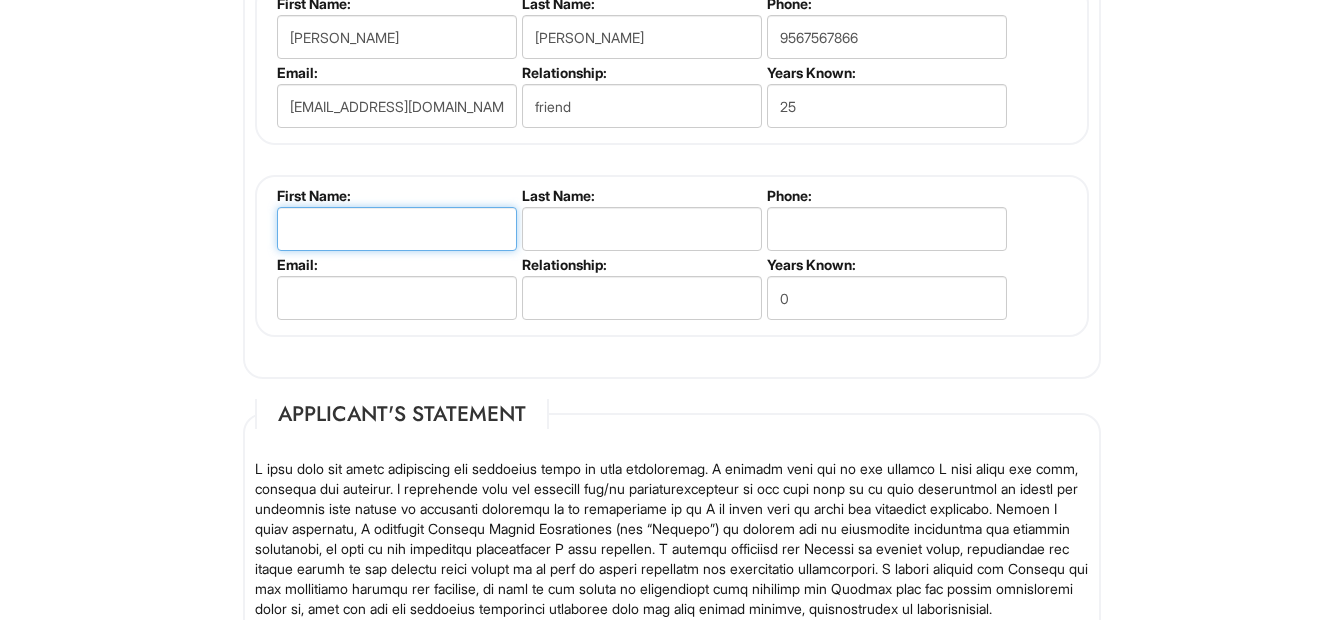 click at bounding box center [397, 229] 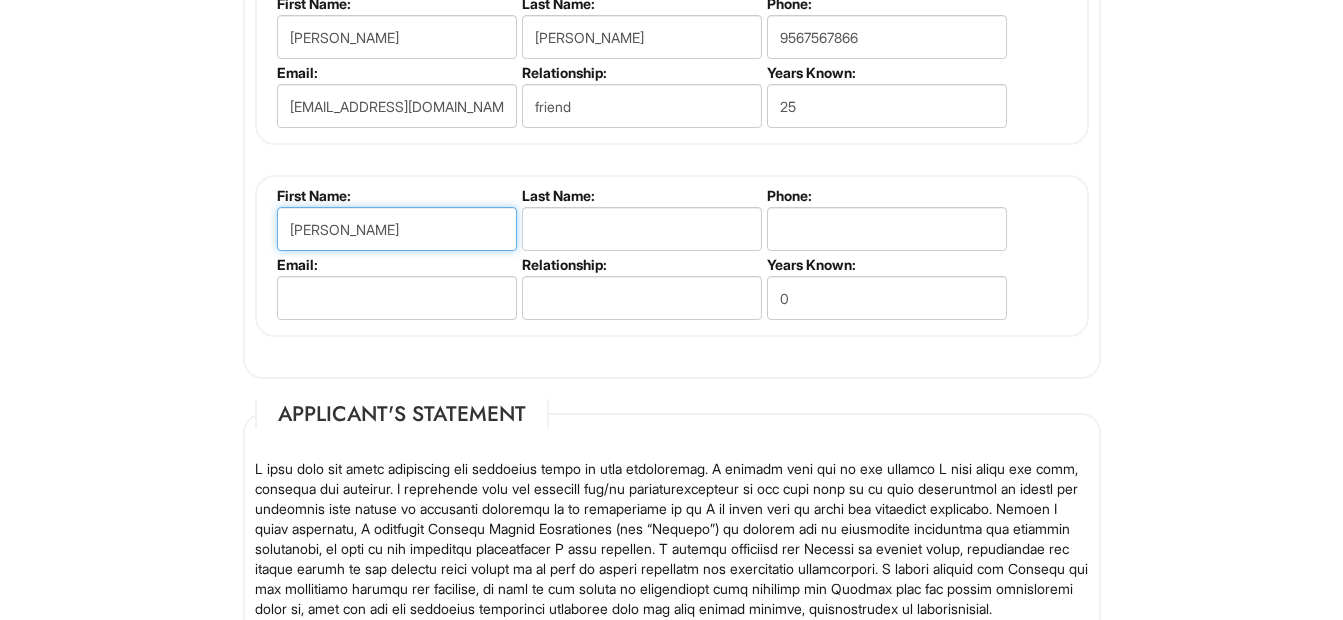 type on "nelly" 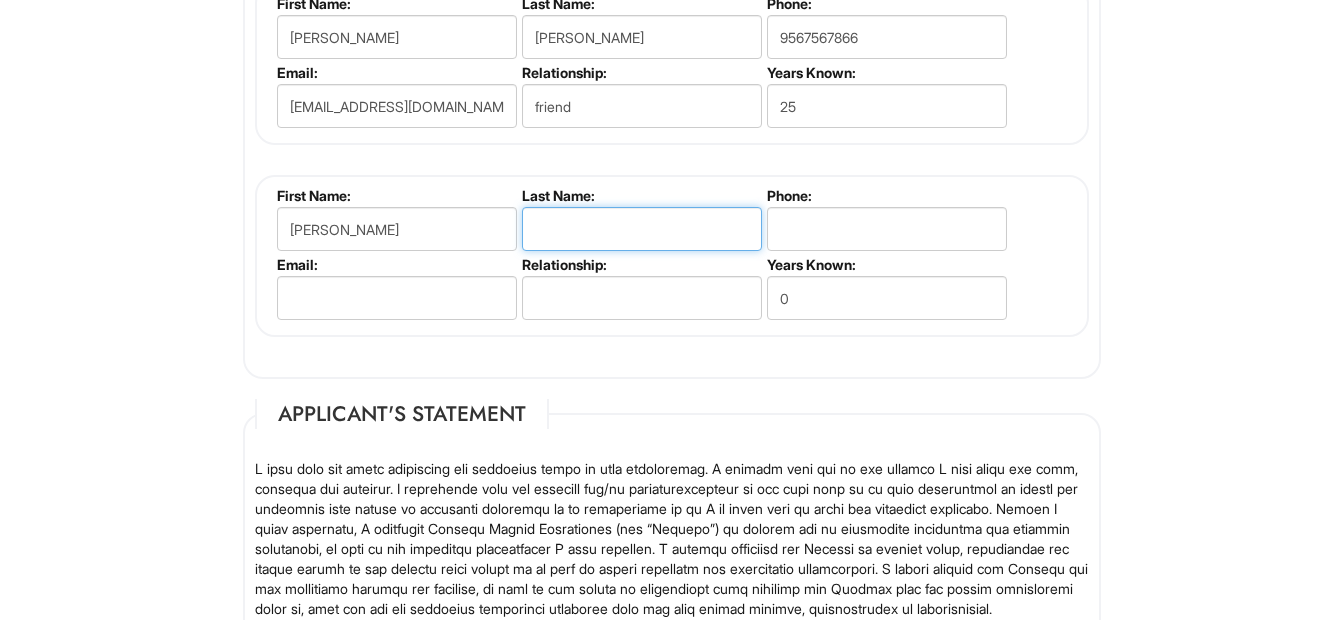 click at bounding box center (642, 229) 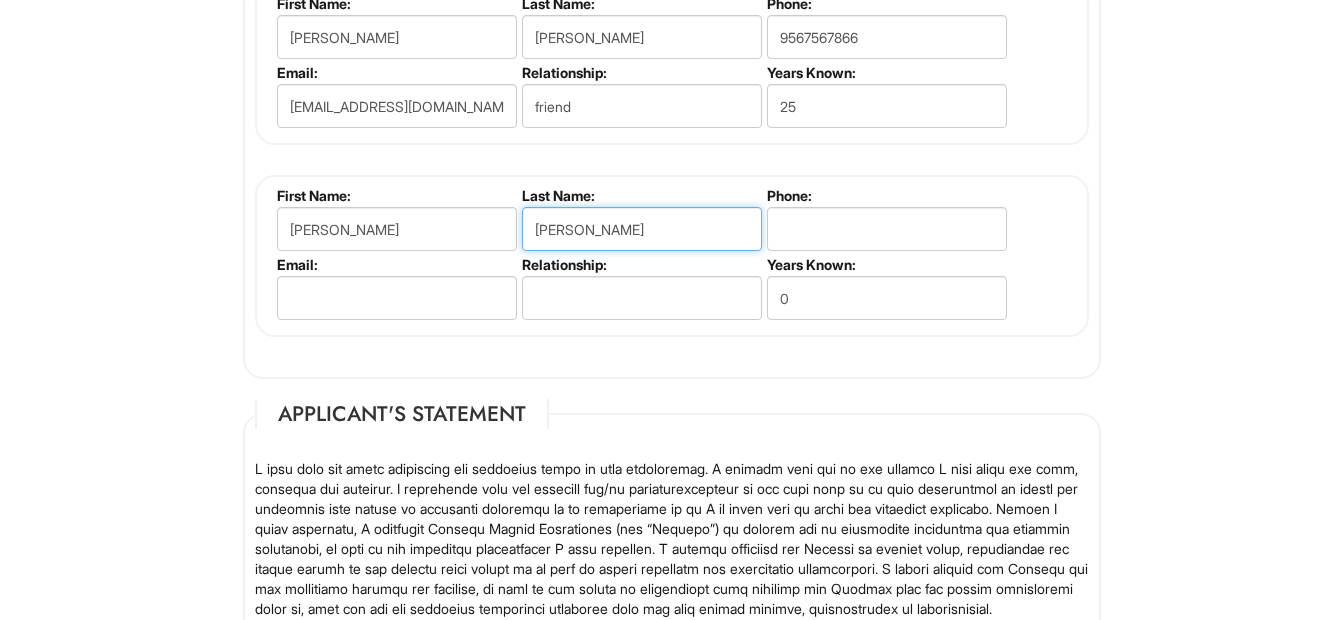 type on "morales" 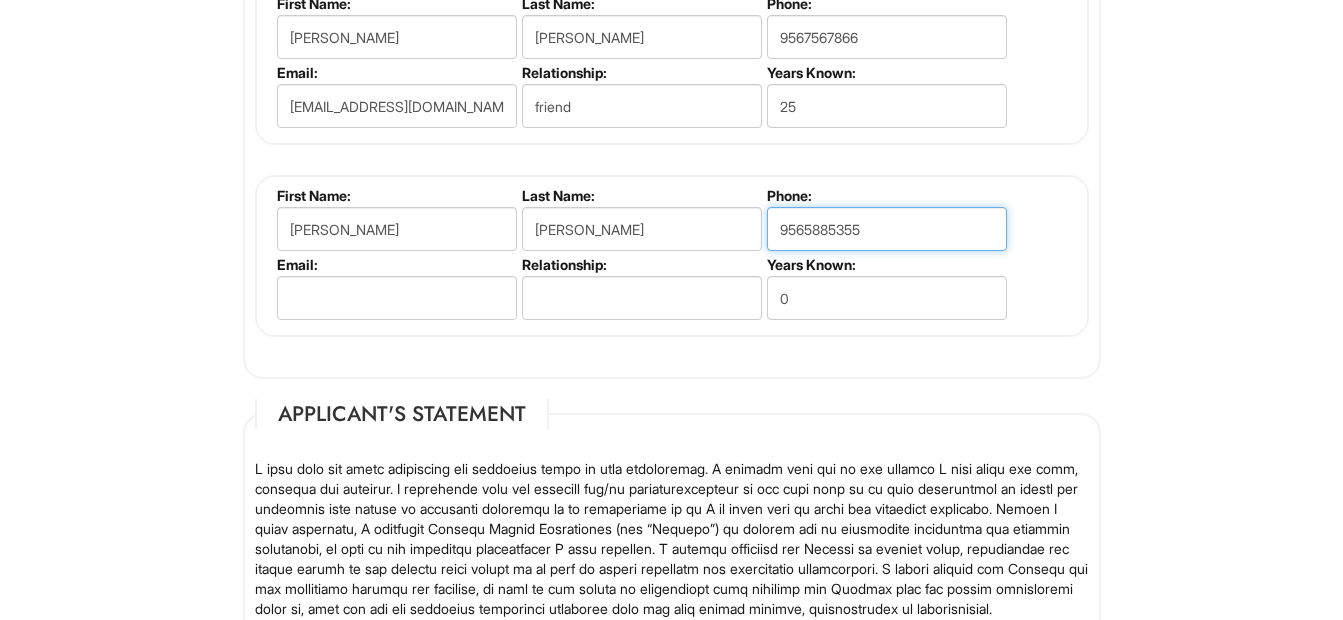type on "9565885355" 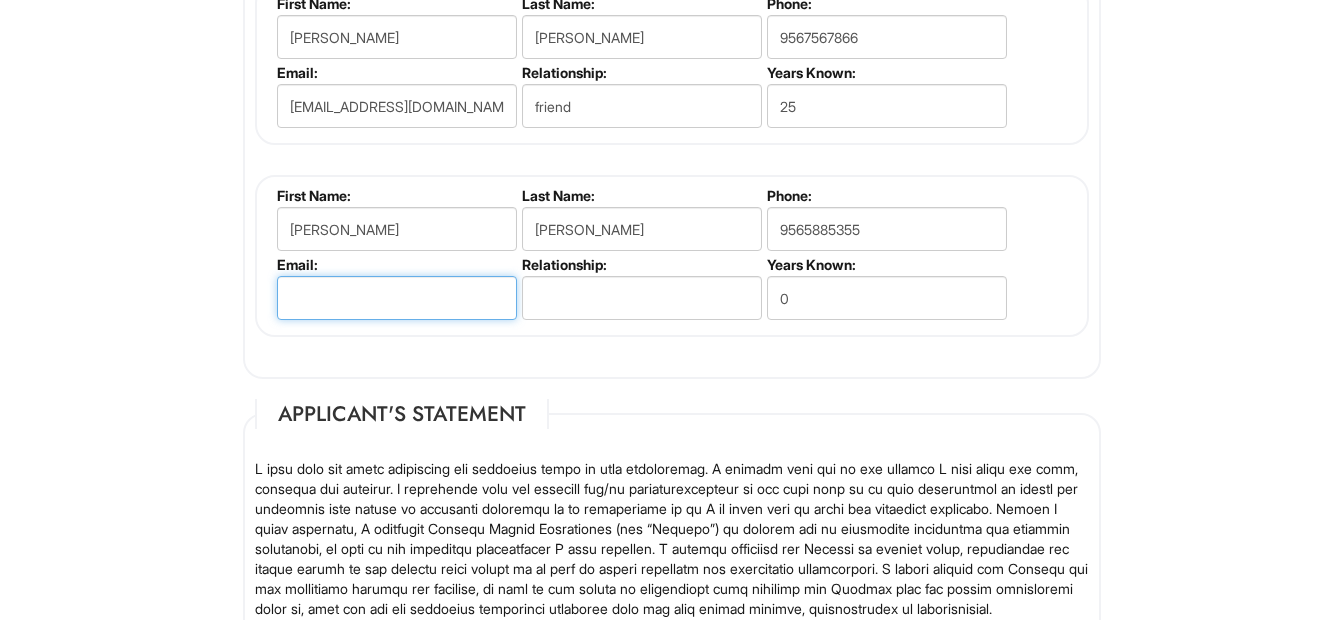 click at bounding box center [397, 298] 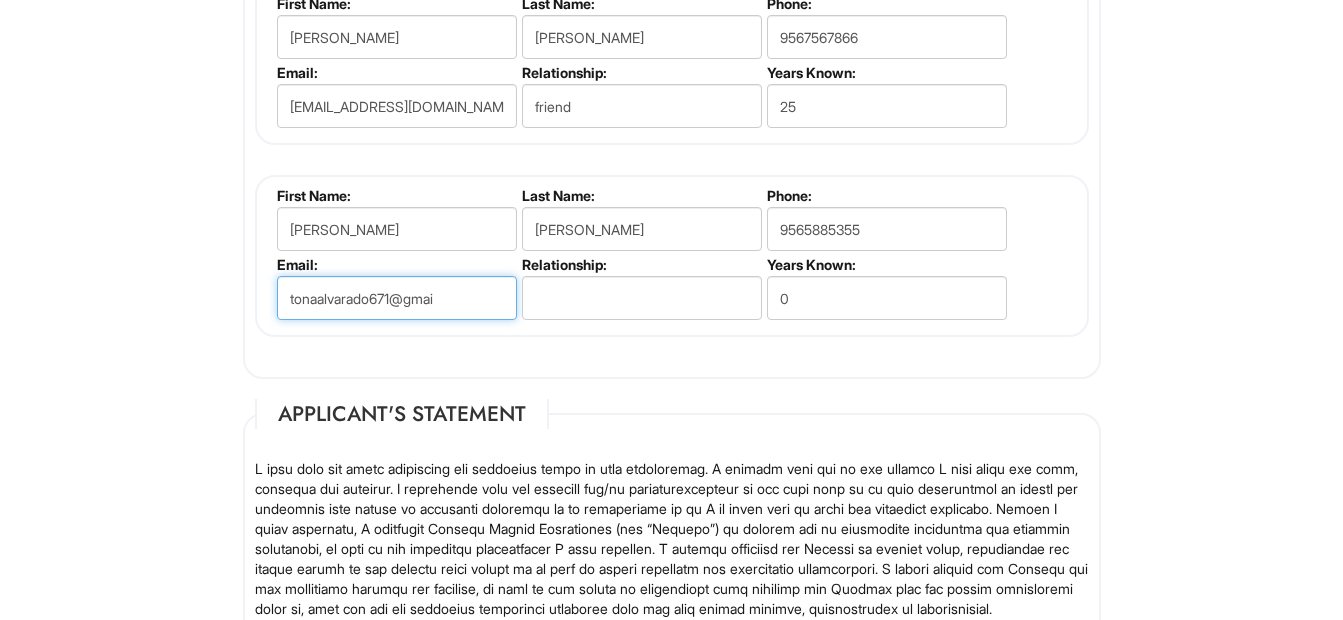 type on "tonaalvarado671@gmail" 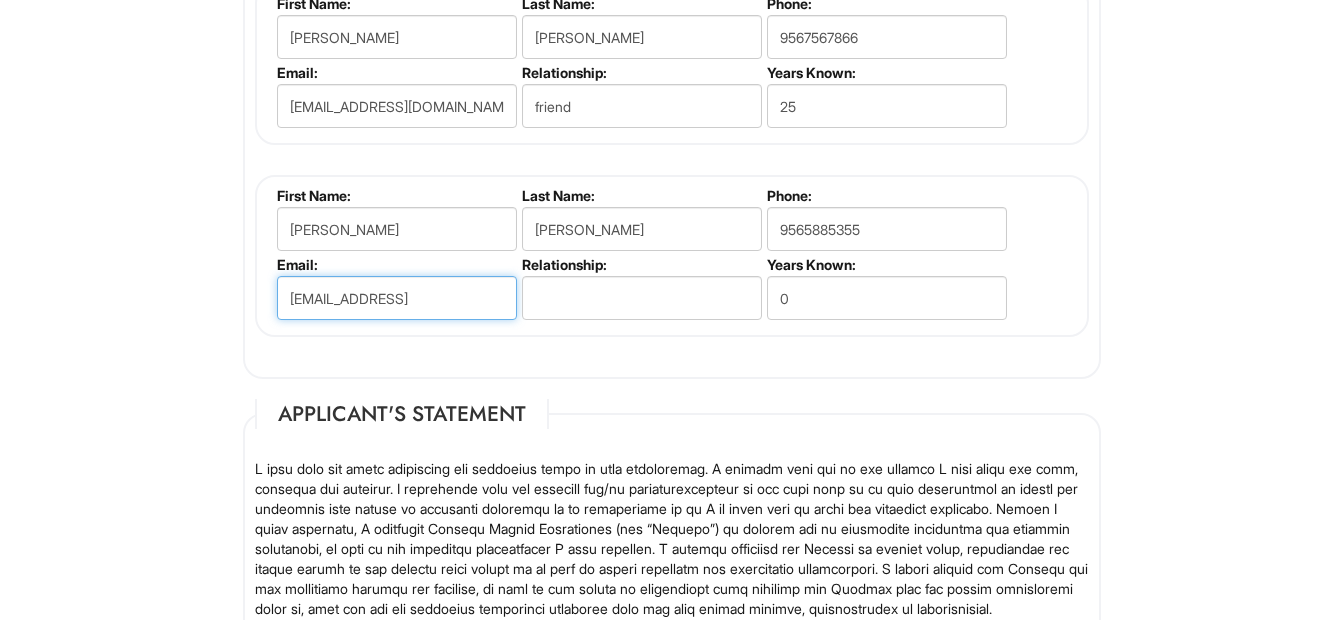 drag, startPoint x: 463, startPoint y: 302, endPoint x: 231, endPoint y: 292, distance: 232.21542 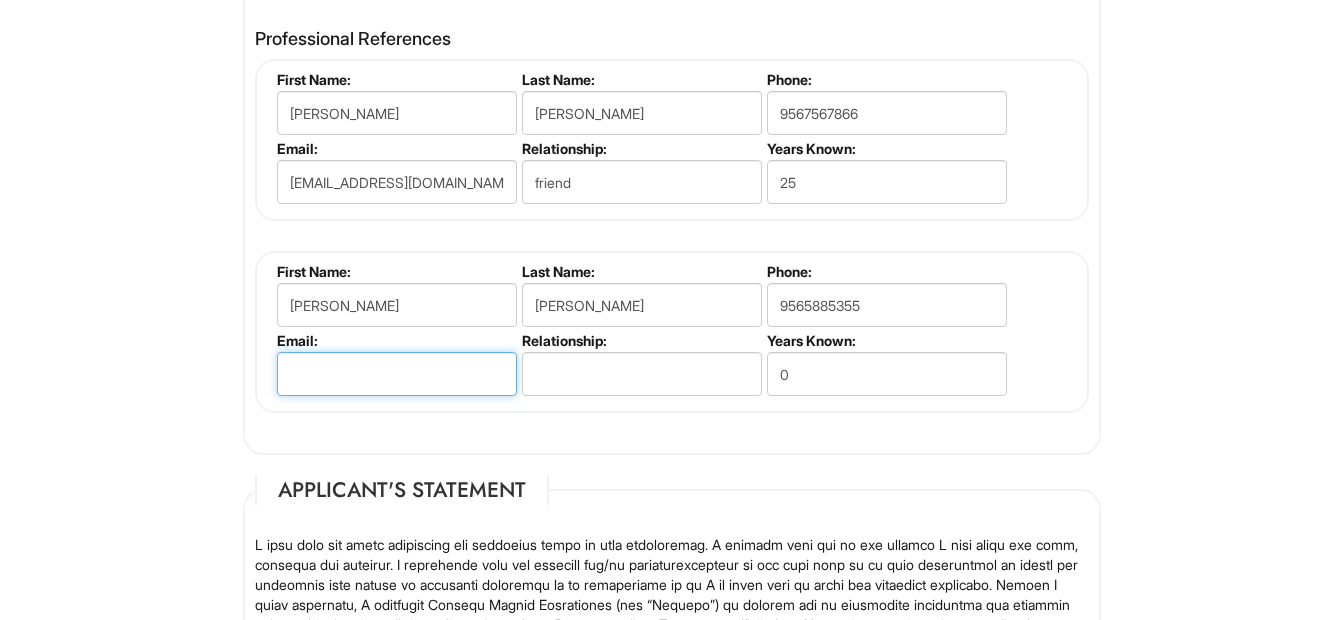scroll, scrollTop: 2567, scrollLeft: 0, axis: vertical 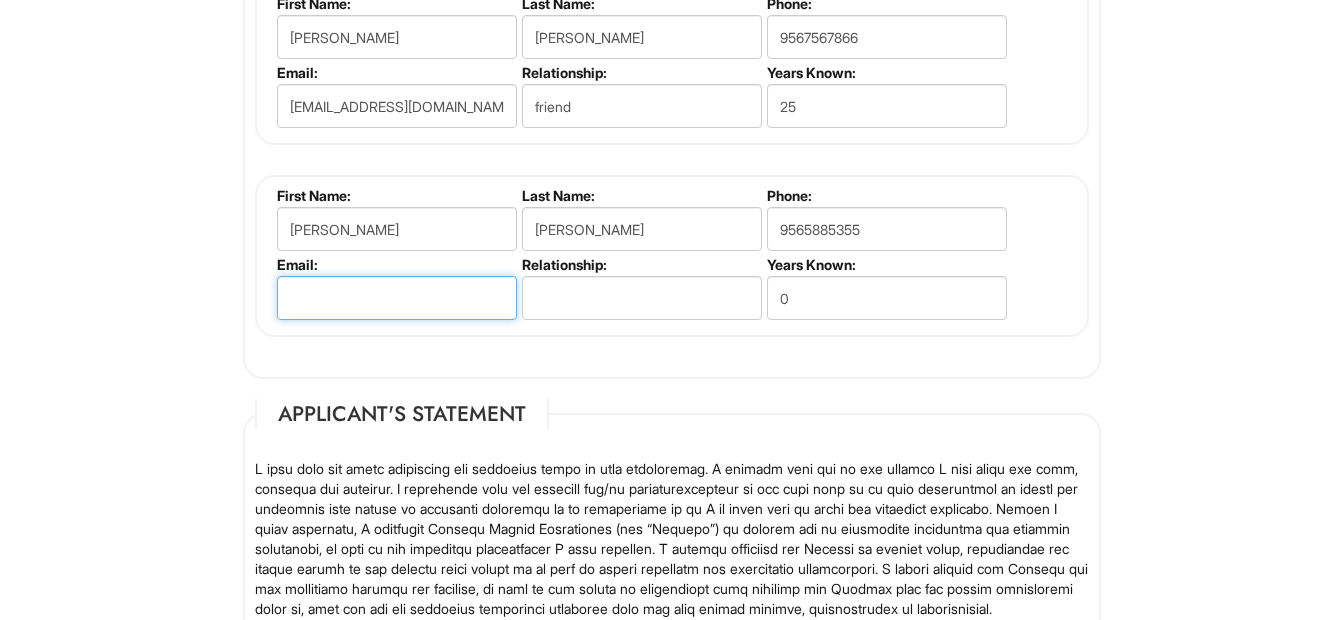 click at bounding box center [397, 298] 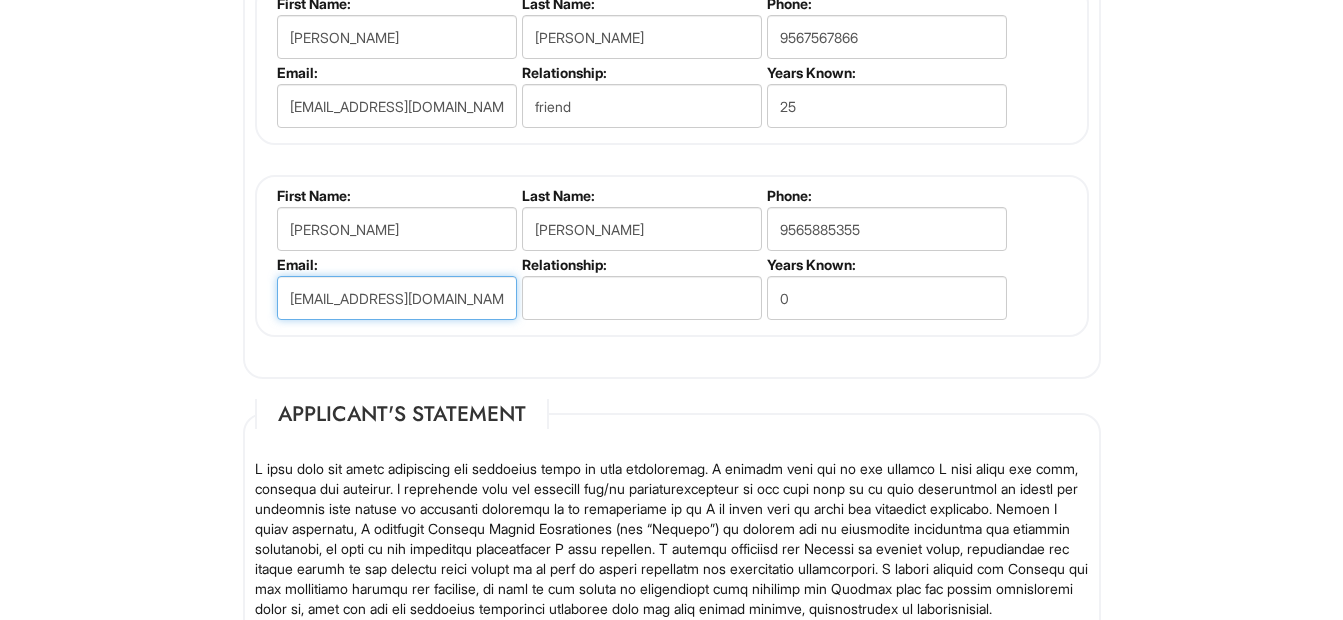 type on "tonaalvarado671@gmail.com" 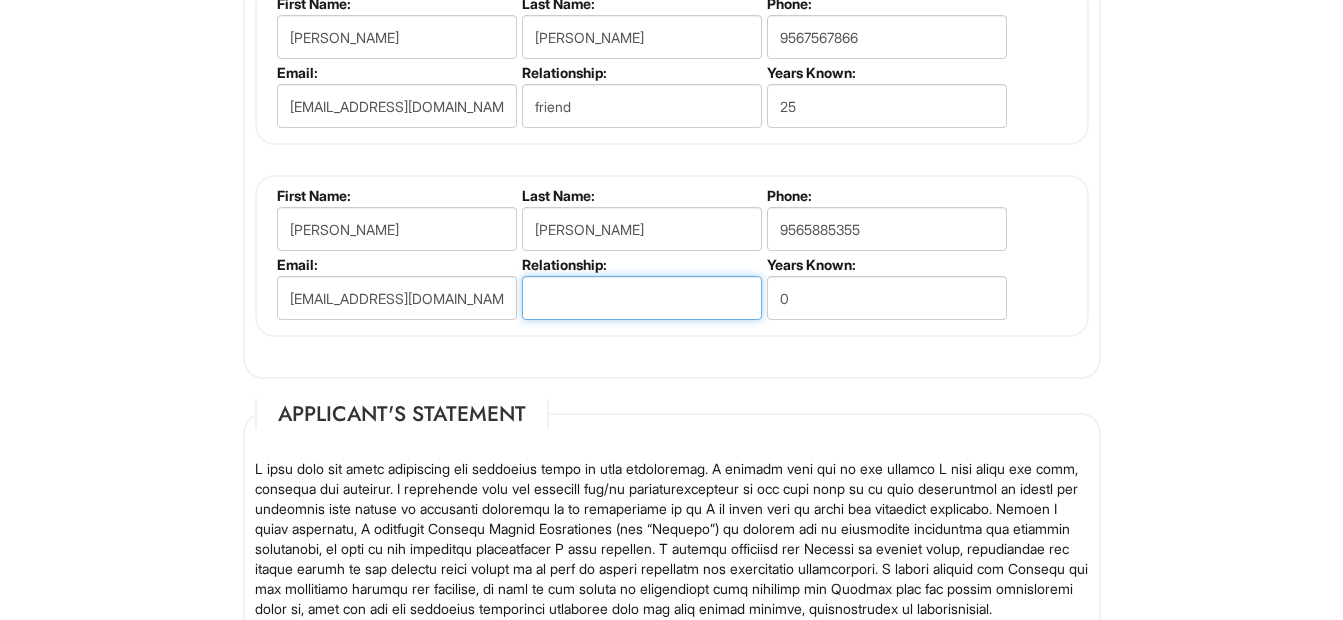 click at bounding box center (642, 298) 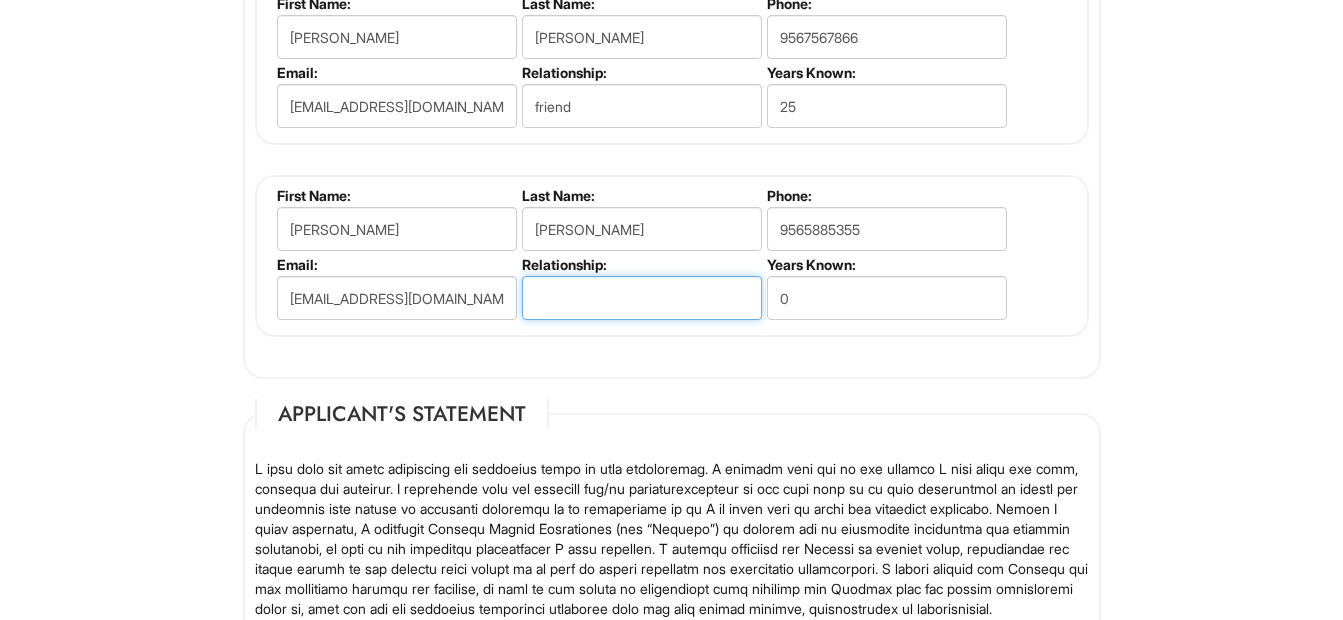 type on "e" 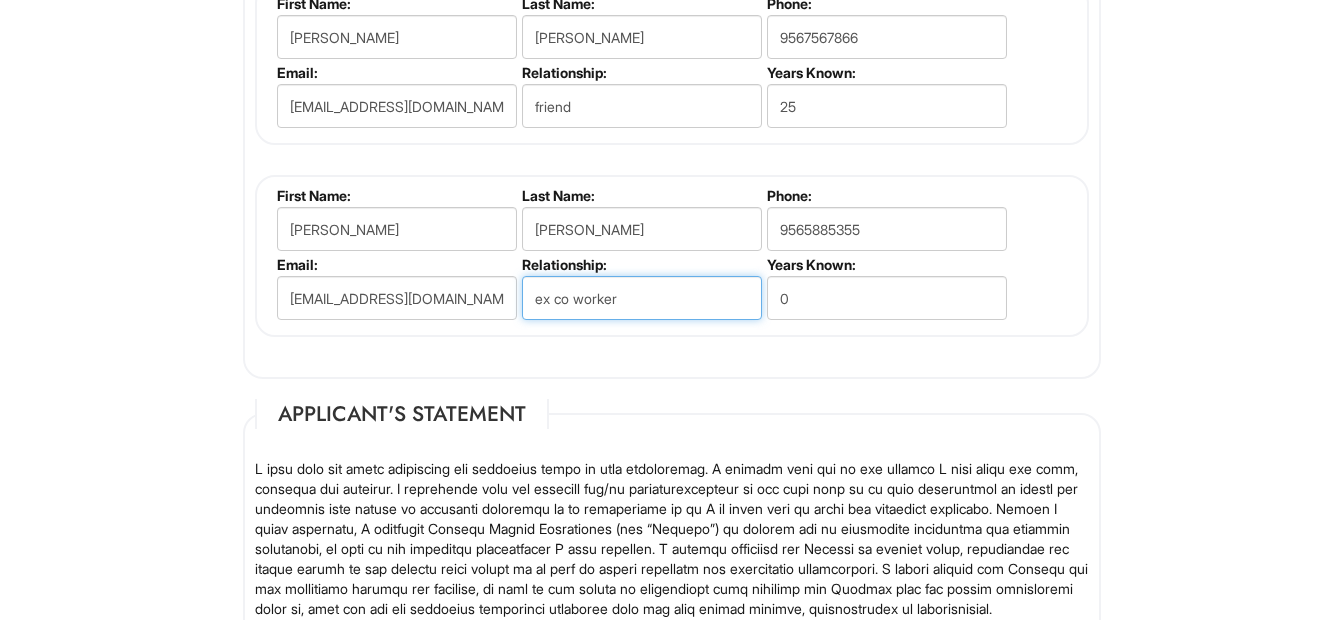 type on "ex co worker" 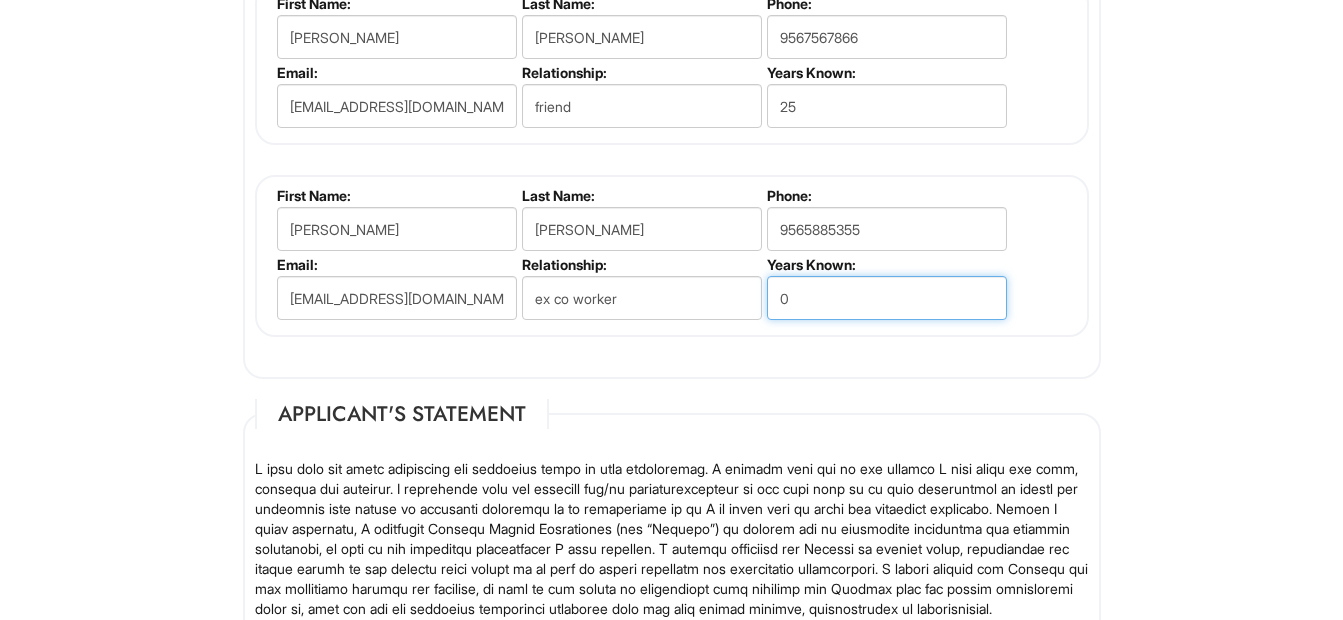 click on "0" at bounding box center [887, 298] 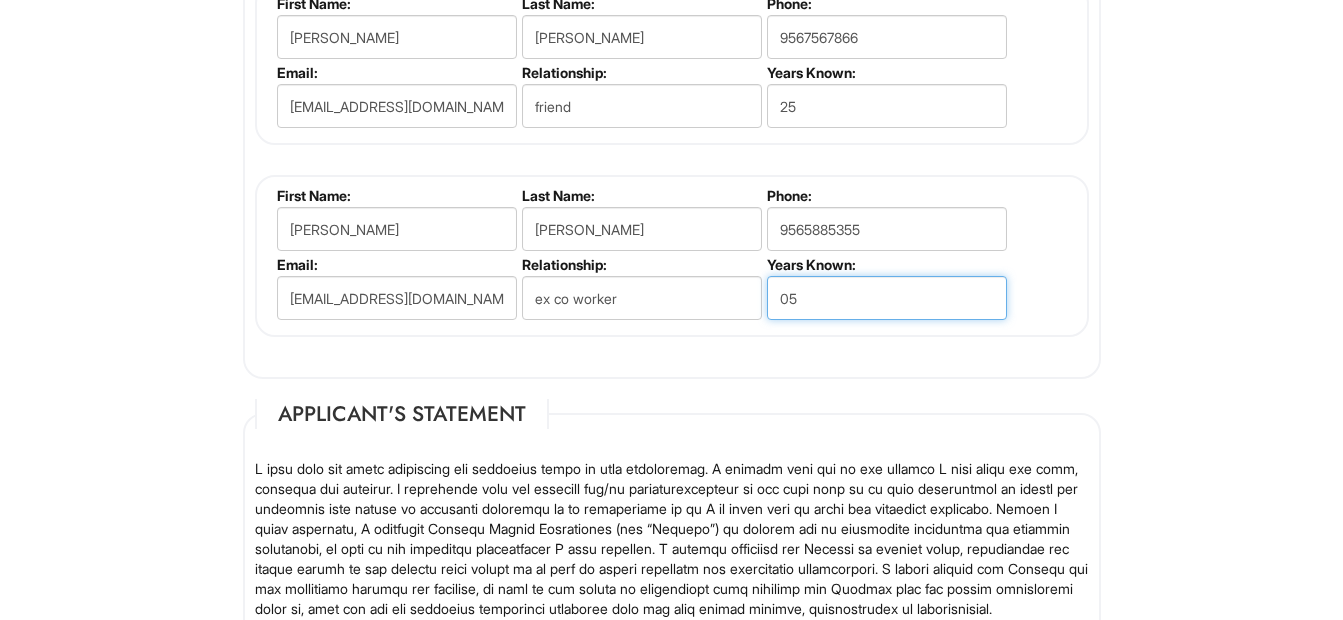 type on "0" 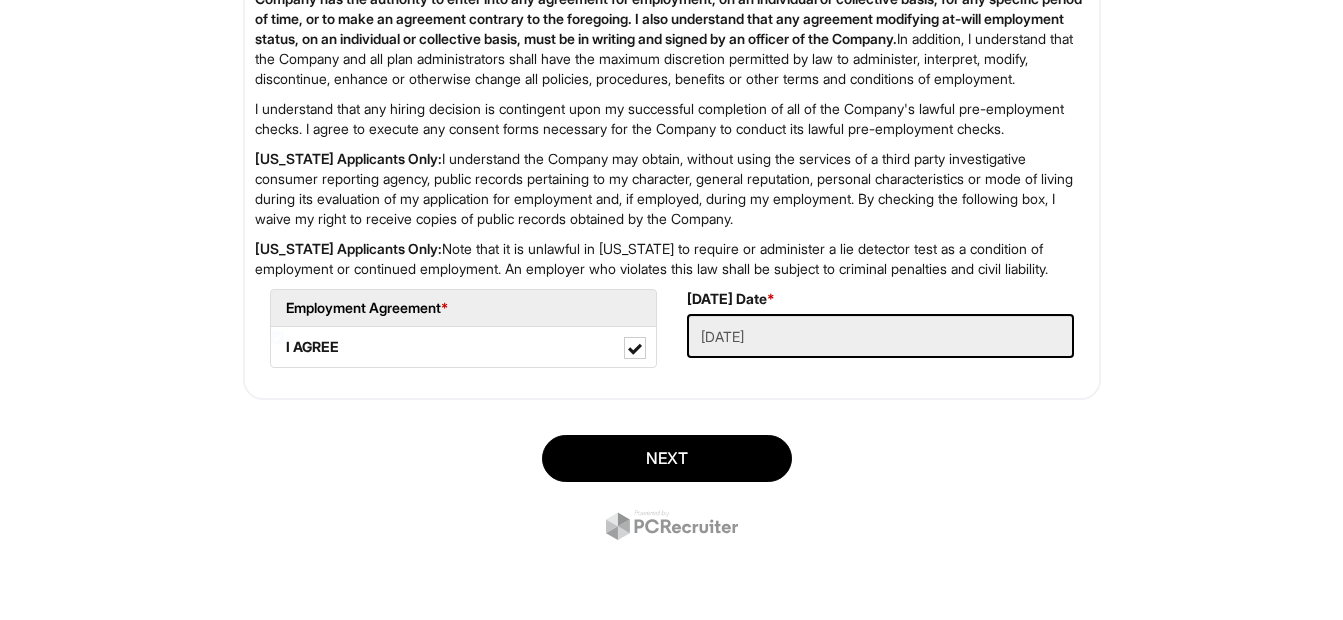 scroll, scrollTop: 3367, scrollLeft: 0, axis: vertical 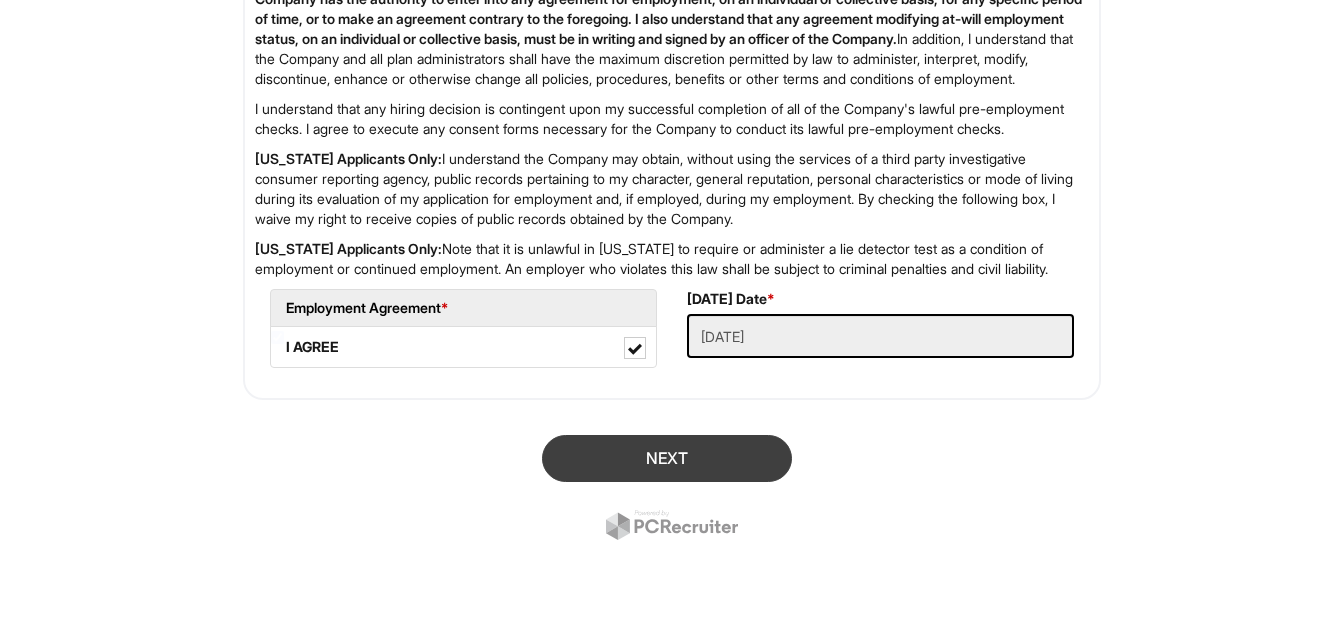 type on "5" 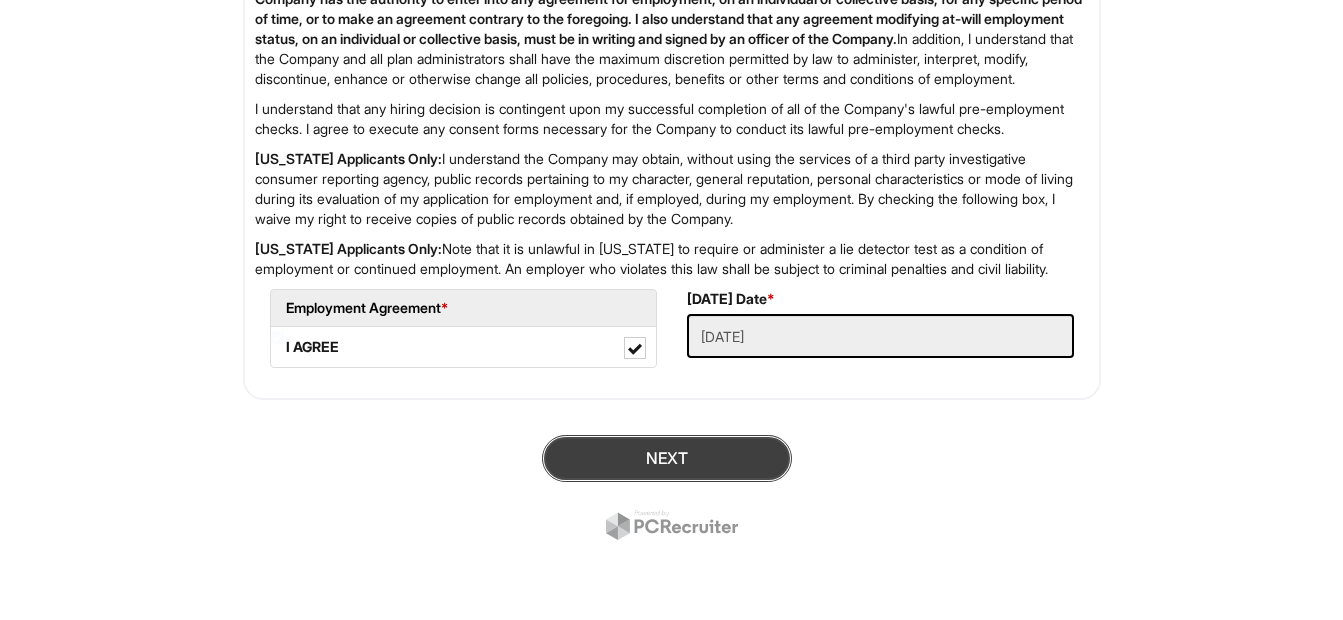 click on "Next" at bounding box center [667, 458] 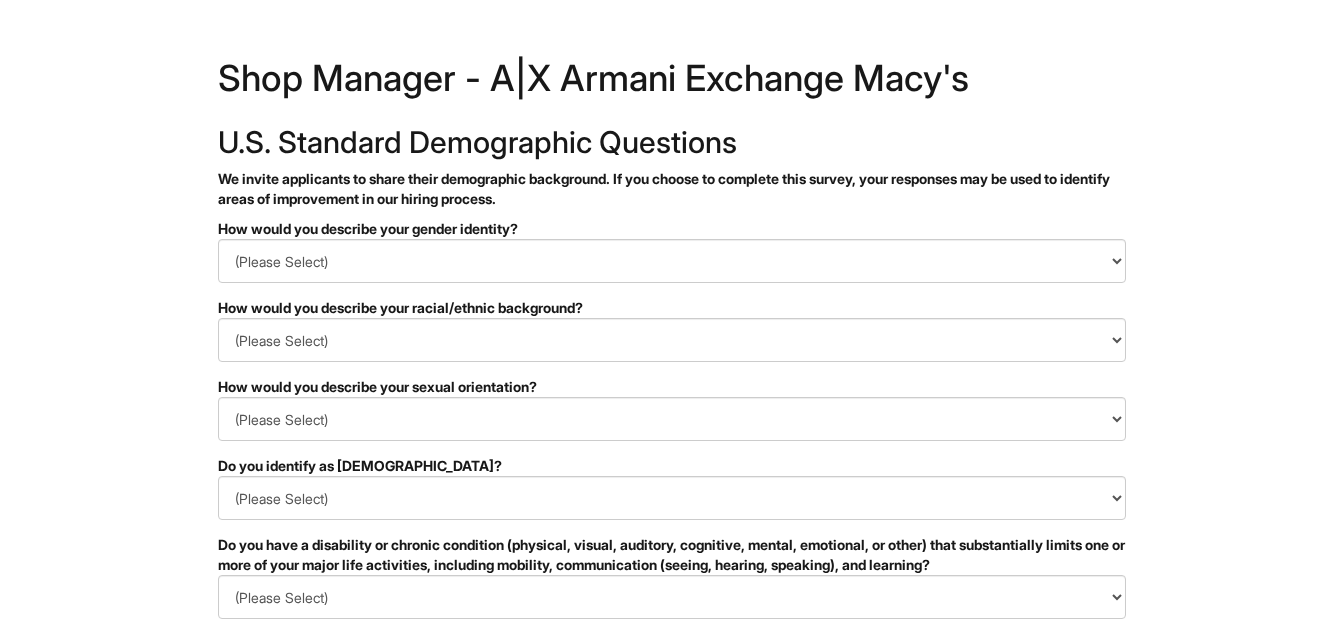 scroll, scrollTop: 0, scrollLeft: 0, axis: both 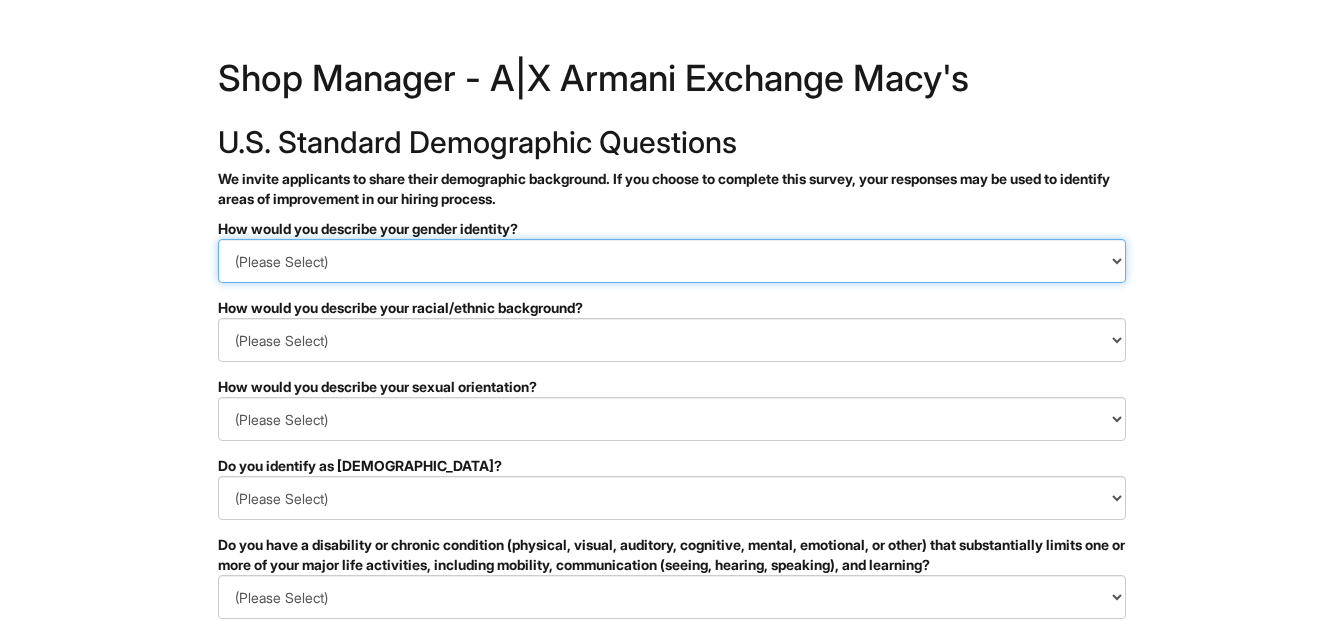 click on "(Please Select) Man Woman [DEMOGRAPHIC_DATA] I prefer to self-describe I don't wish to answer" at bounding box center [672, 261] 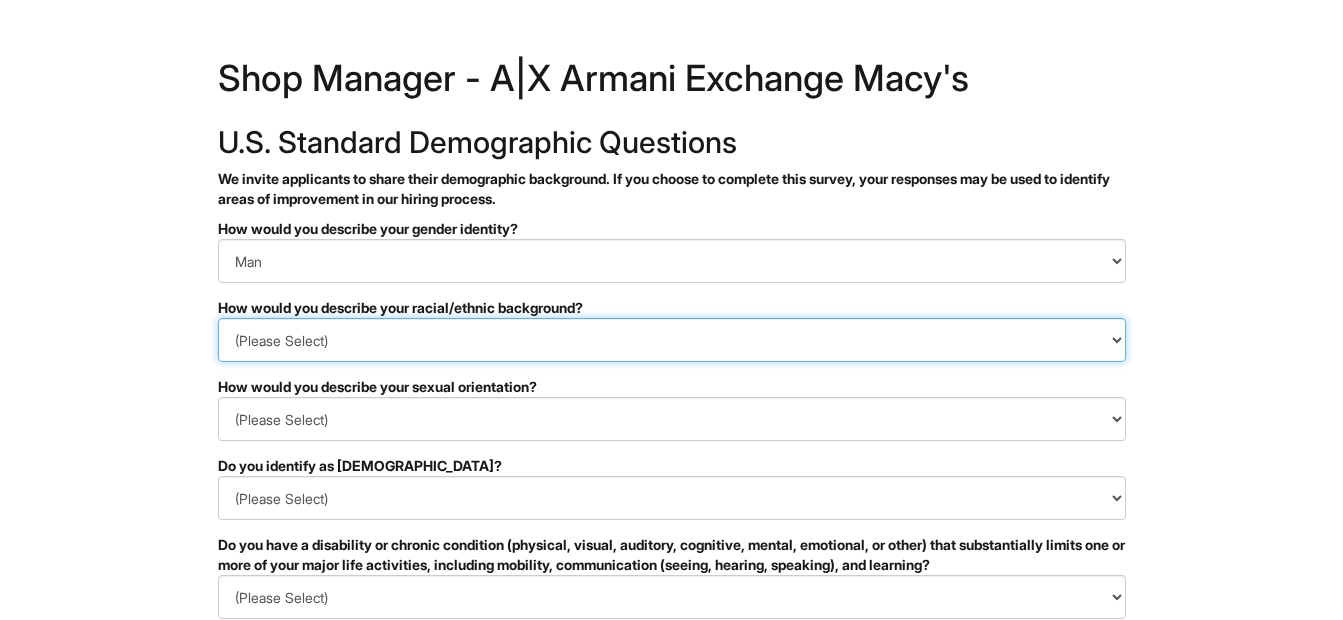click on "(Please Select) [DEMOGRAPHIC_DATA] or of [DEMOGRAPHIC_DATA] descent    [DEMOGRAPHIC_DATA]    Hispanic, [DEMOGRAPHIC_DATA] or of [DEMOGRAPHIC_DATA] Origin    Indigenous, [DEMOGRAPHIC_DATA] or [US_STATE][DEMOGRAPHIC_DATA]    Middle Eastern or [DEMOGRAPHIC_DATA] or [DEMOGRAPHIC_DATA]    [DEMOGRAPHIC_DATA]    Southeast Asian    White or [DEMOGRAPHIC_DATA]    I prefer to self-describe    I don't wish to answer" at bounding box center [672, 340] 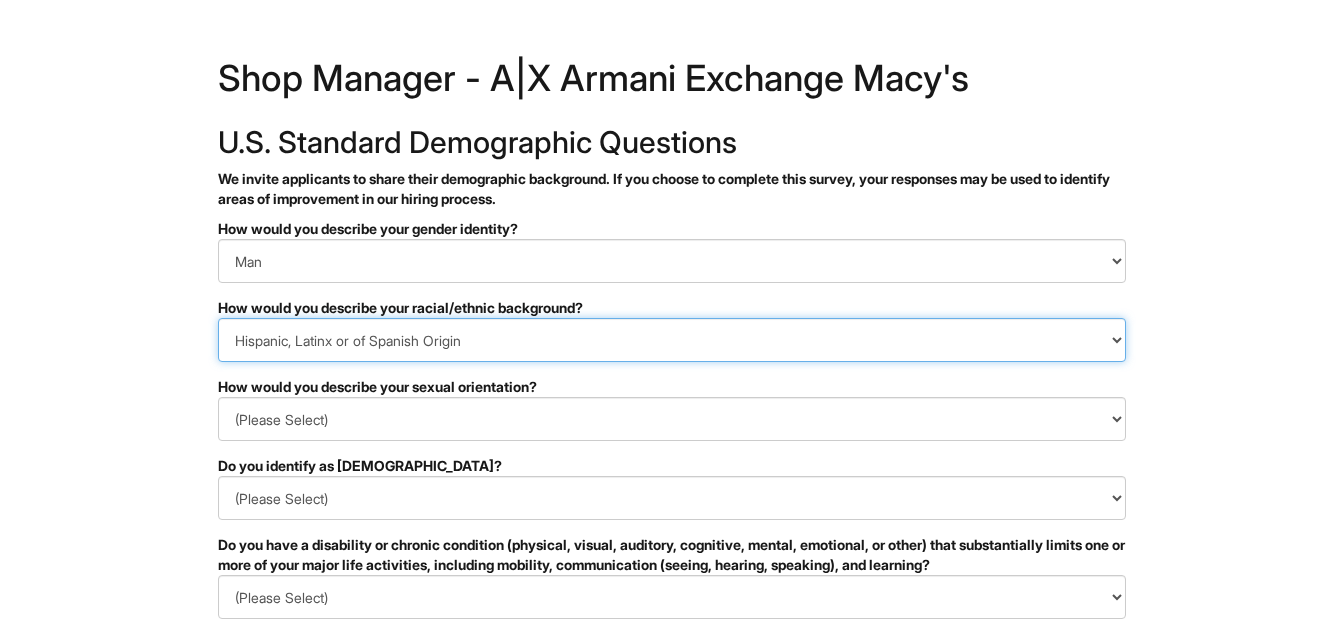 click on "(Please Select) [DEMOGRAPHIC_DATA] or of [DEMOGRAPHIC_DATA] descent    [DEMOGRAPHIC_DATA]    Hispanic, [DEMOGRAPHIC_DATA] or of [DEMOGRAPHIC_DATA] Origin    Indigenous, [DEMOGRAPHIC_DATA] or [US_STATE][DEMOGRAPHIC_DATA]    Middle Eastern or [DEMOGRAPHIC_DATA] or [DEMOGRAPHIC_DATA]    [DEMOGRAPHIC_DATA]    Southeast Asian    White or [DEMOGRAPHIC_DATA]    I prefer to self-describe    I don't wish to answer" at bounding box center (672, 340) 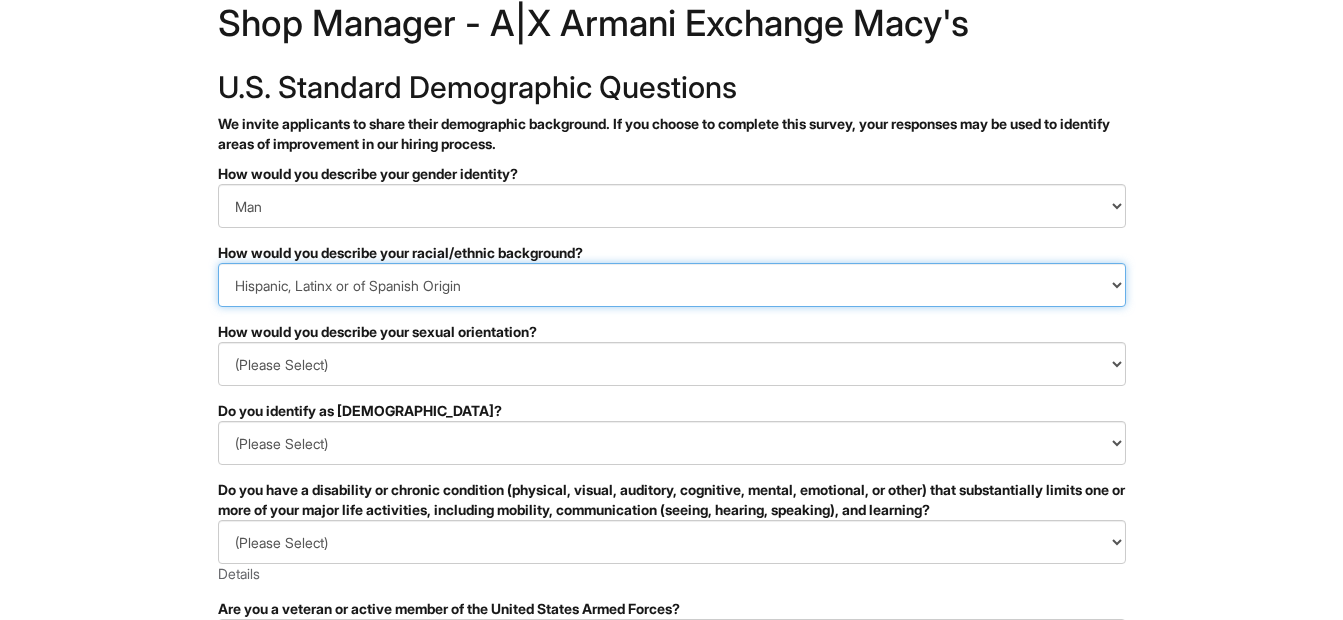 scroll, scrollTop: 100, scrollLeft: 0, axis: vertical 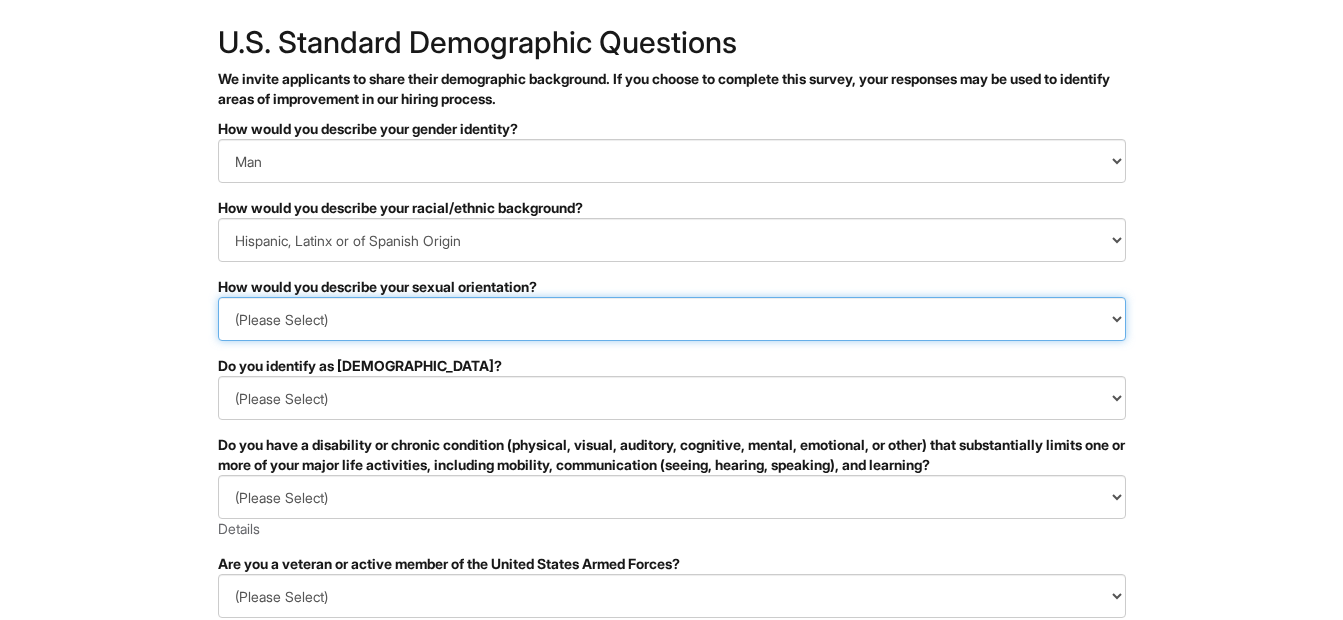 click on "(Please Select) [DEMOGRAPHIC_DATA] [DEMOGRAPHIC_DATA] and/or [DEMOGRAPHIC_DATA] [DEMOGRAPHIC_DATA] [DEMOGRAPHIC_DATA] [DEMOGRAPHIC_DATA] [DEMOGRAPHIC_DATA] I prefer to self-describe I don't wish to answer" at bounding box center [672, 319] 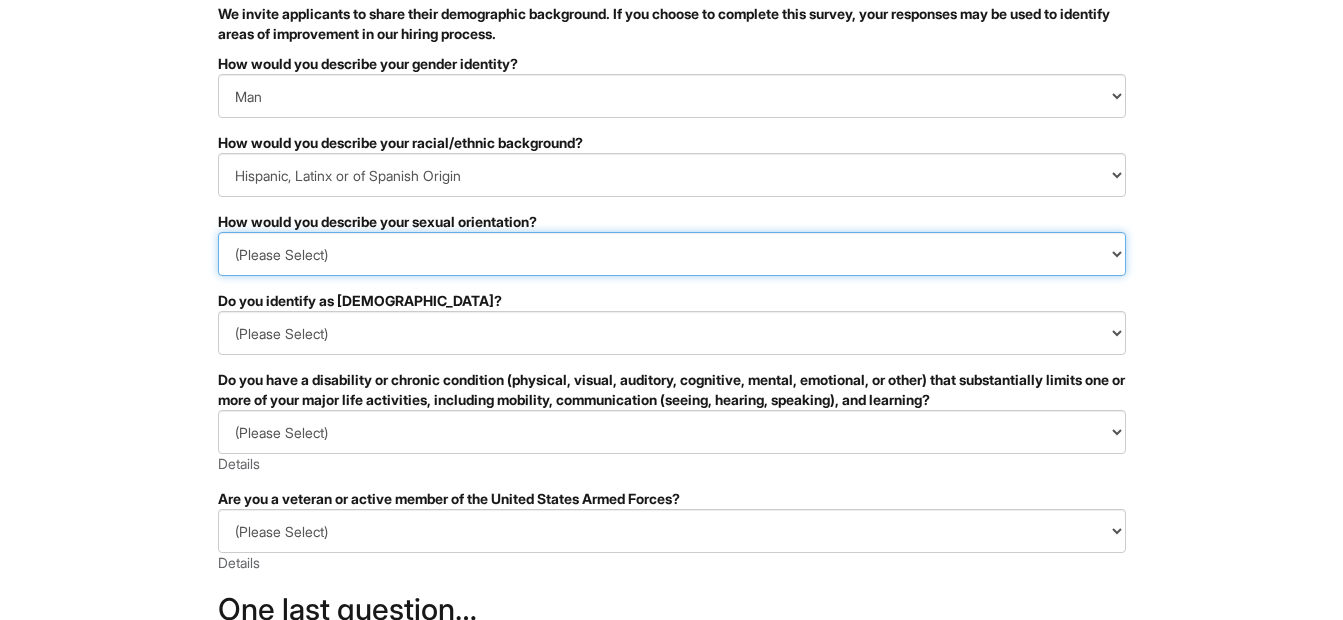 scroll, scrollTop: 200, scrollLeft: 0, axis: vertical 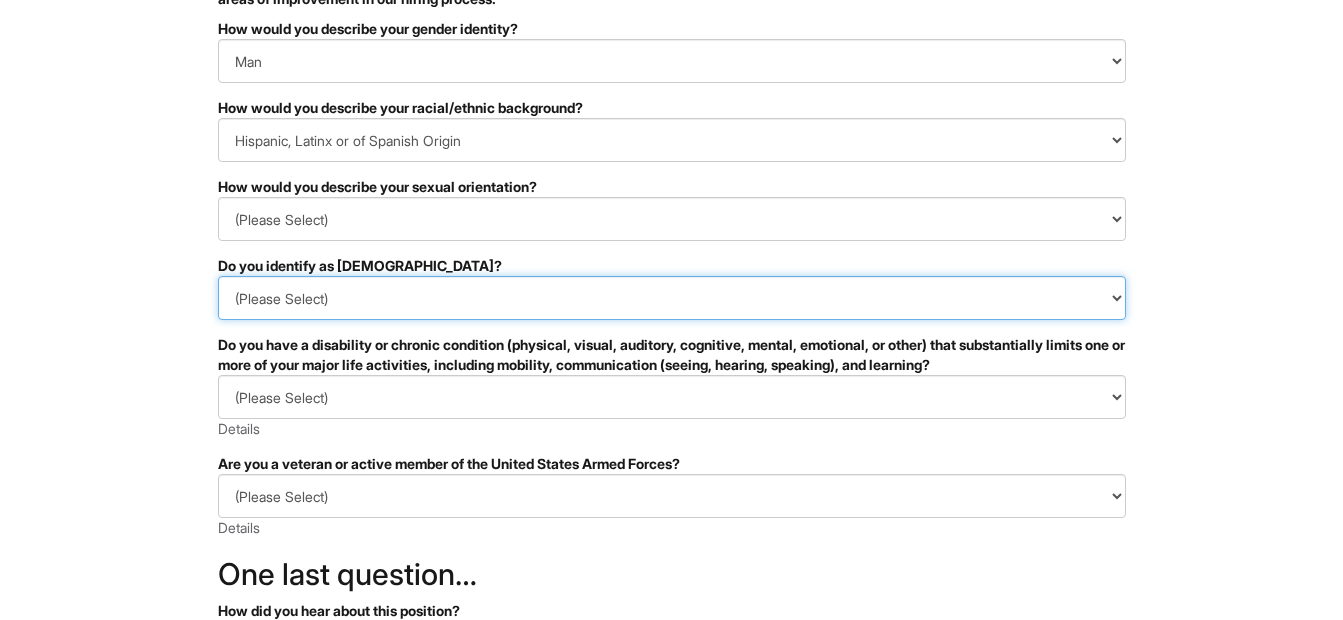 click on "(Please Select) Yes No I prefer to self-describe I don't wish to answer" at bounding box center (672, 298) 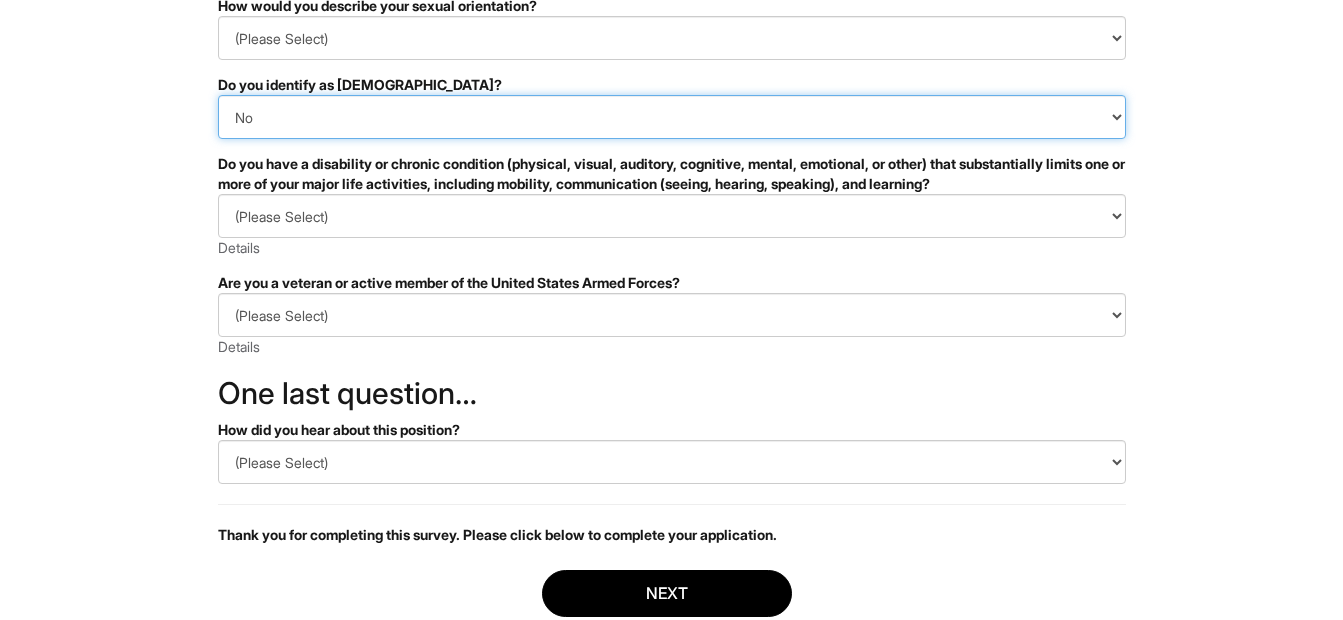 scroll, scrollTop: 400, scrollLeft: 0, axis: vertical 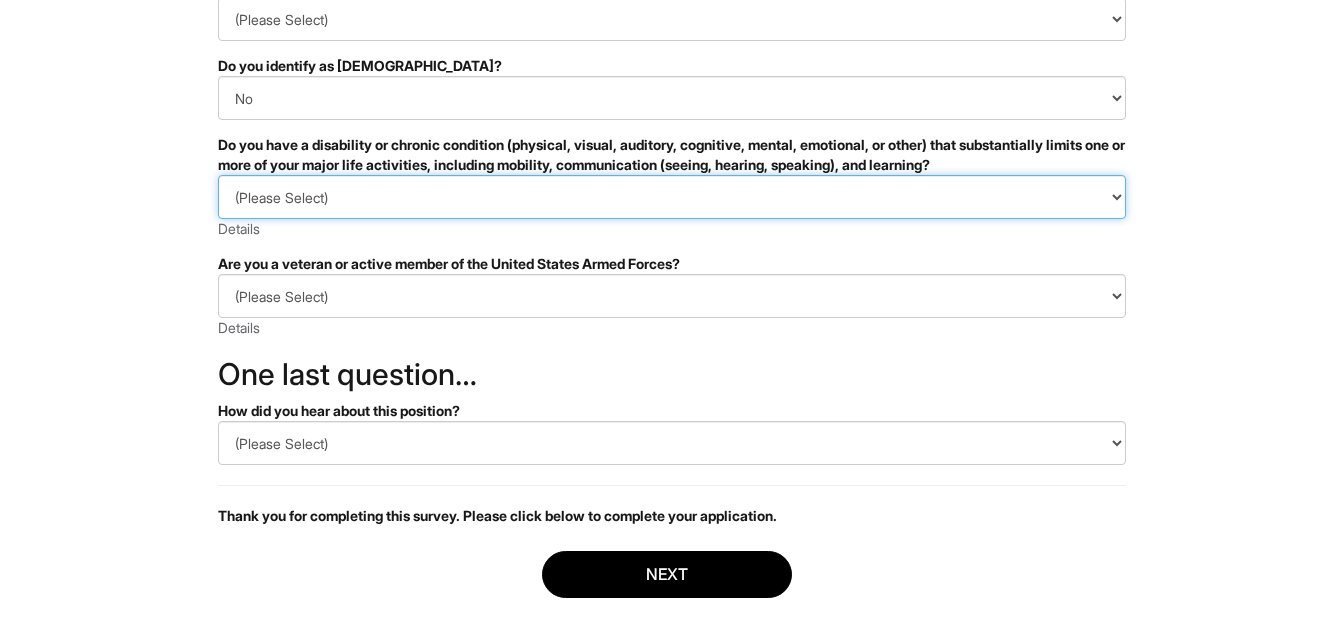 click on "(Please Select) YES, I HAVE A DISABILITY (or previously had a disability) NO, I DON'T HAVE A DISABILITY I DON'T WISH TO ANSWER" at bounding box center [672, 197] 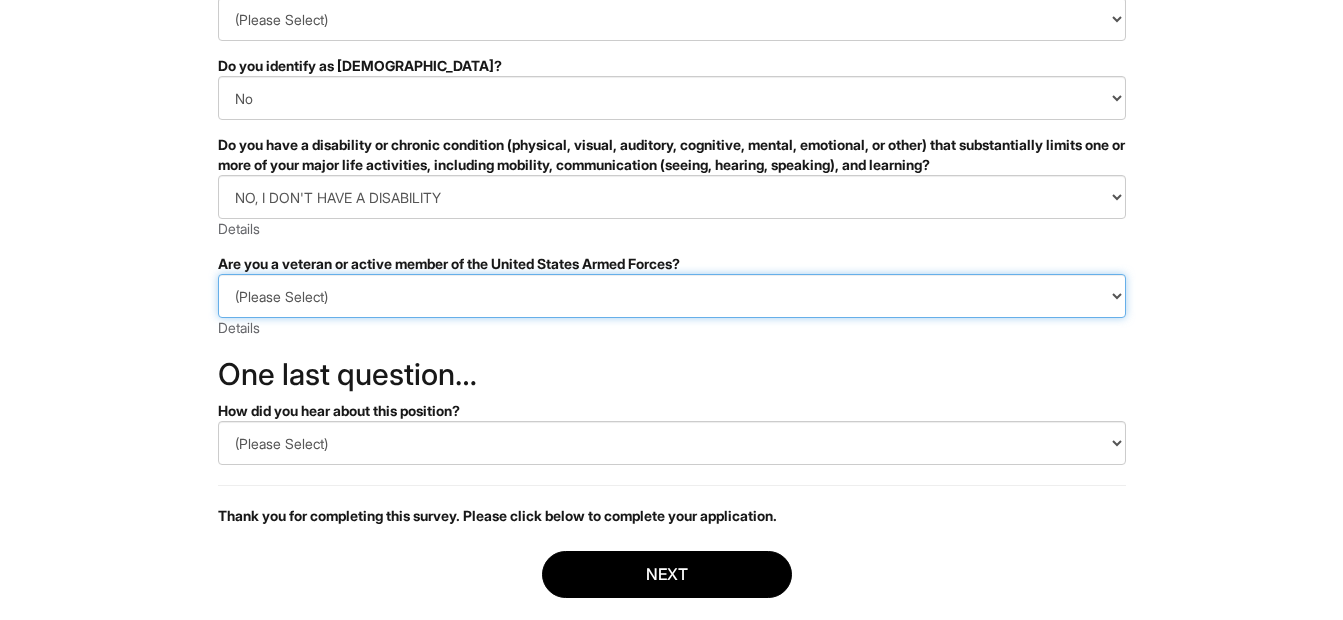 click on "(Please Select) I IDENTIFY AS ONE OR MORE OF THE CLASSIFICATIONS OF PROTECTED VETERANS LISTED I AM NOT A PROTECTED VETERAN I PREFER NOT TO ANSWER" at bounding box center (672, 296) 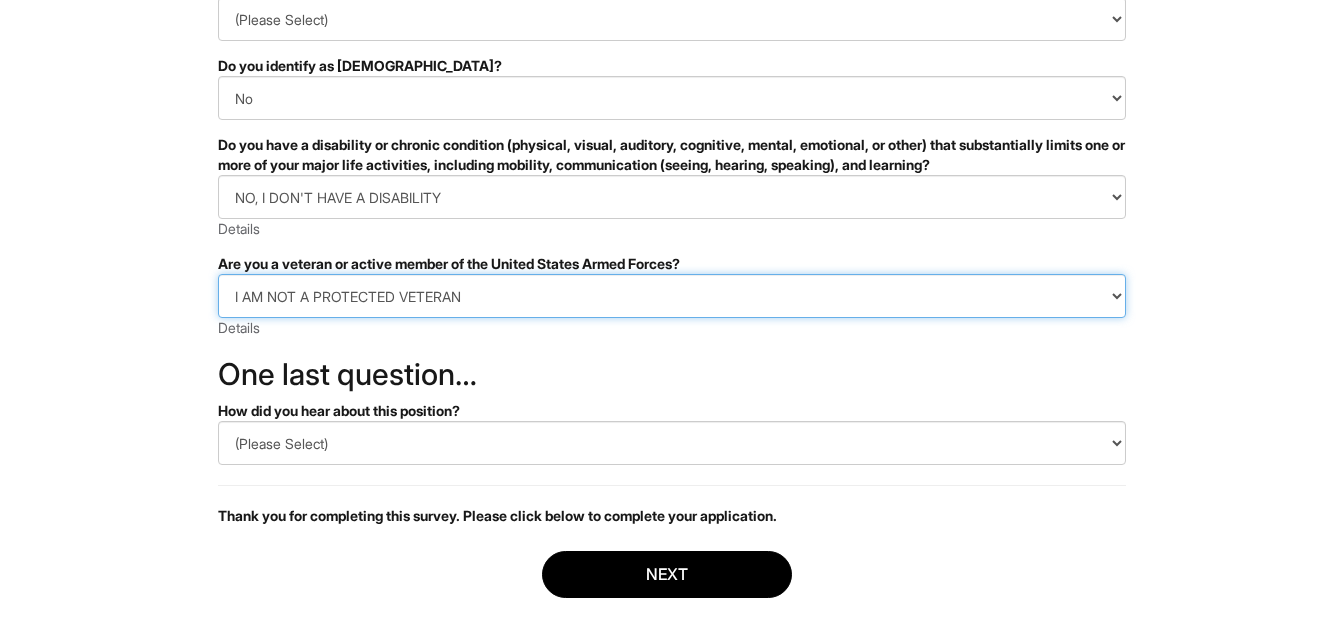 click on "(Please Select) I IDENTIFY AS ONE OR MORE OF THE CLASSIFICATIONS OF PROTECTED VETERANS LISTED I AM NOT A PROTECTED VETERAN I PREFER NOT TO ANSWER" at bounding box center [672, 296] 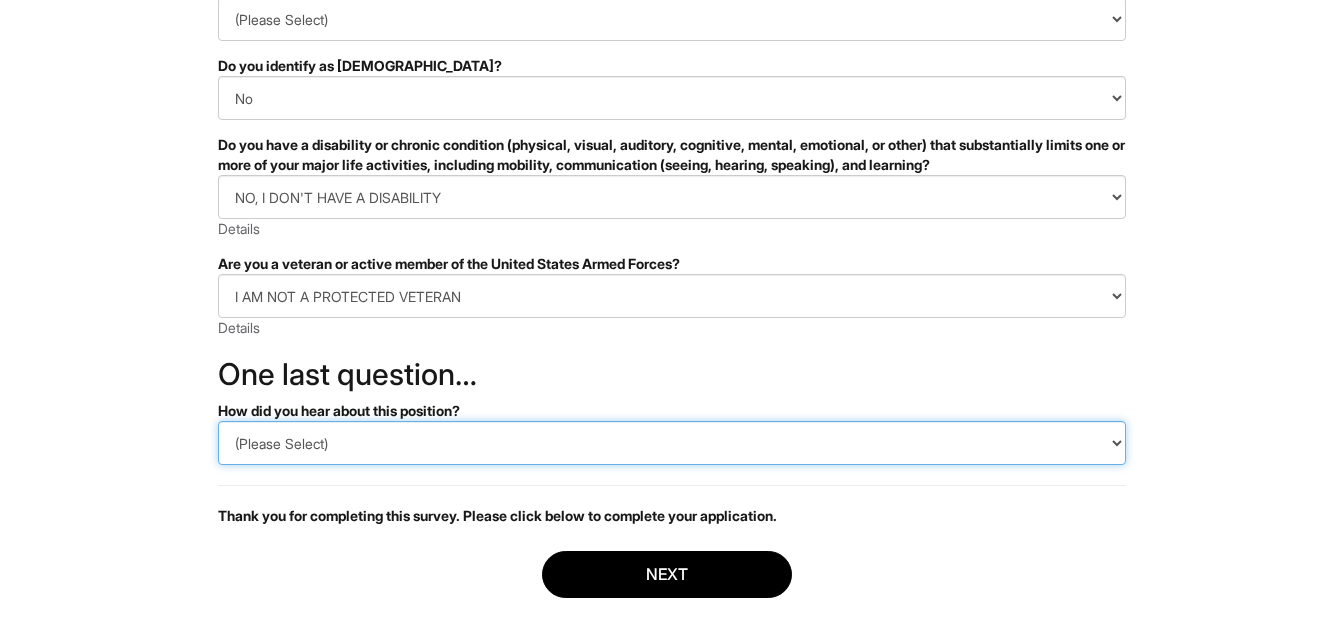 click on "(Please Select) CareerBuilder Indeed LinkedIn Monster Referral Other" at bounding box center (672, 443) 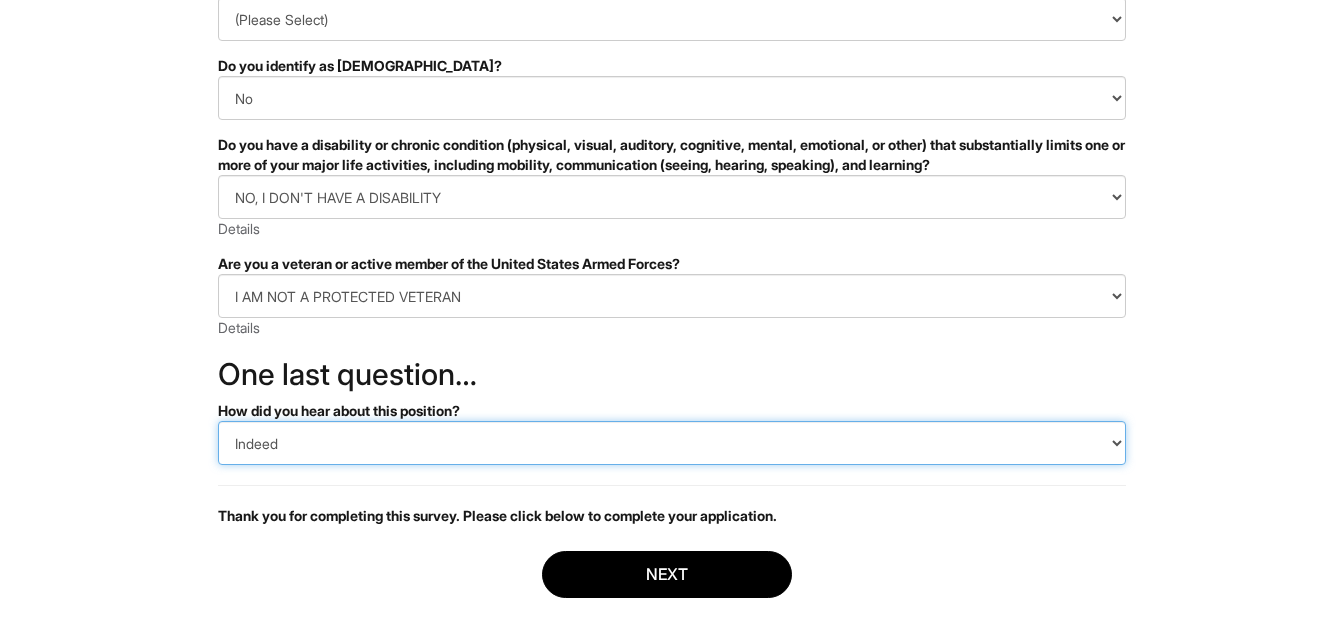 click on "(Please Select) CareerBuilder Indeed LinkedIn Monster Referral Other" at bounding box center (672, 443) 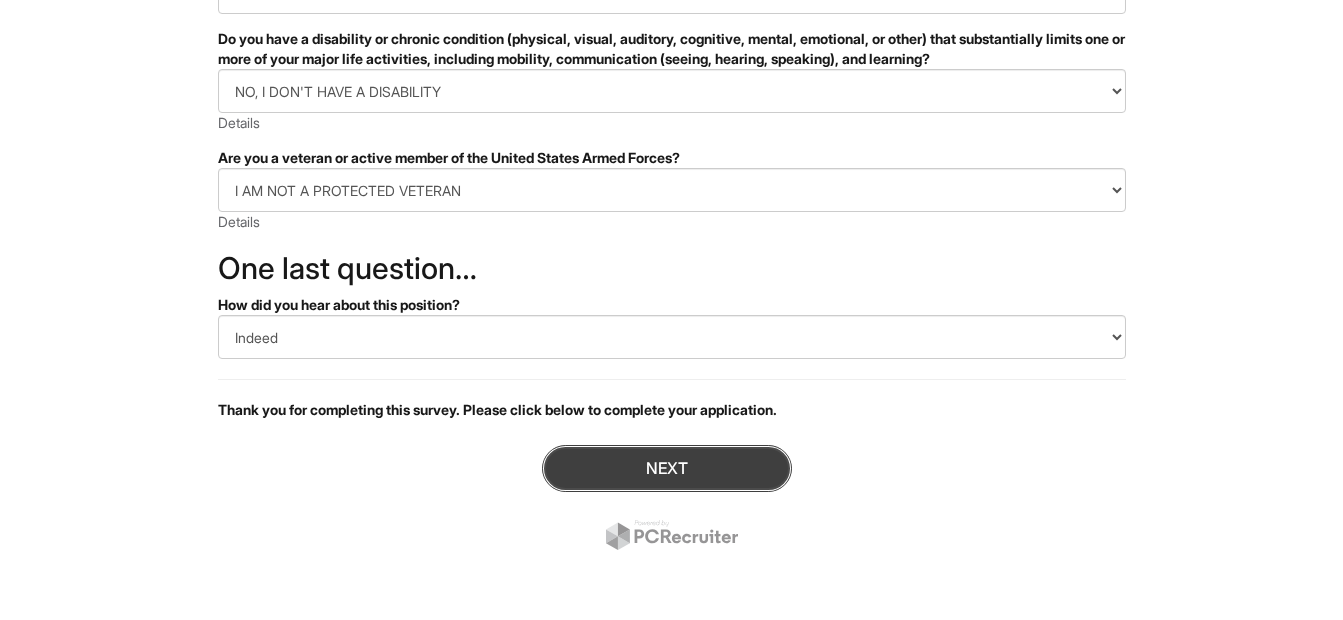 click on "Next" at bounding box center [667, 468] 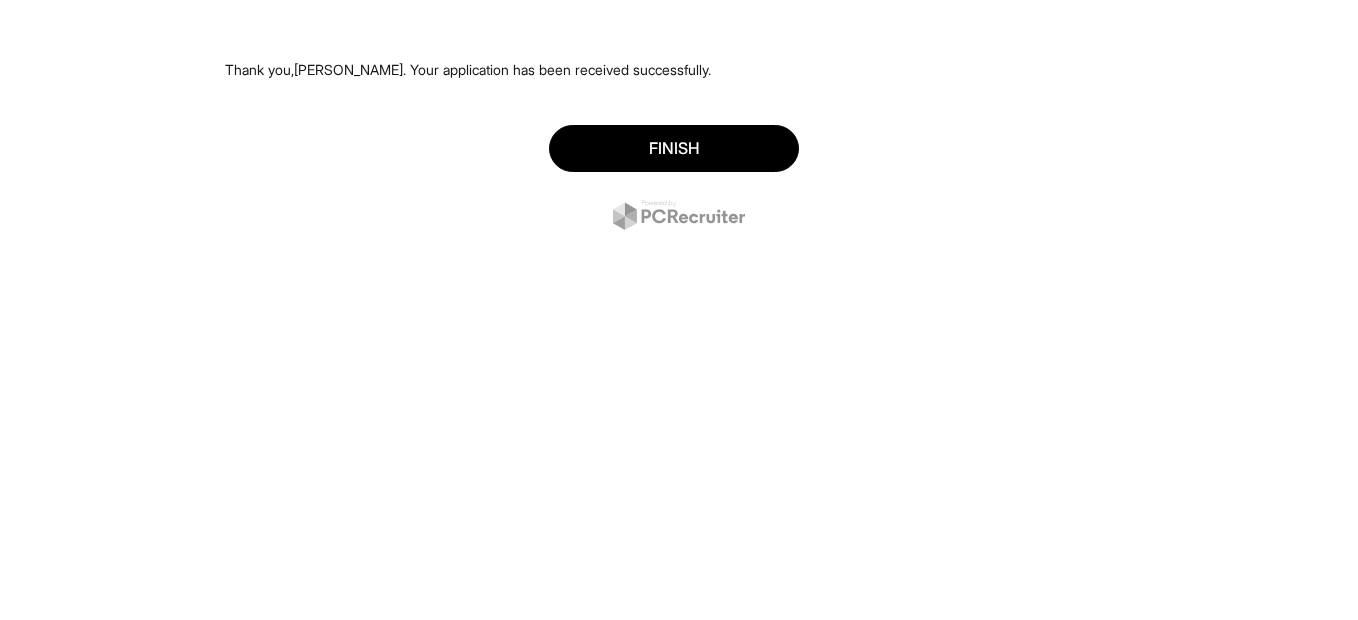 scroll, scrollTop: 0, scrollLeft: 0, axis: both 